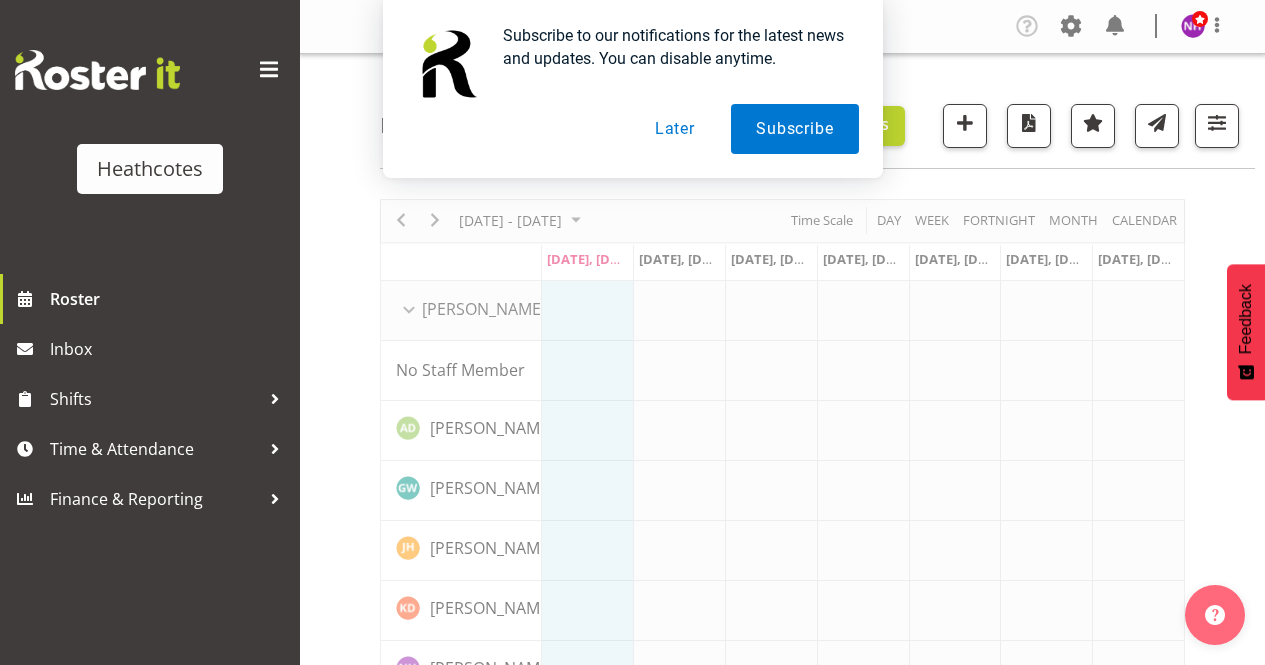 scroll, scrollTop: 0, scrollLeft: 0, axis: both 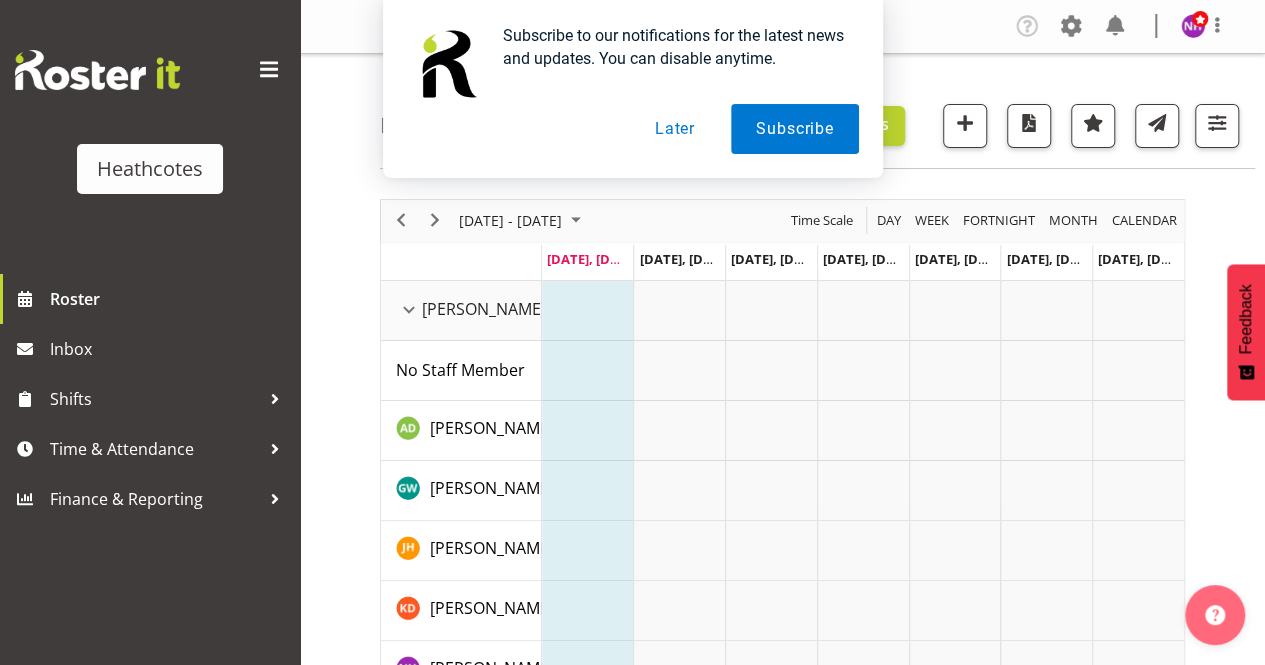 click on "Later" at bounding box center (675, 129) 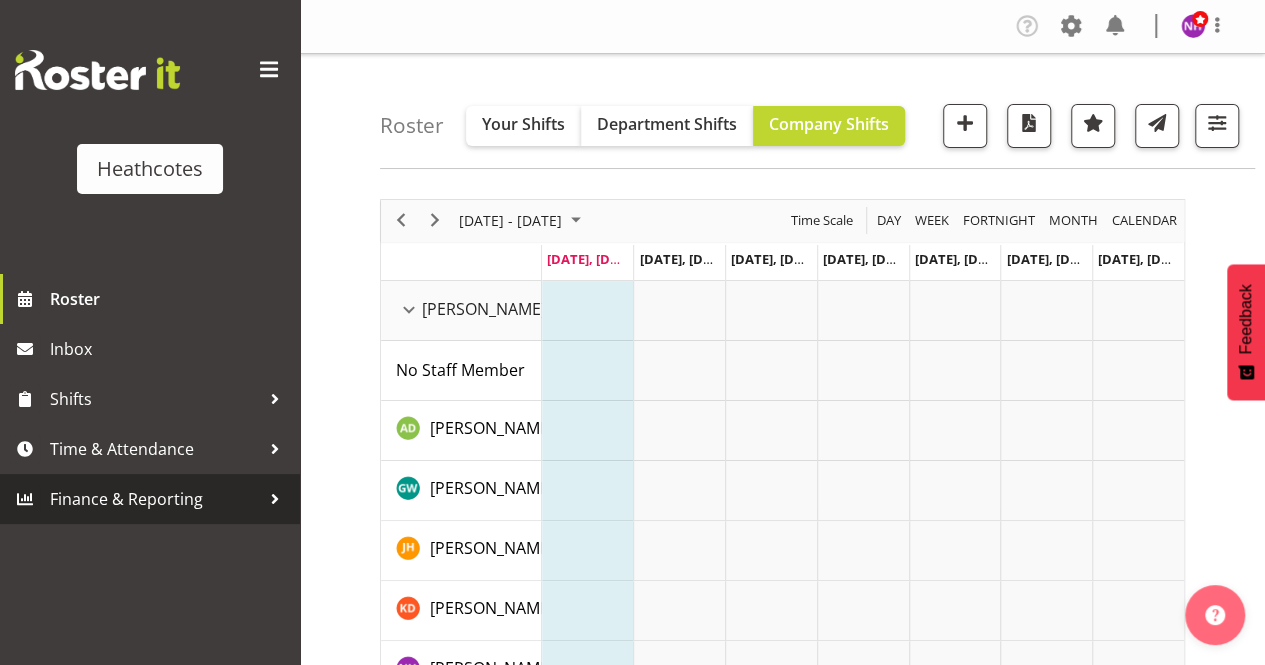 click on "Finance & Reporting" at bounding box center [155, 499] 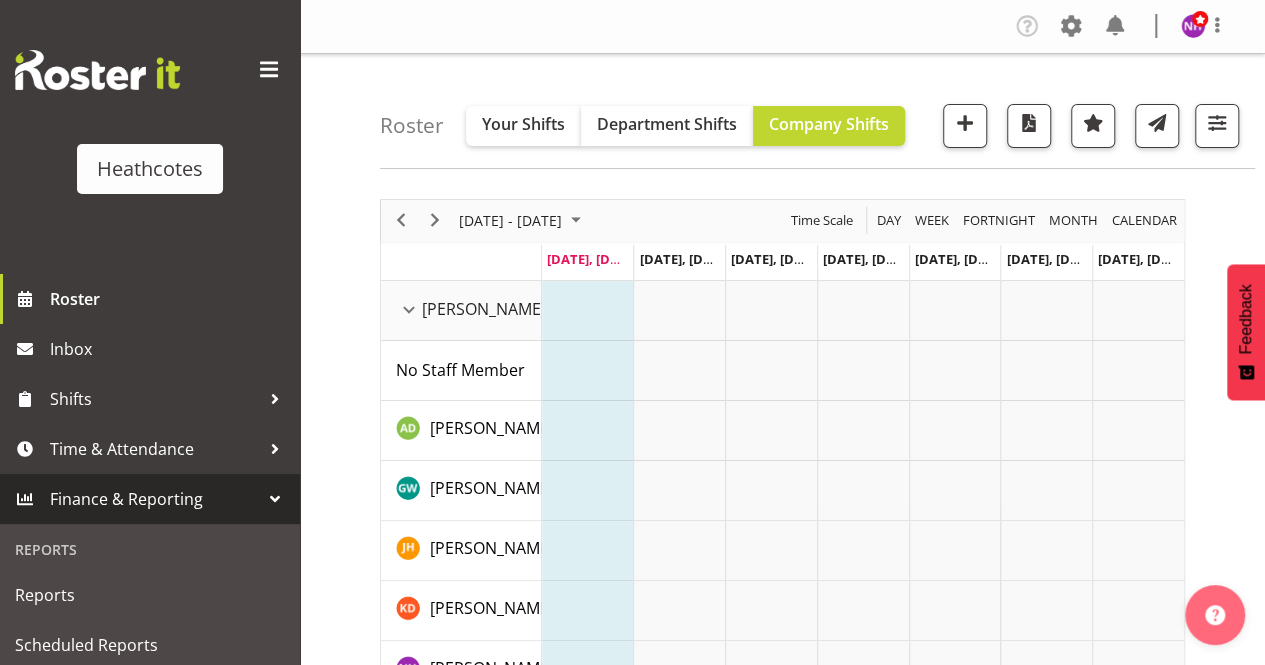 scroll, scrollTop: 100, scrollLeft: 0, axis: vertical 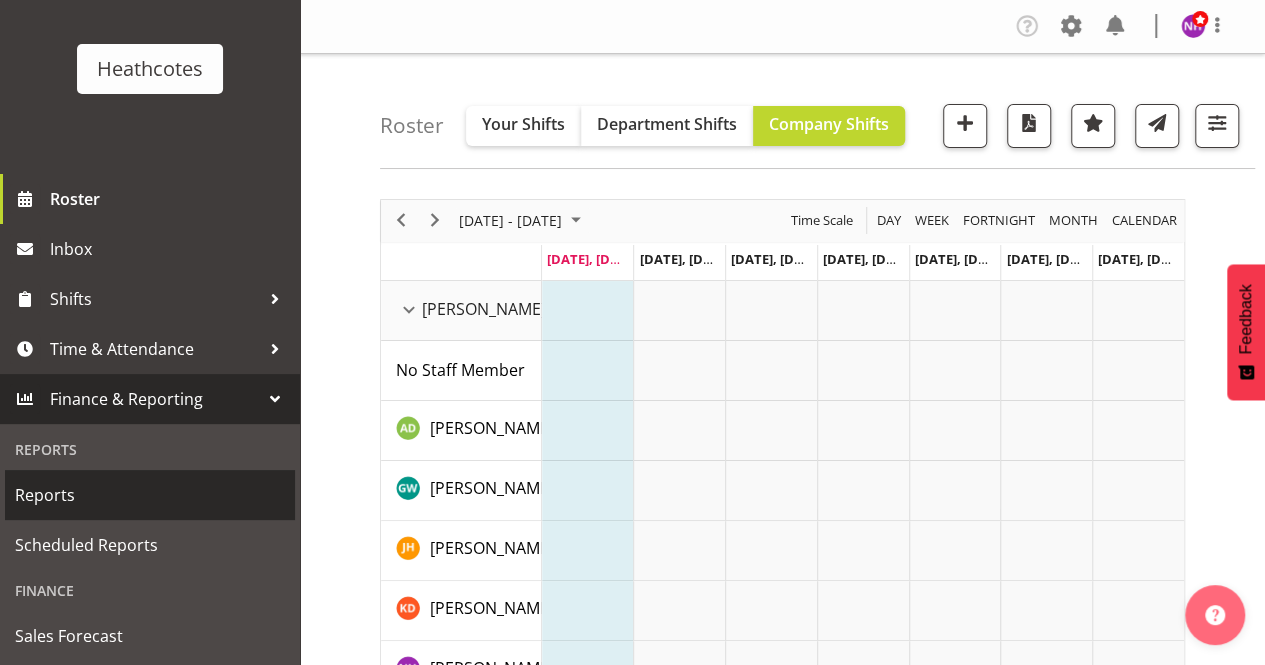 click on "Reports" at bounding box center (150, 495) 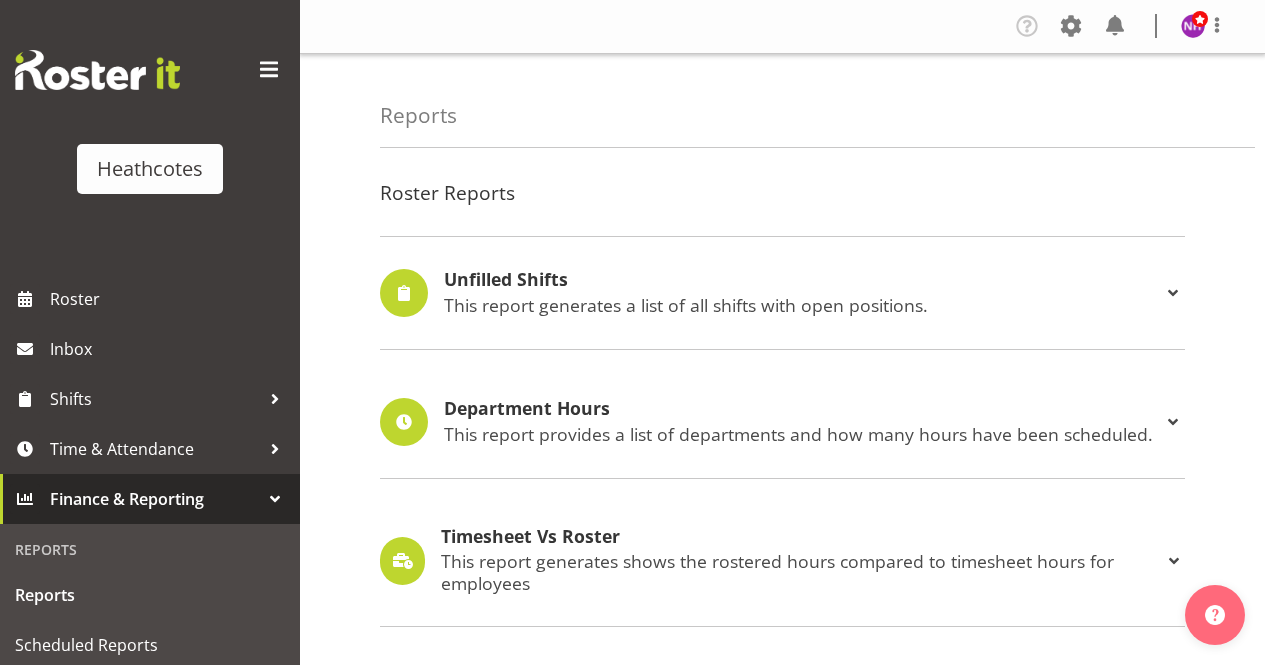 scroll, scrollTop: 0, scrollLeft: 0, axis: both 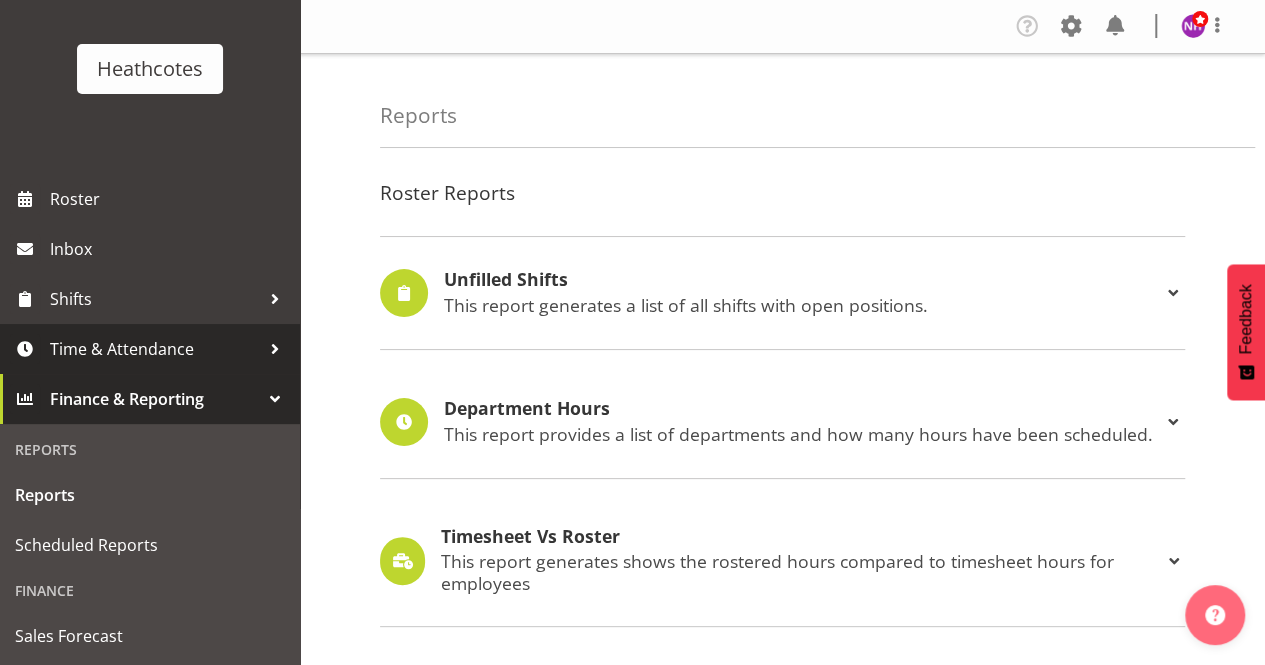 click on "Time & Attendance" at bounding box center (155, 349) 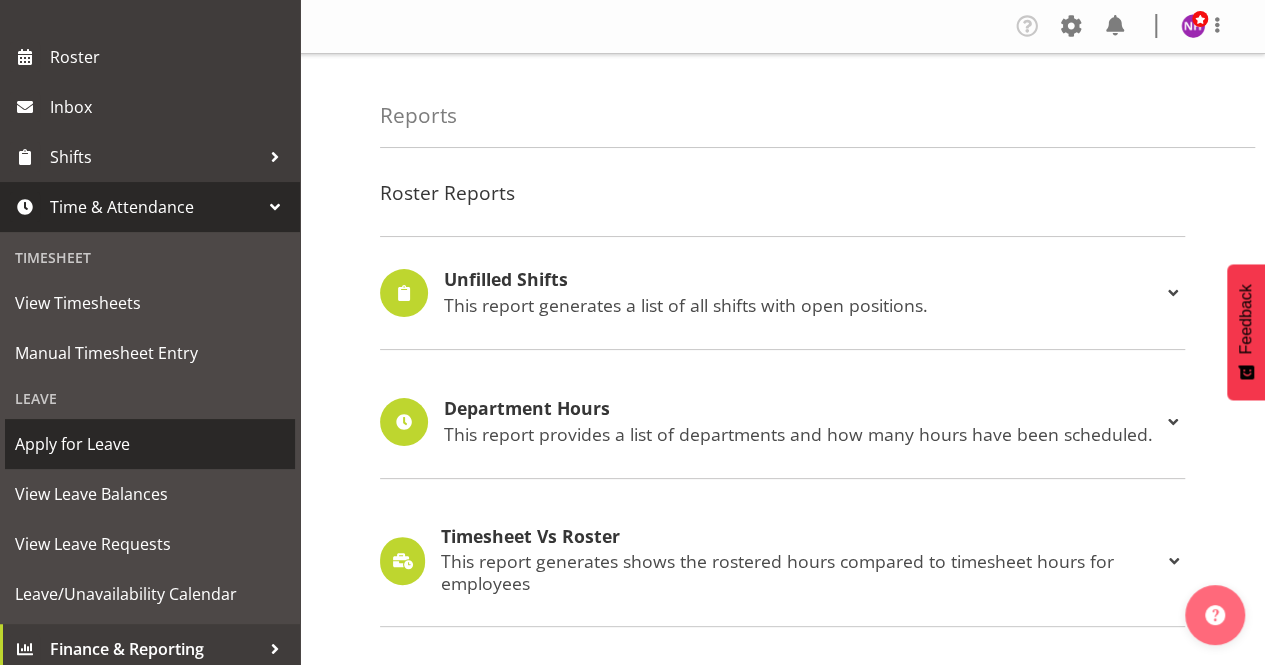 scroll, scrollTop: 250, scrollLeft: 0, axis: vertical 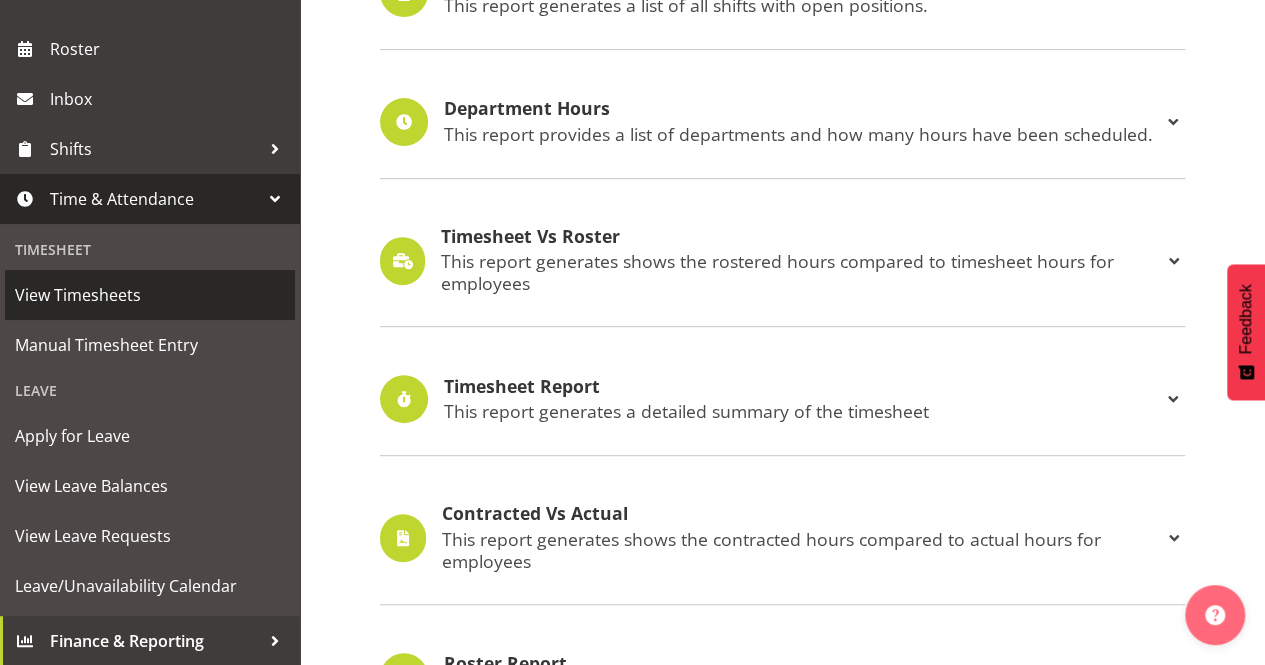 click on "View Timesheets" at bounding box center [150, 295] 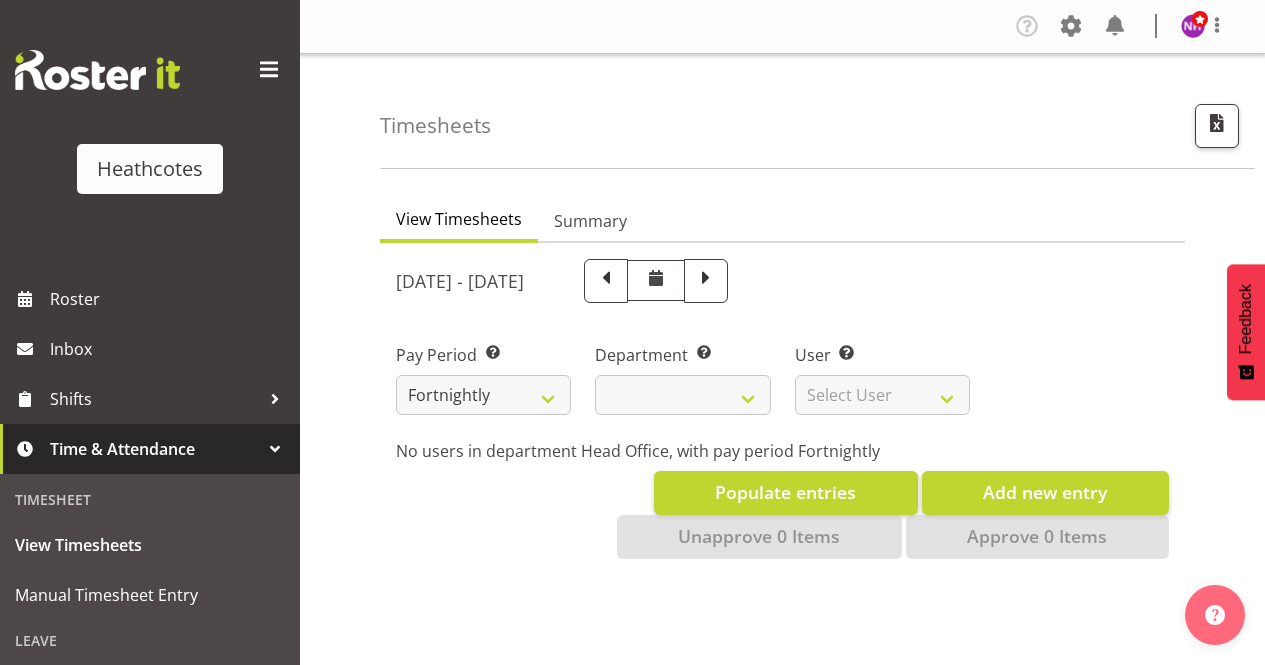 scroll, scrollTop: 0, scrollLeft: 0, axis: both 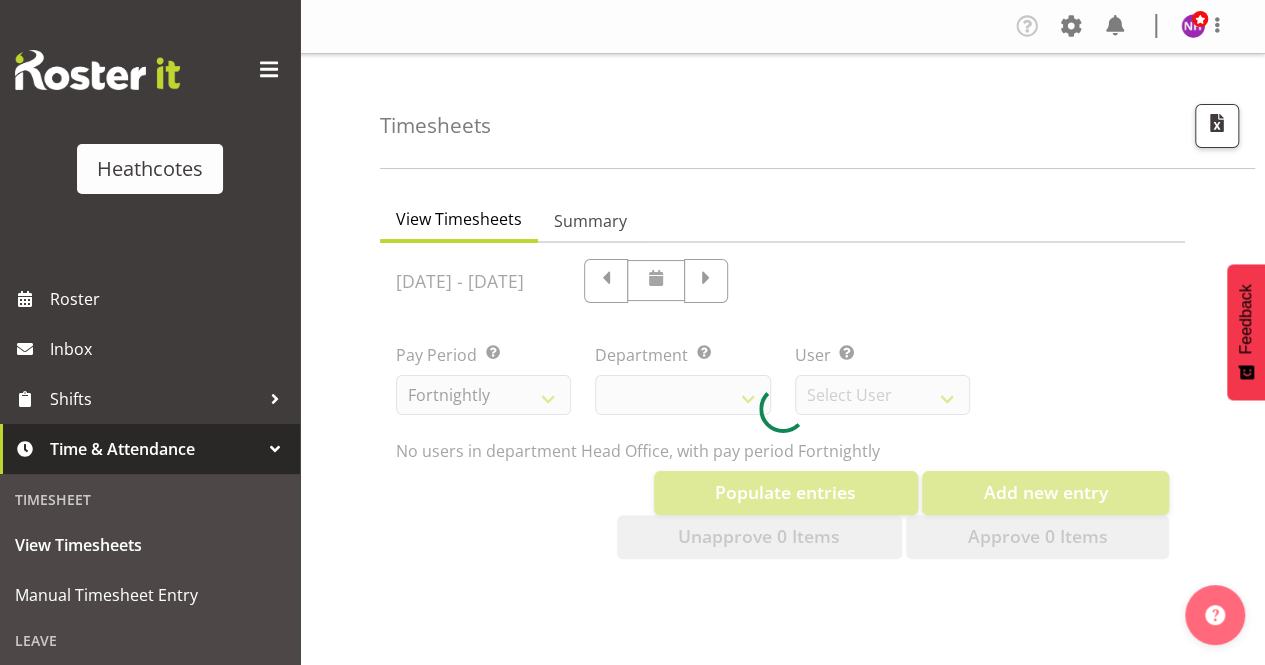 select on "788" 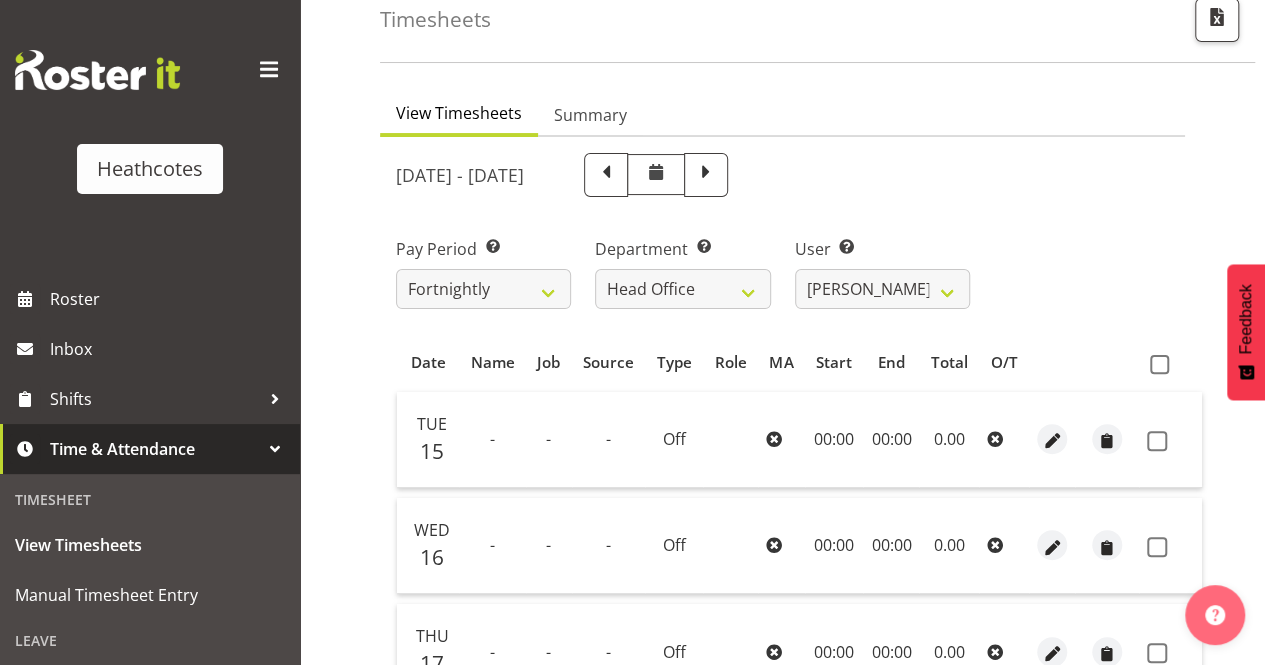 scroll, scrollTop: 0, scrollLeft: 0, axis: both 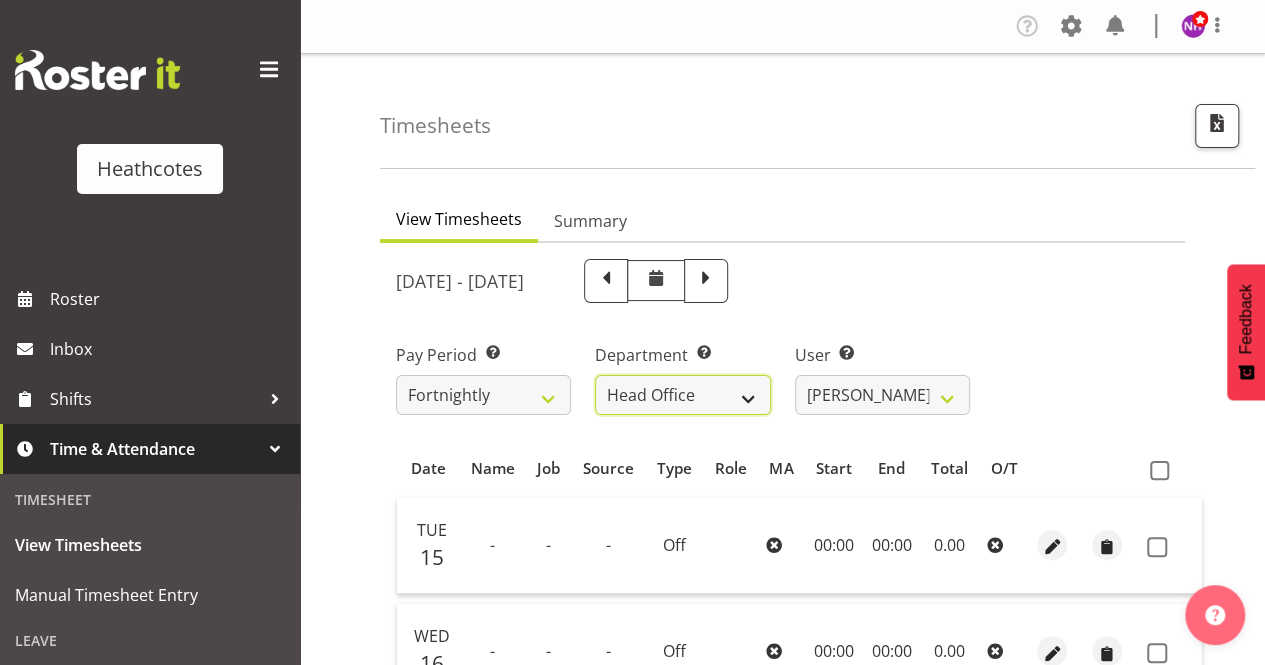 click on "Accounts
Head Office
Te Rapa" at bounding box center [682, 395] 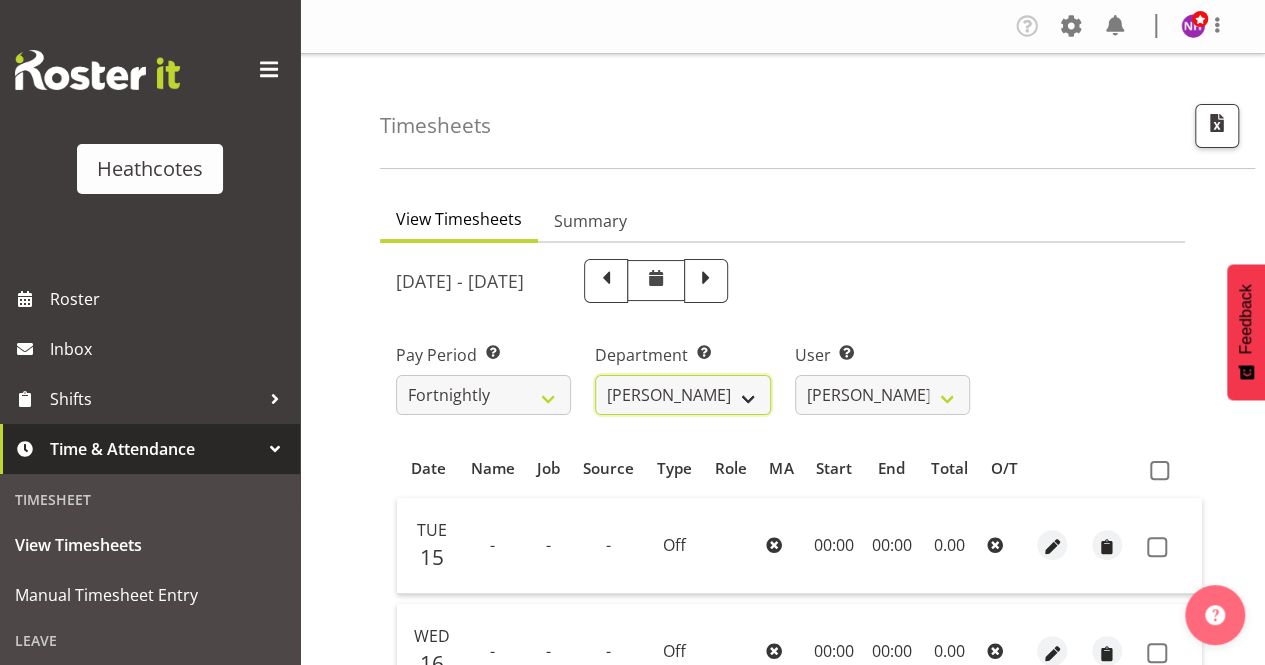 click on "Accounts
Head Office
Te Rapa" at bounding box center [682, 395] 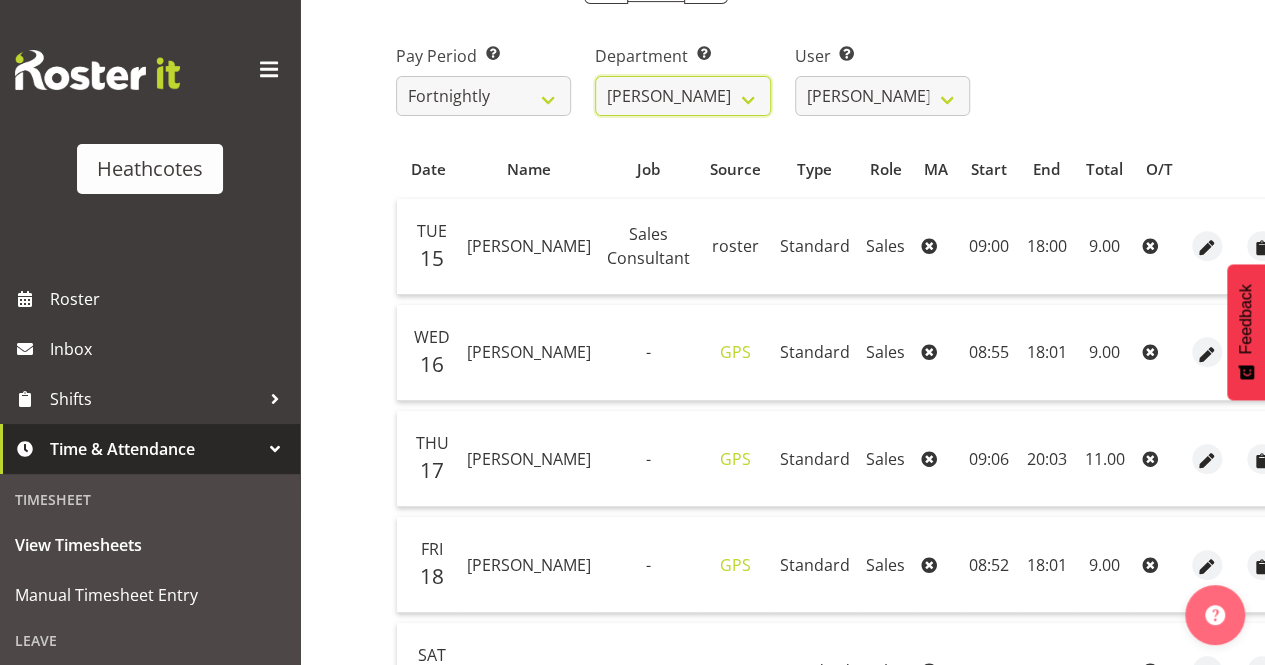 scroll, scrollTop: 300, scrollLeft: 0, axis: vertical 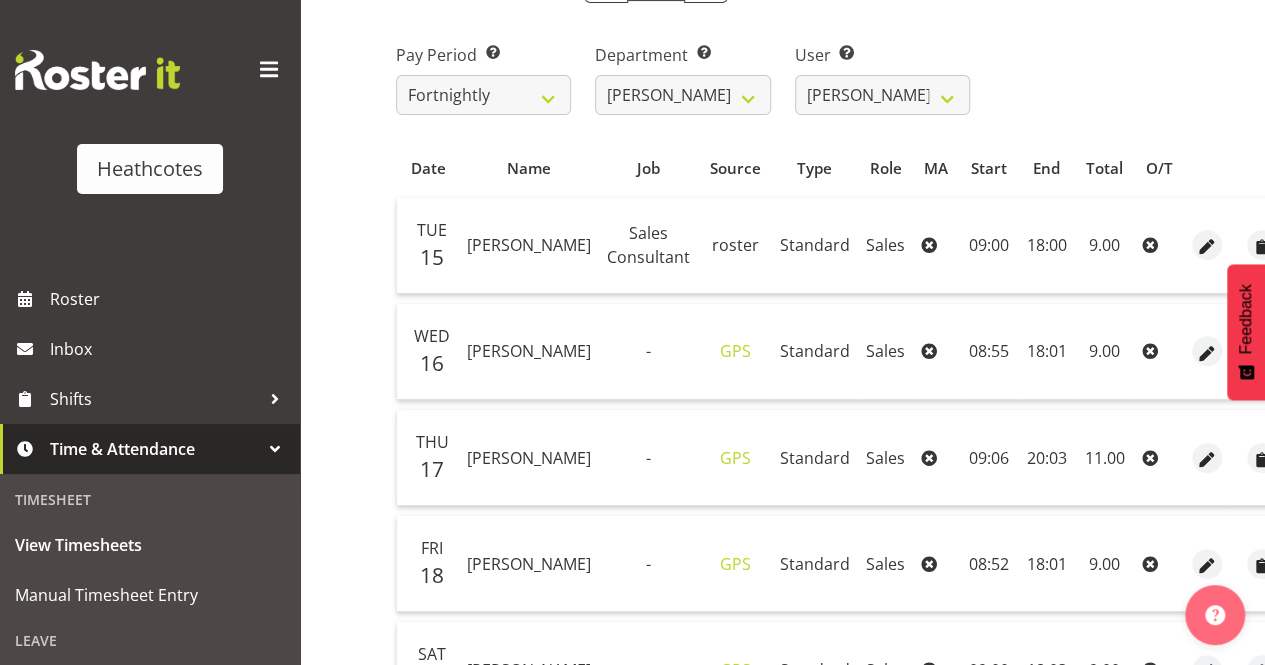 click at bounding box center (1312, 247) 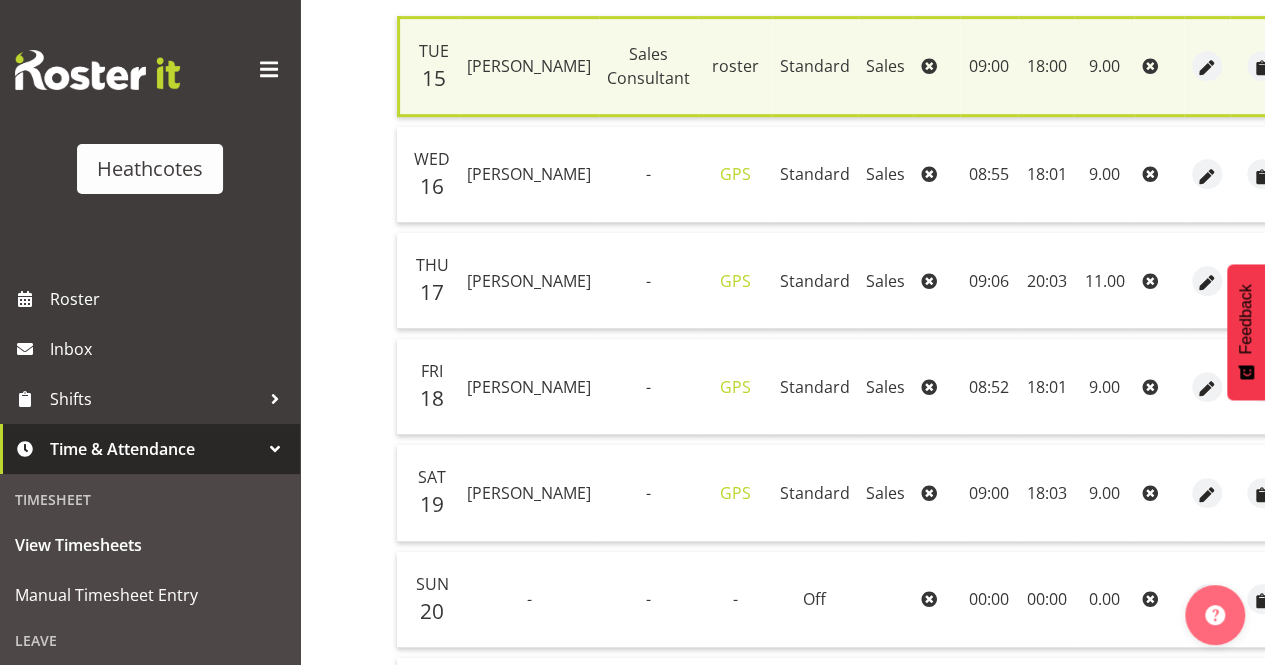 scroll, scrollTop: 600, scrollLeft: 0, axis: vertical 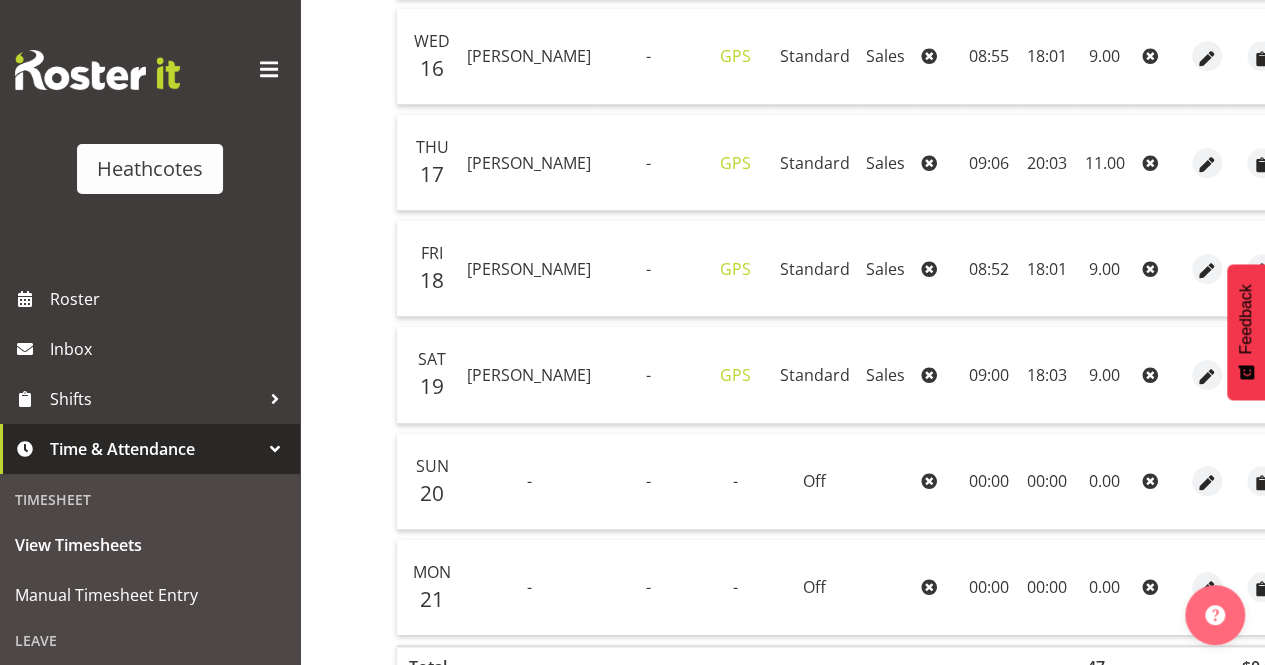 click at bounding box center [1312, 58] 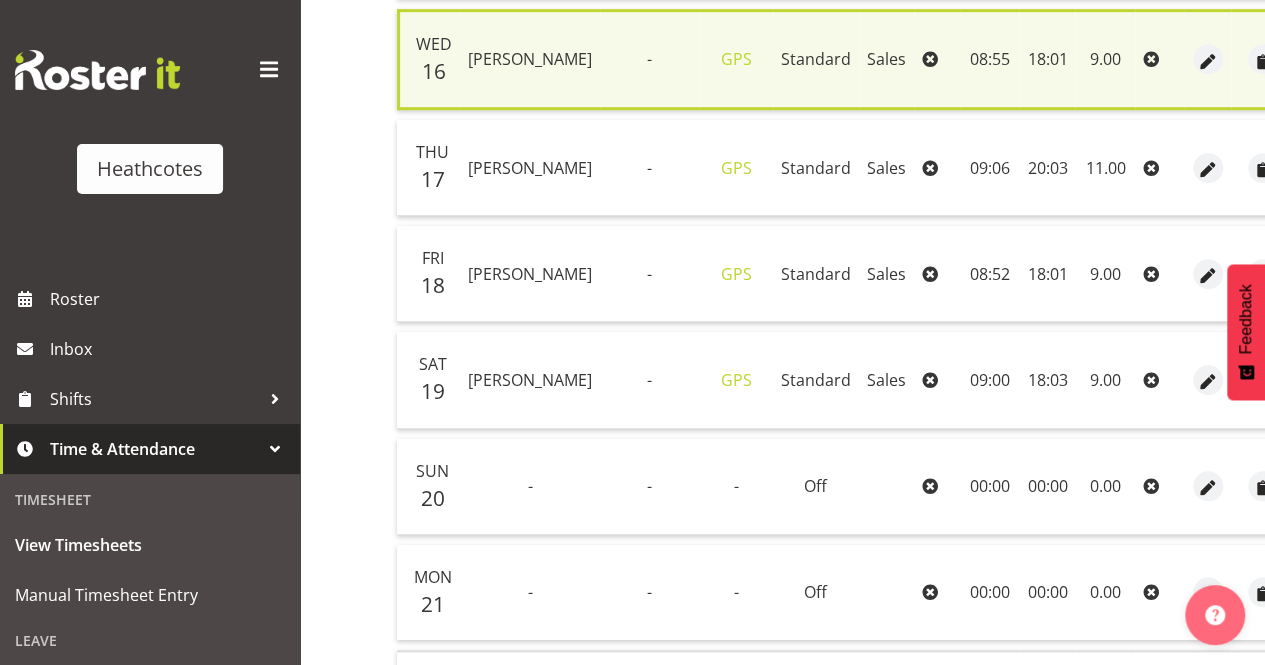 click at bounding box center [1313, 169] 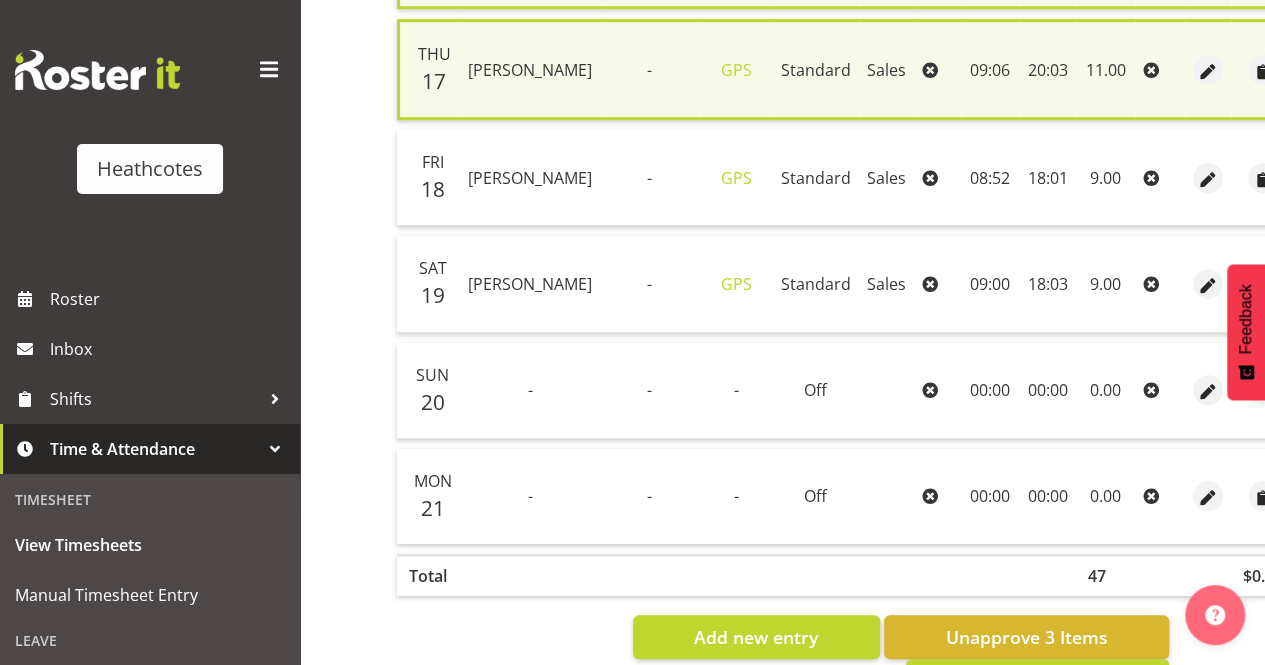 scroll, scrollTop: 780, scrollLeft: 0, axis: vertical 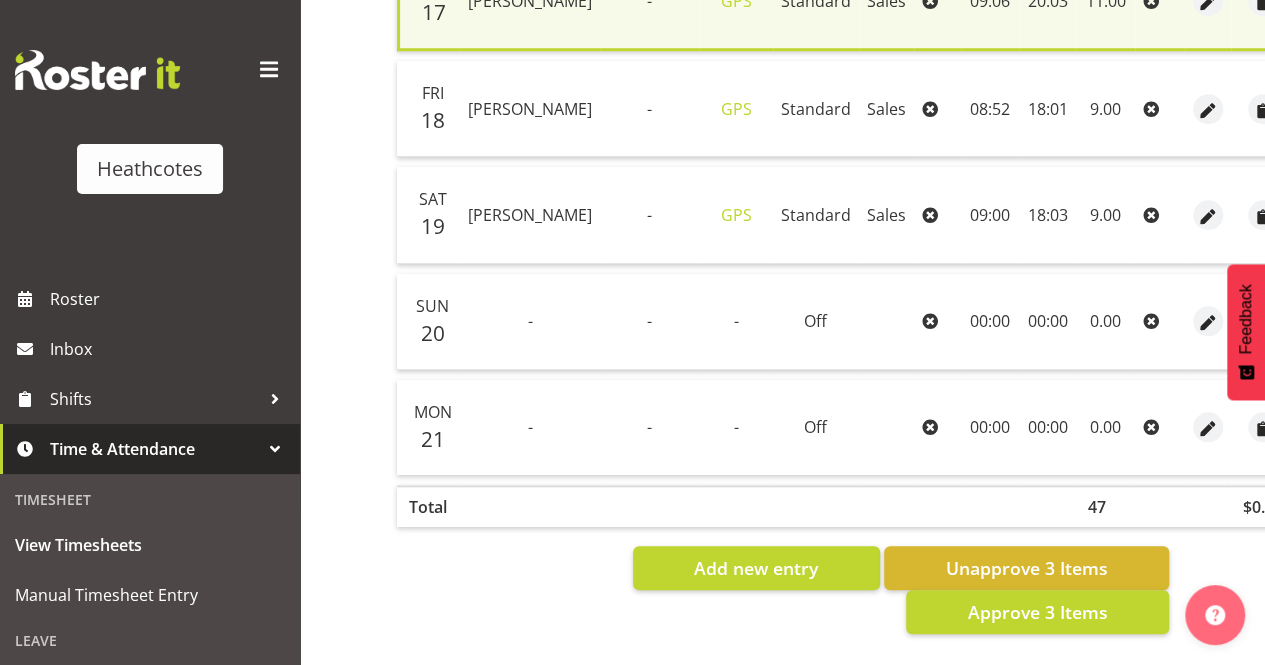 drag, startPoint x: 1232, startPoint y: 100, endPoint x: 1246, endPoint y: 172, distance: 73.34848 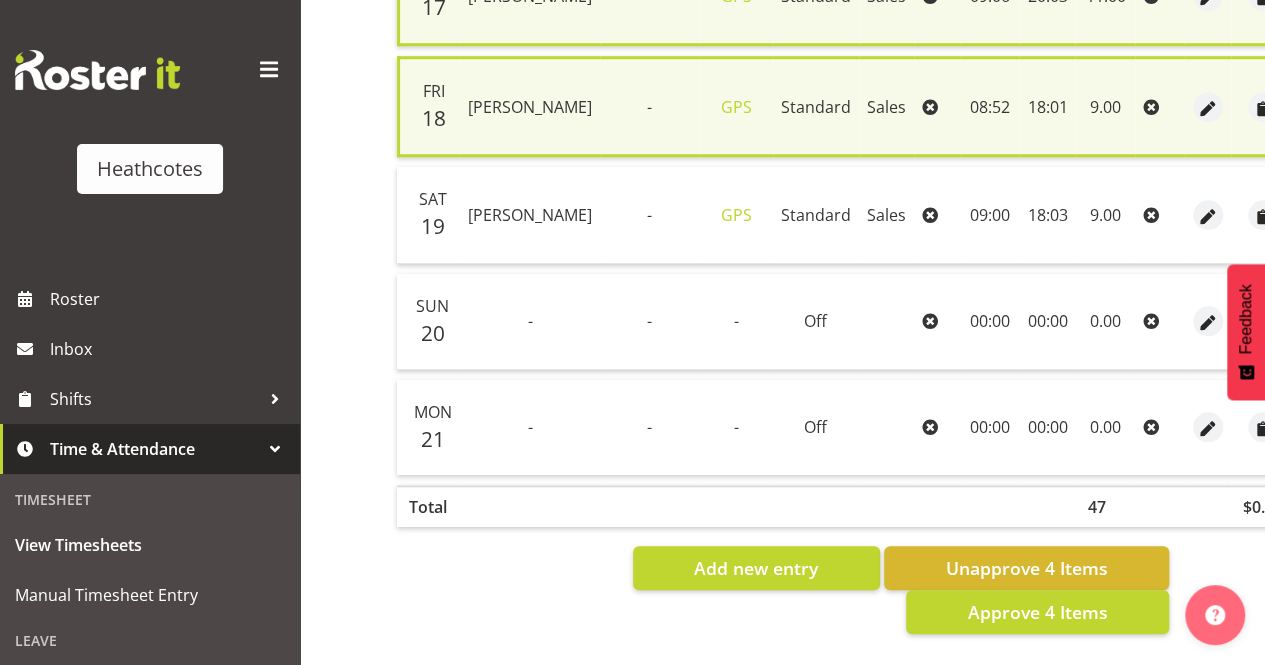 click at bounding box center [1313, 217] 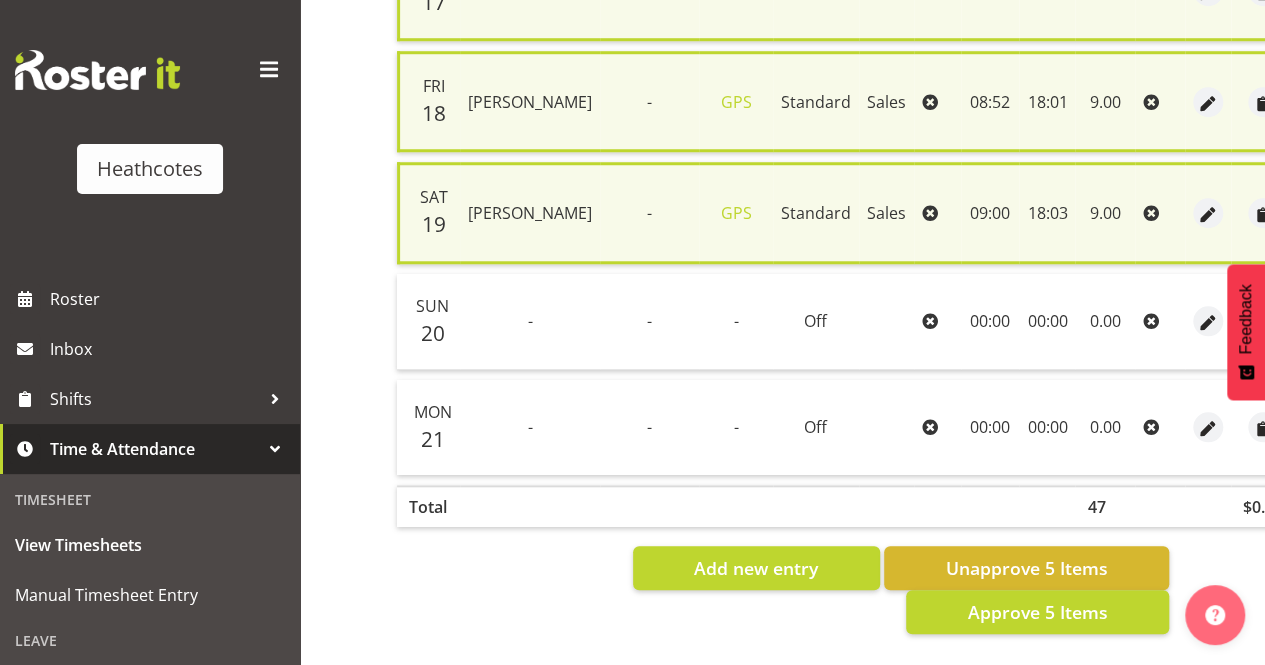 click at bounding box center (1313, 429) 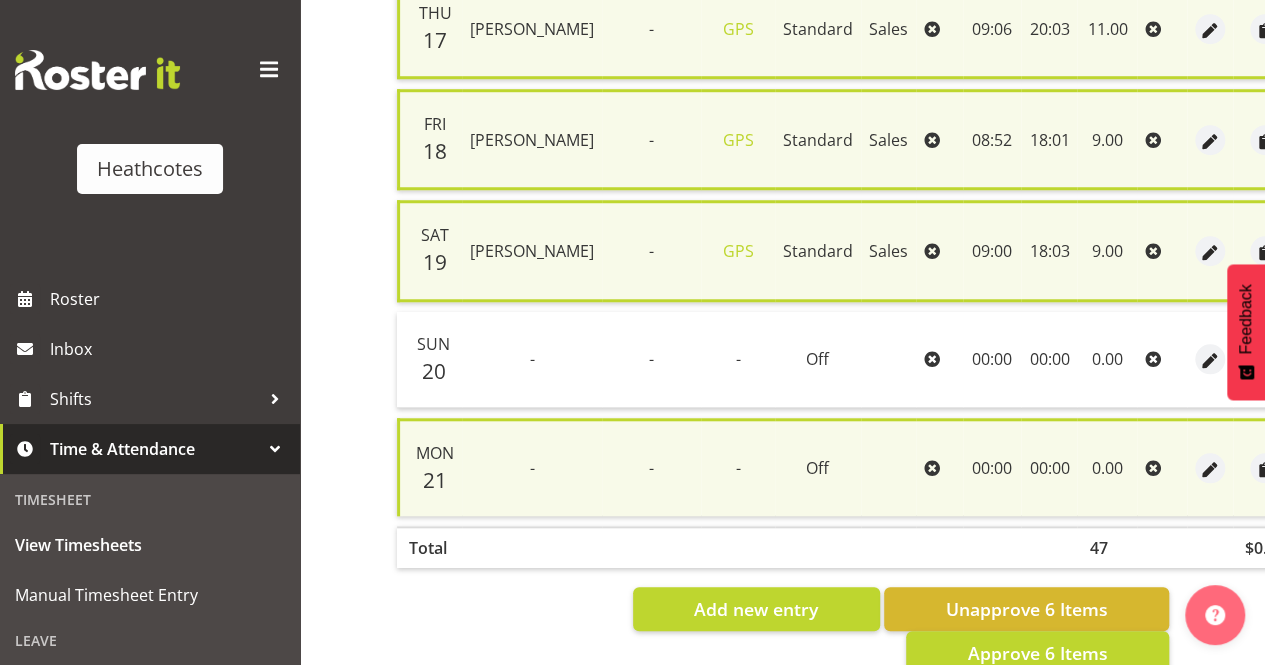 scroll, scrollTop: 792, scrollLeft: 0, axis: vertical 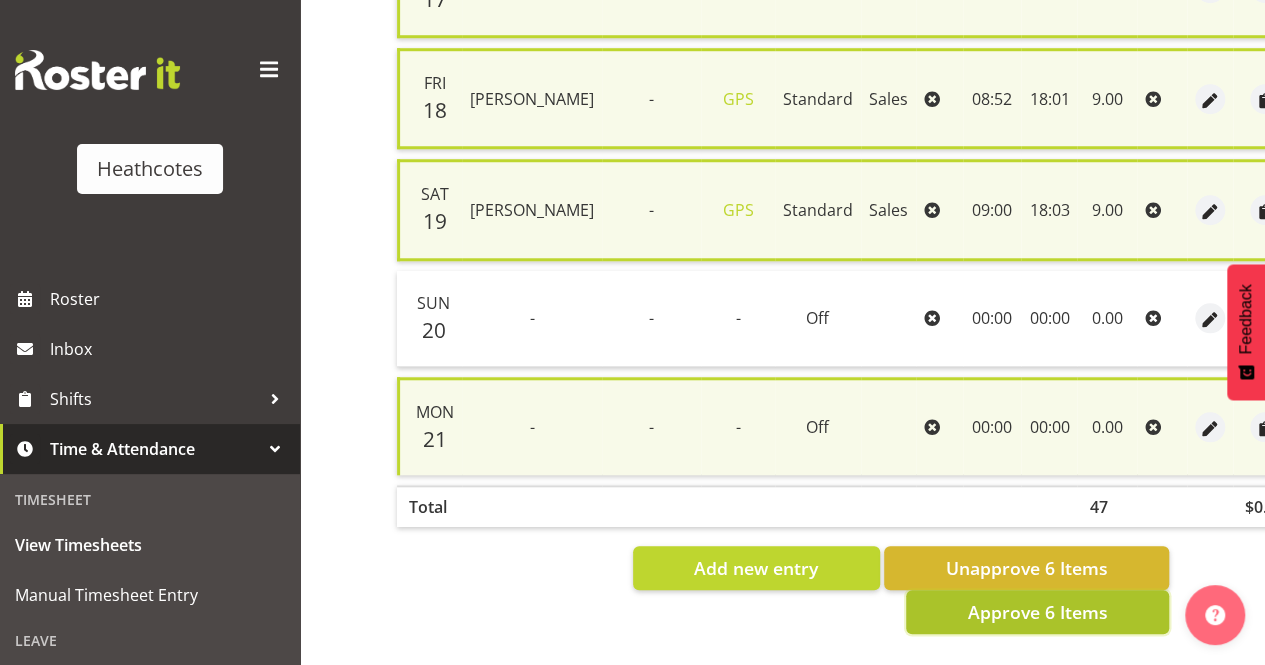 click on "Approve 6 Items" at bounding box center [1037, 612] 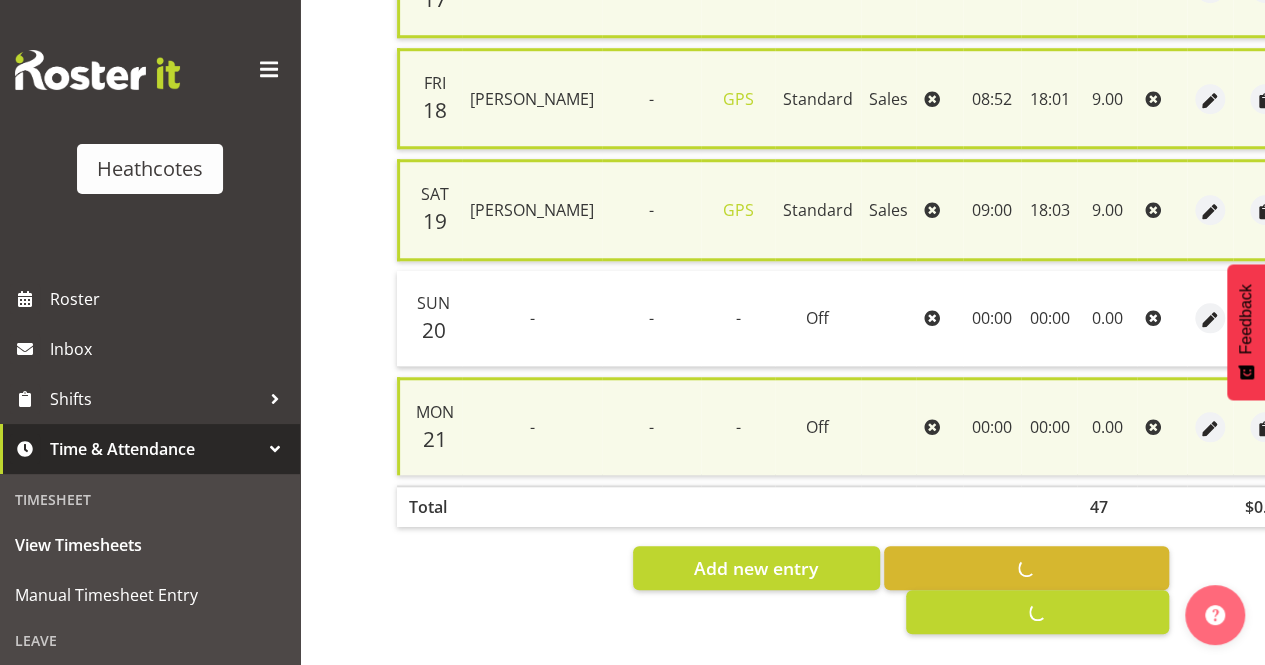 checkbox on "false" 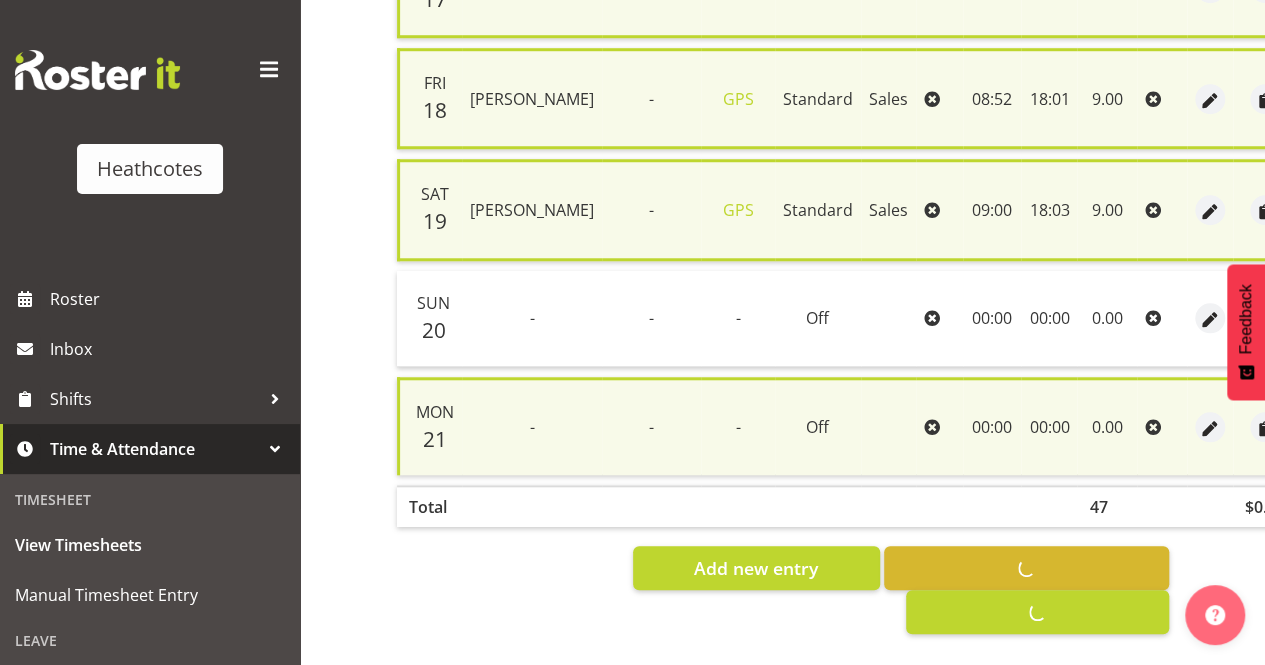 checkbox on "false" 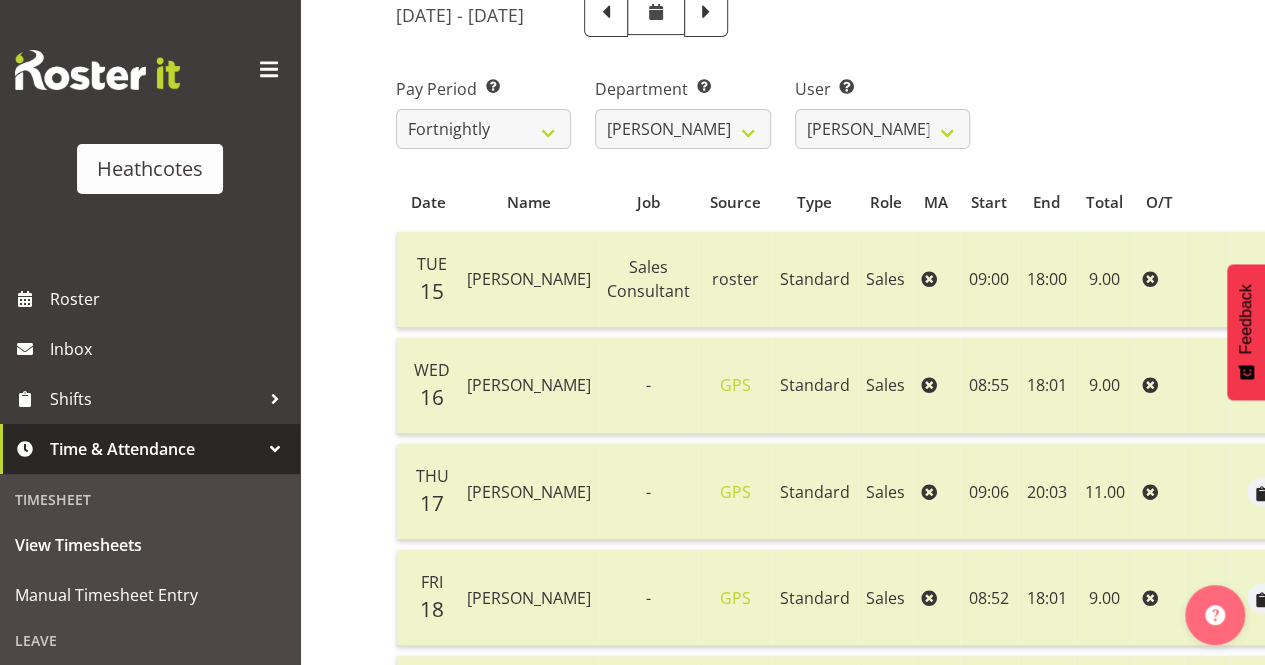 scroll, scrollTop: 166, scrollLeft: 0, axis: vertical 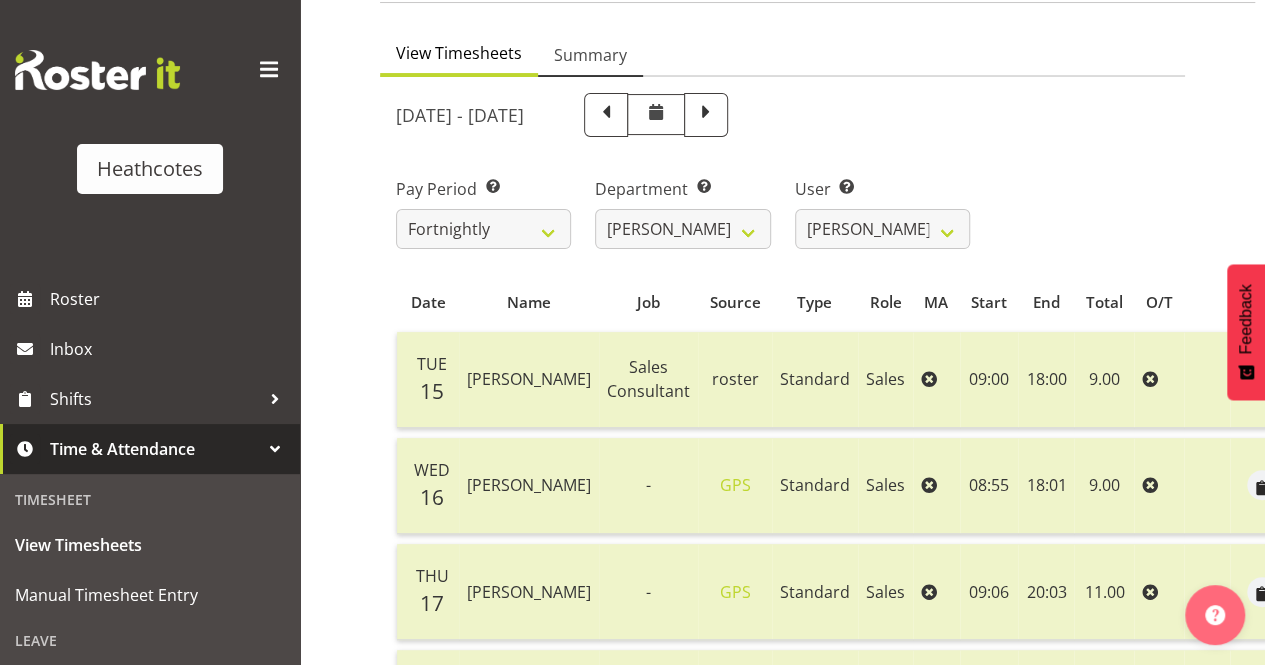 click on "Summary" at bounding box center [590, 55] 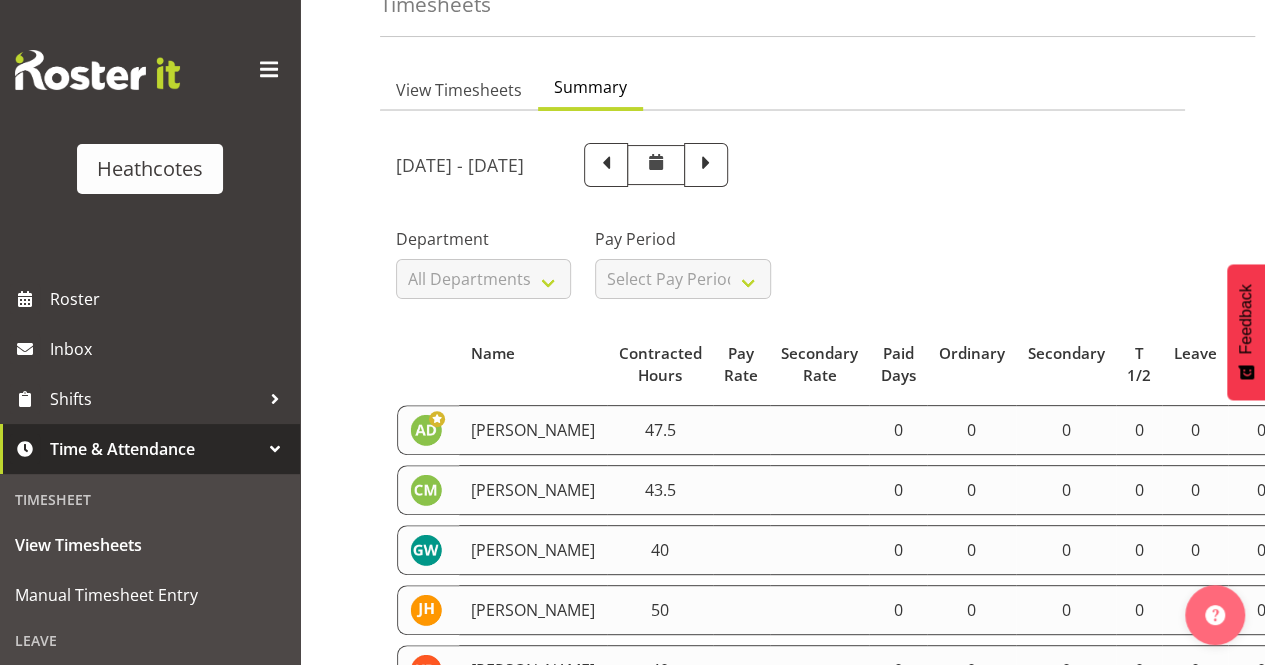 scroll, scrollTop: 0, scrollLeft: 0, axis: both 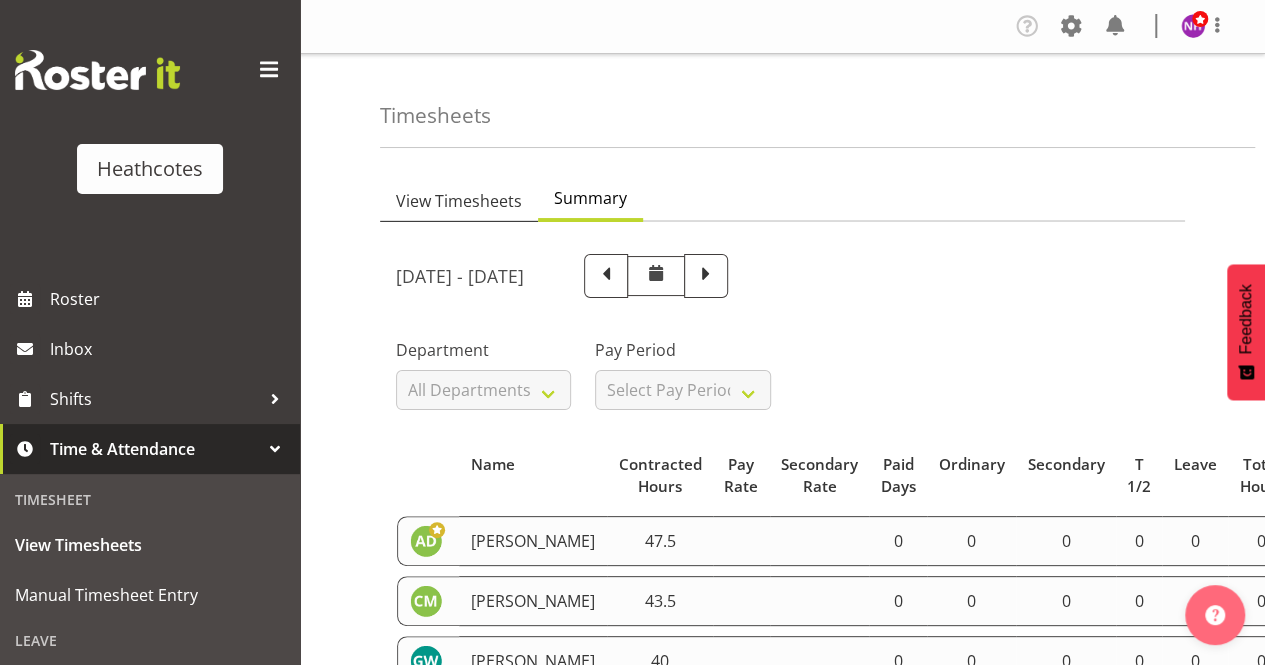 click on "View Timesheets" at bounding box center (459, 201) 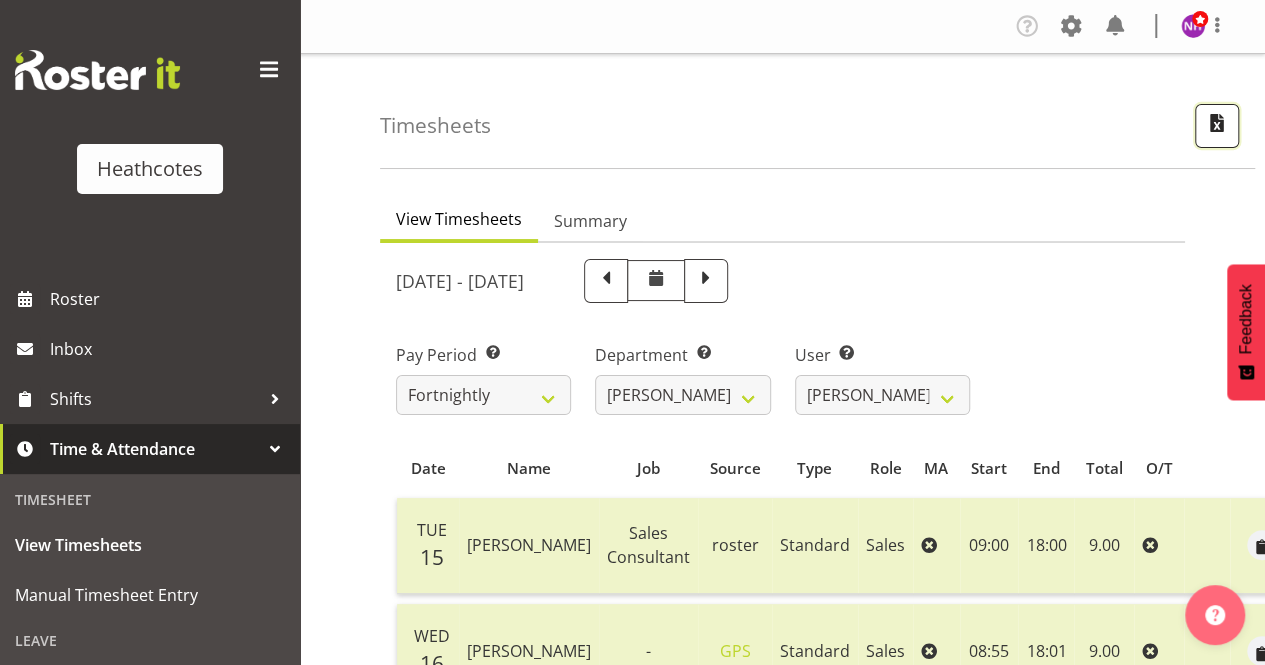 click at bounding box center [1217, 123] 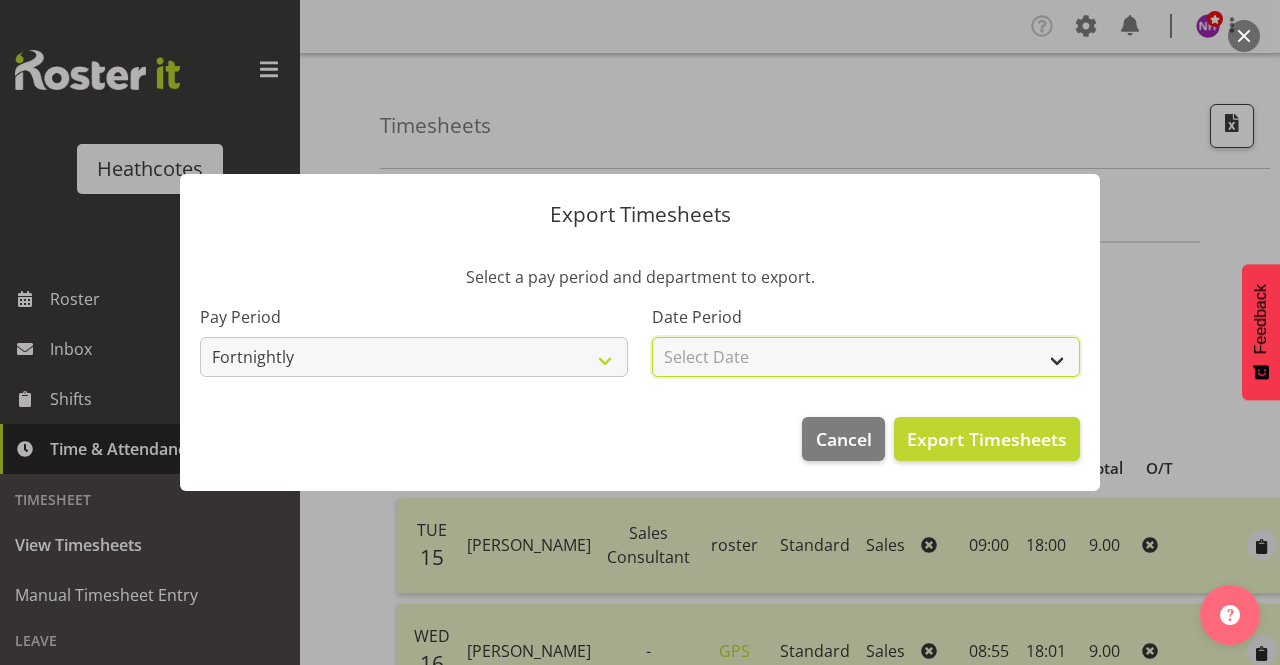 click on "Select Date  Fortnight starting [DATE] Fortnight starting [DATE] Fortnight starting [DATE] Fortnight starting [DATE] Fortnight starting [DATE] Fortnight starting [DATE] Fortnight starting [DATE] Fortnight starting [DATE] Fortnight starting [DATE] Fortnight starting [DATE]" at bounding box center (866, 357) 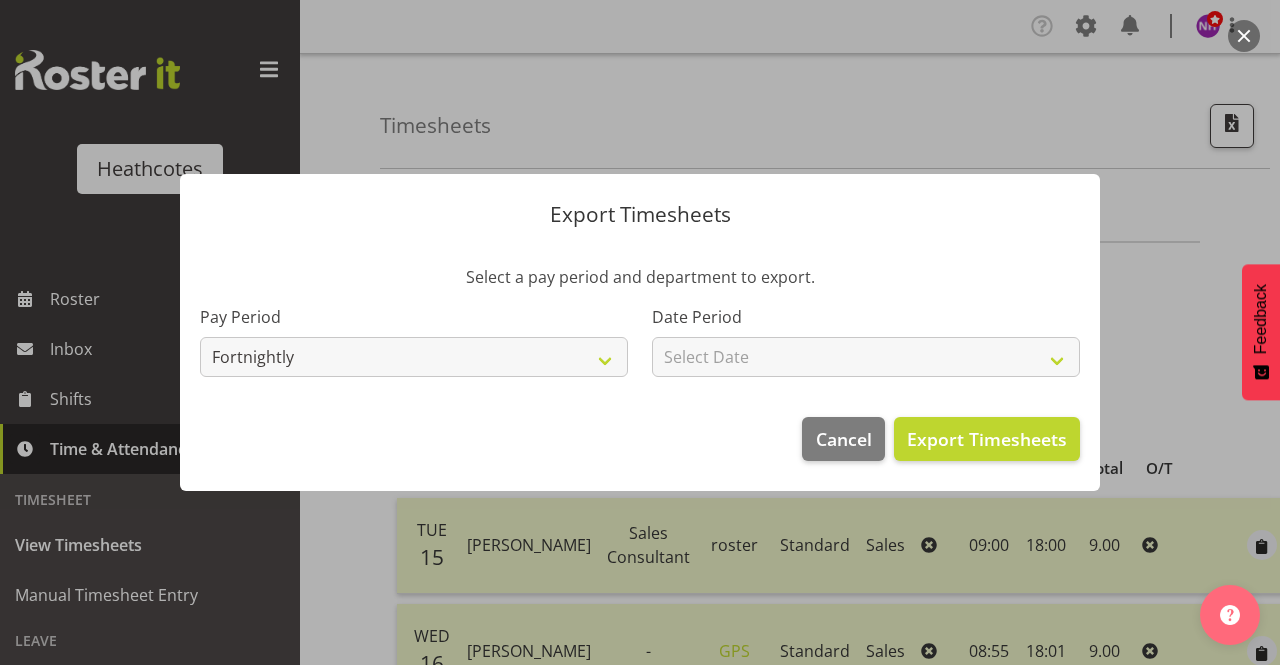 click at bounding box center [640, 332] 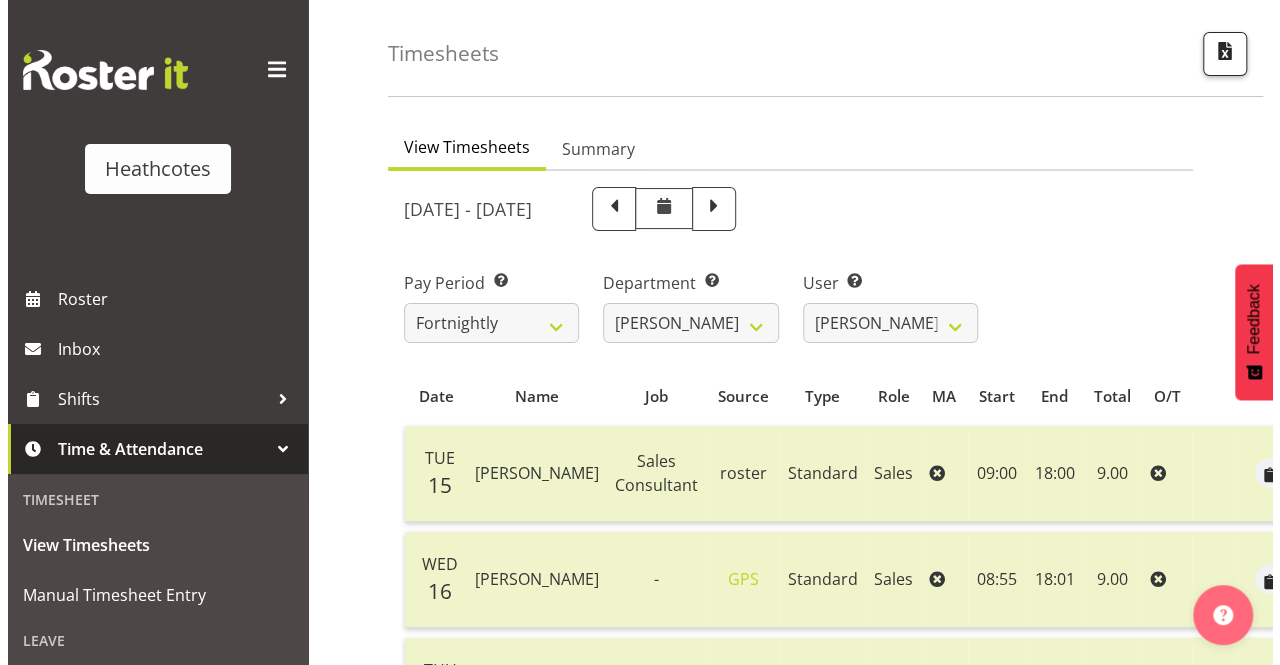 scroll, scrollTop: 0, scrollLeft: 0, axis: both 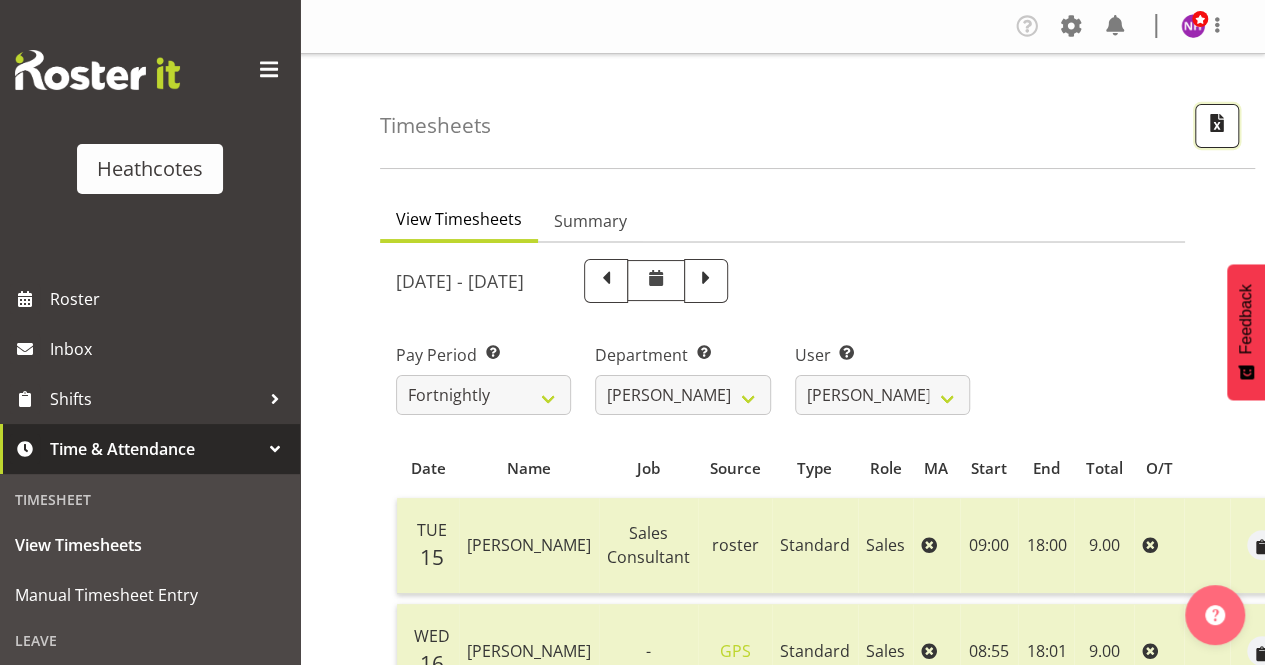 click at bounding box center (1217, 123) 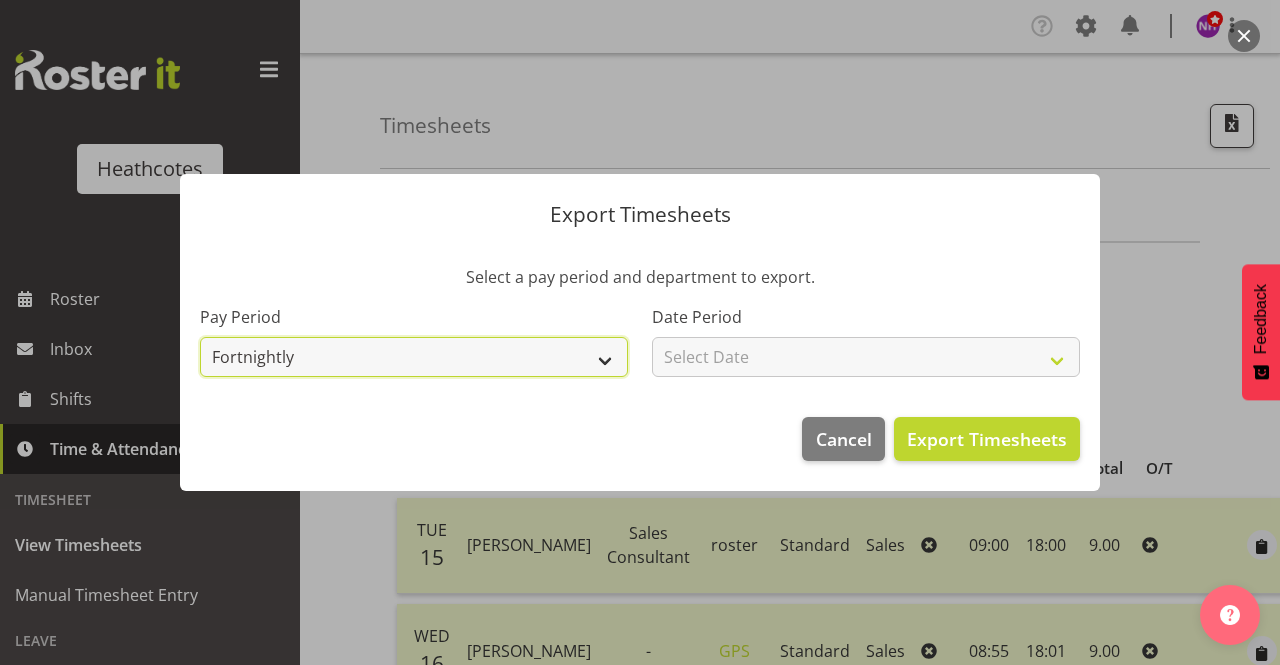 click on "Fortnightly" at bounding box center [414, 357] 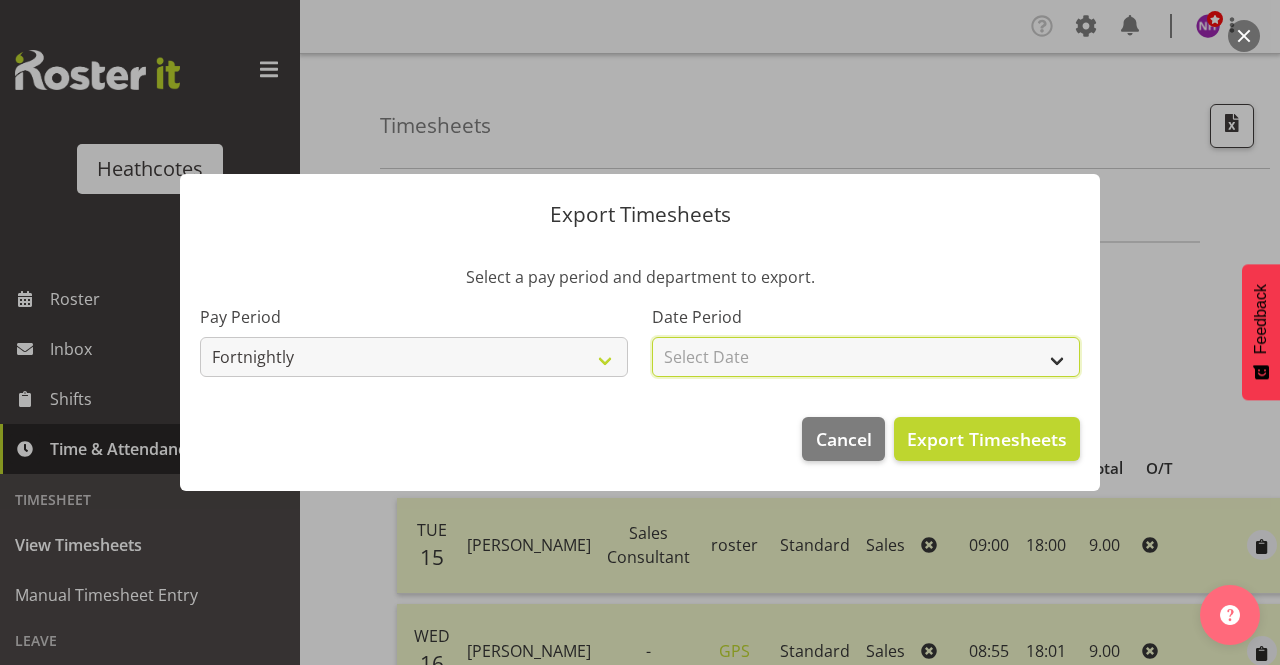 click on "Select Date  Fortnight starting [DATE] Fortnight starting [DATE] Fortnight starting [DATE] Fortnight starting [DATE] Fortnight starting [DATE] Fortnight starting [DATE] Fortnight starting [DATE] Fortnight starting [DATE] Fortnight starting [DATE] Fortnight starting [DATE]" at bounding box center [866, 357] 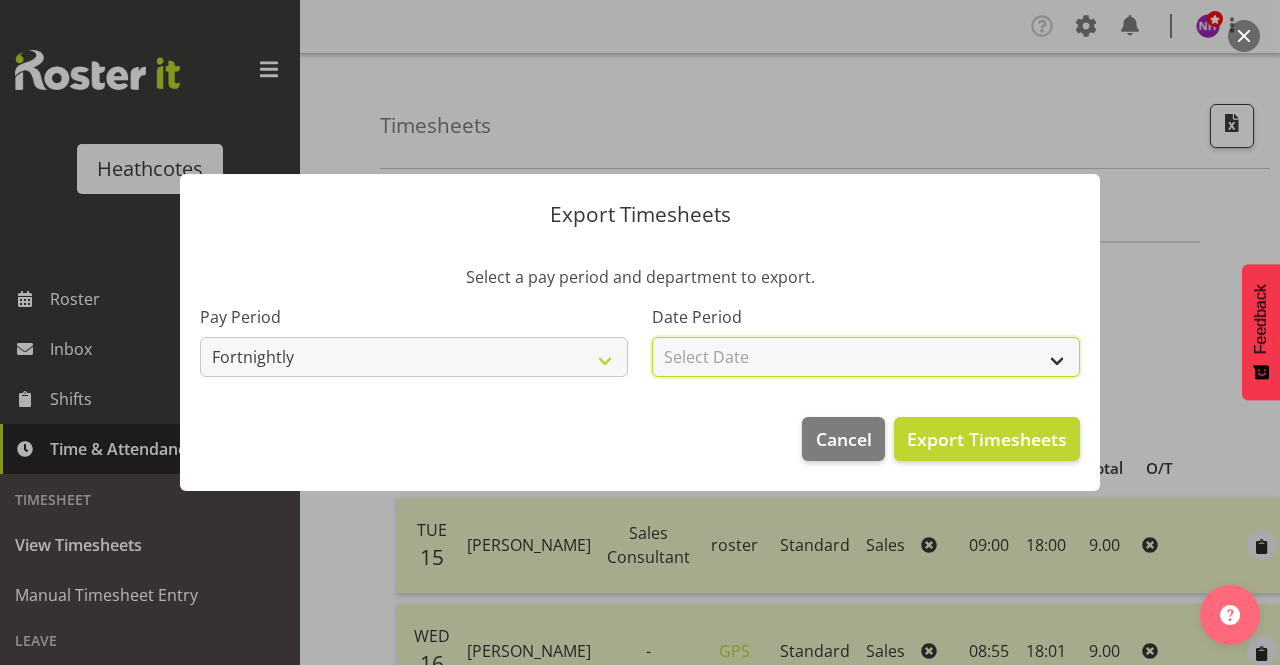 select on "[DATE]" 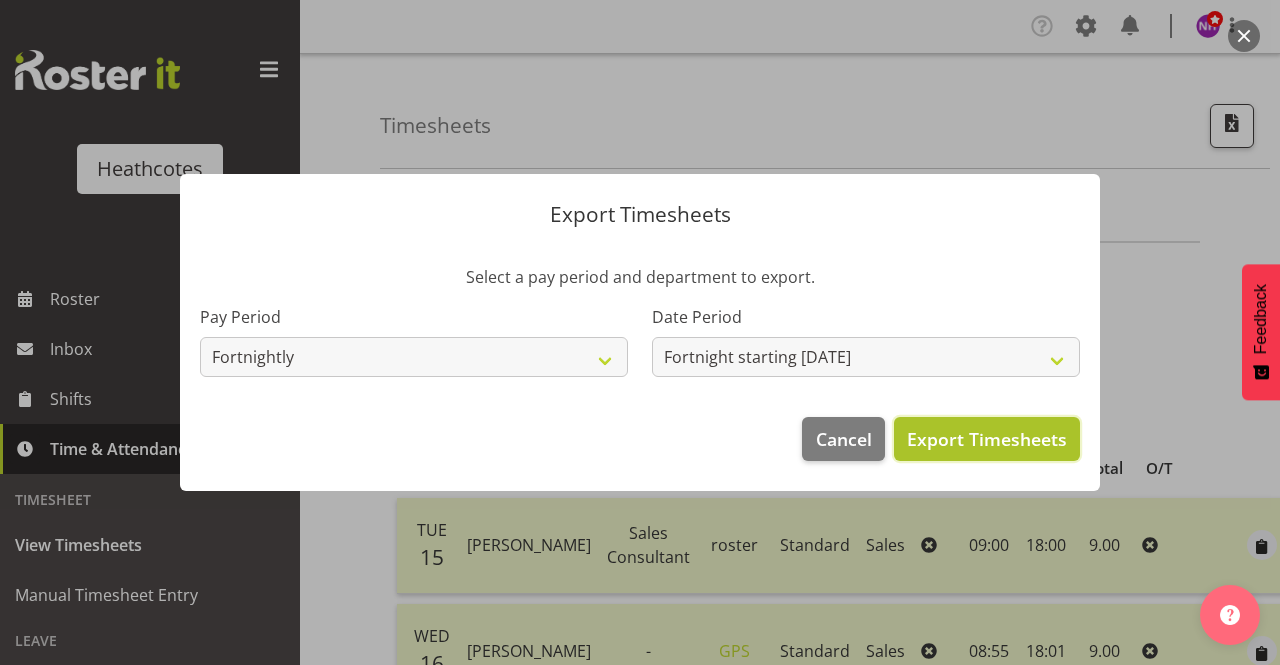 click on "Export Timesheets" at bounding box center (987, 439) 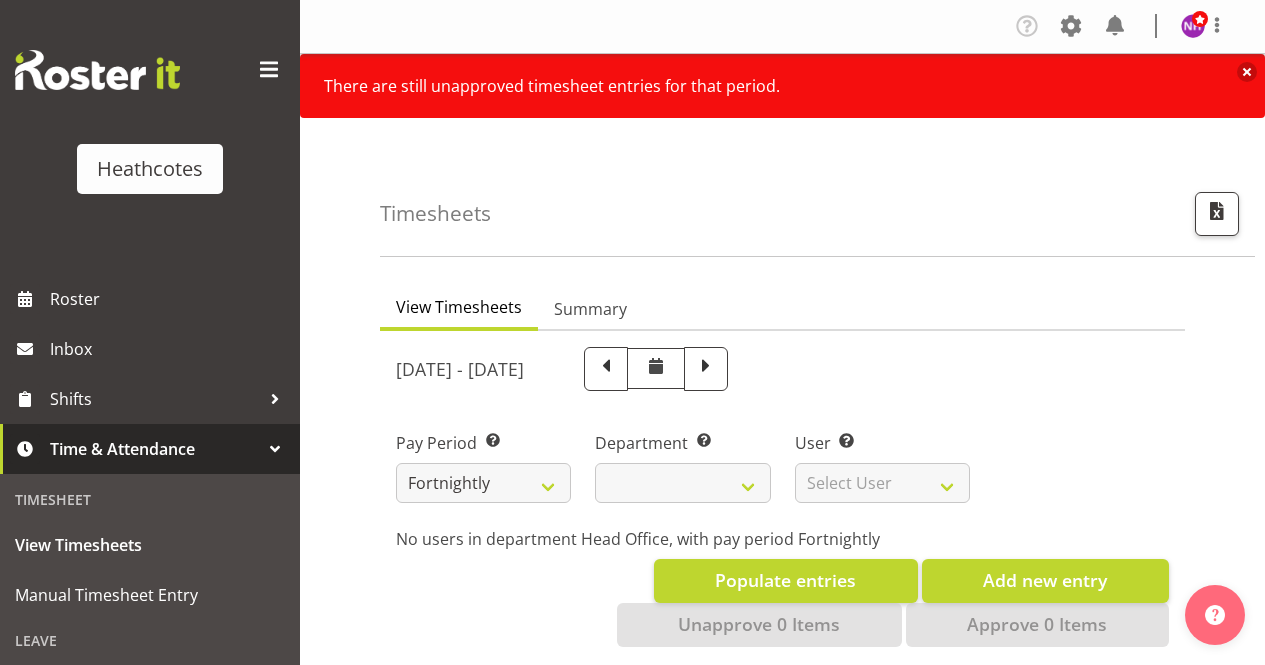 scroll, scrollTop: 0, scrollLeft: 0, axis: both 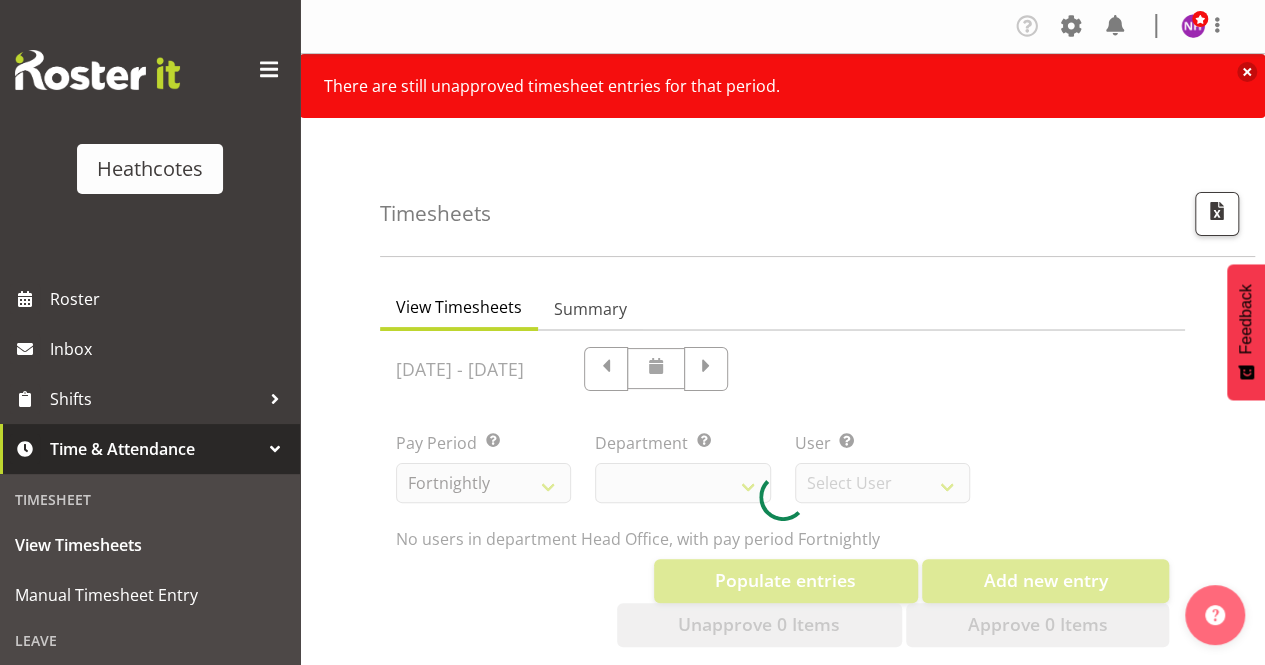 select on "788" 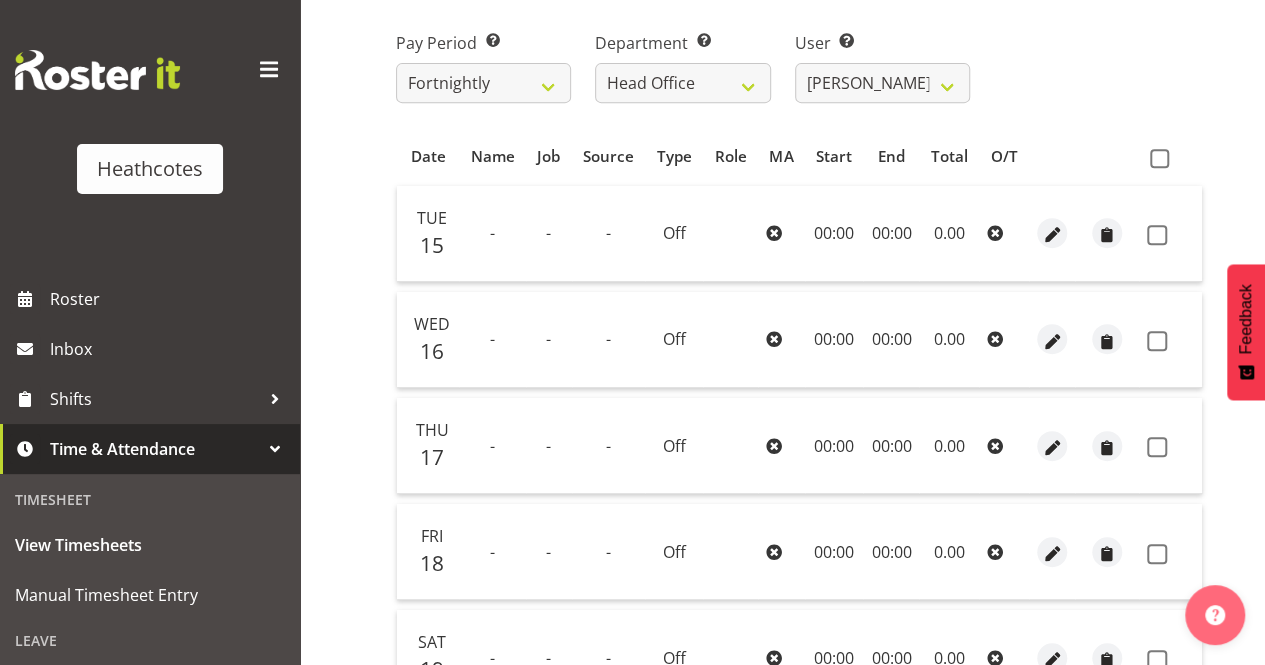 scroll, scrollTop: 0, scrollLeft: 0, axis: both 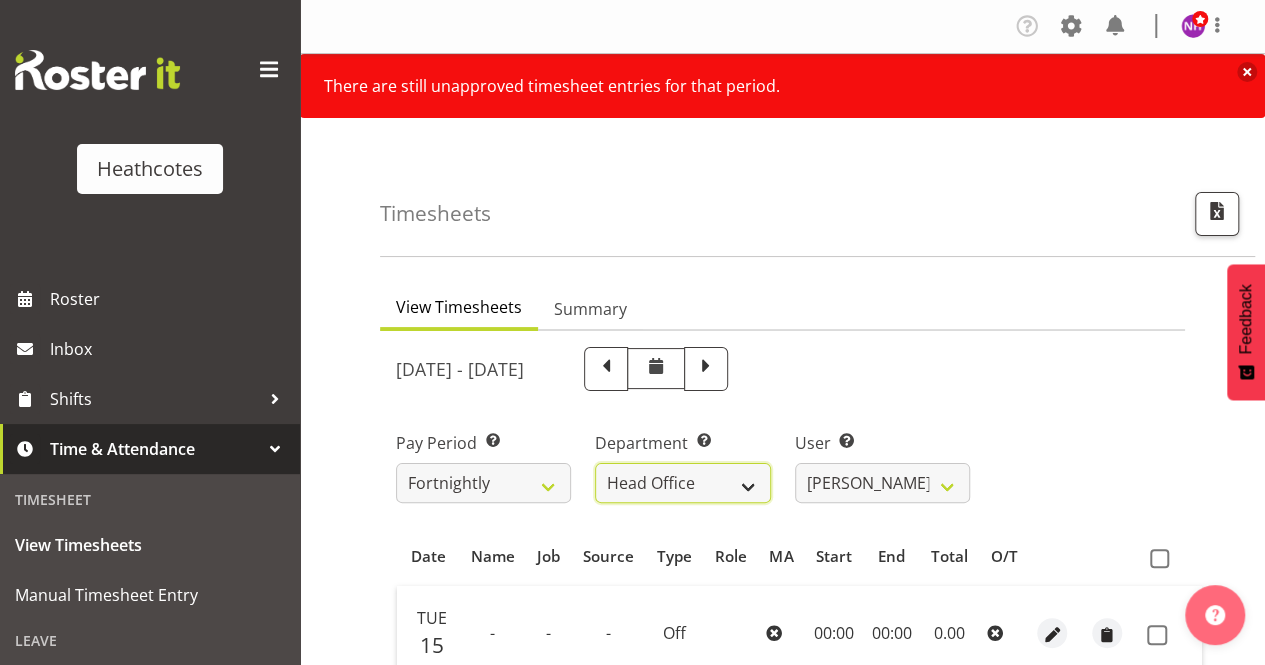 click on "Accounts
Head Office
[PERSON_NAME]" at bounding box center [682, 483] 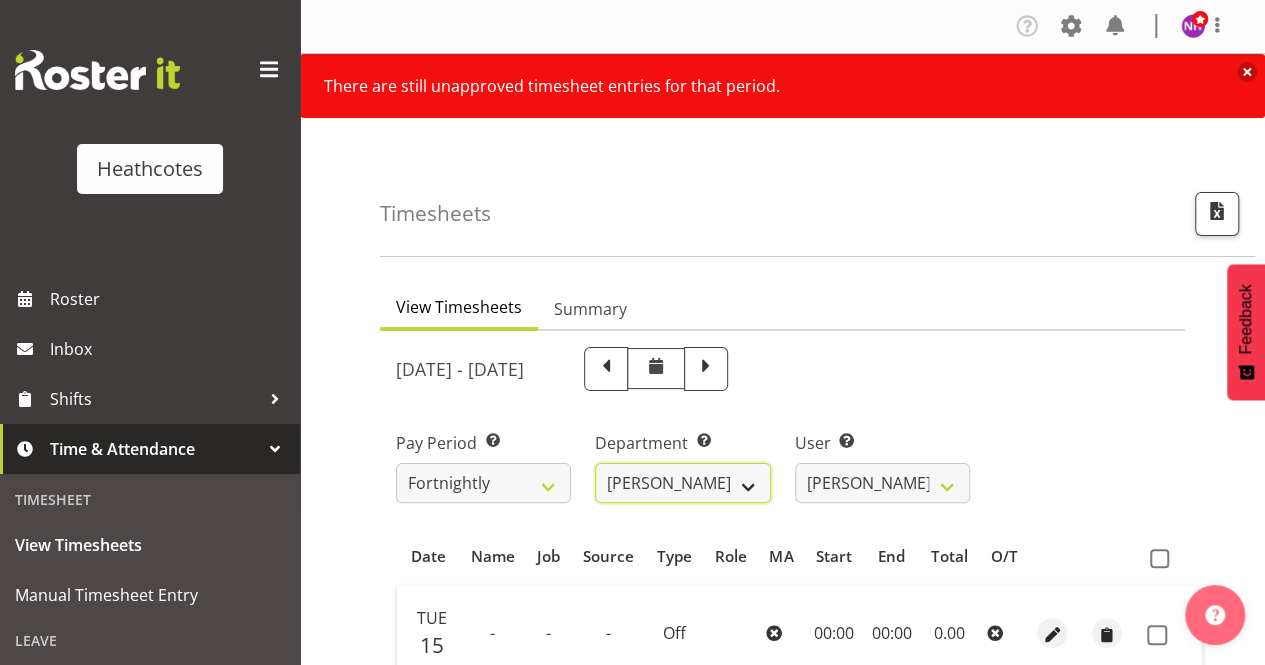 click on "Accounts
Head Office
Te Rapa" at bounding box center (682, 483) 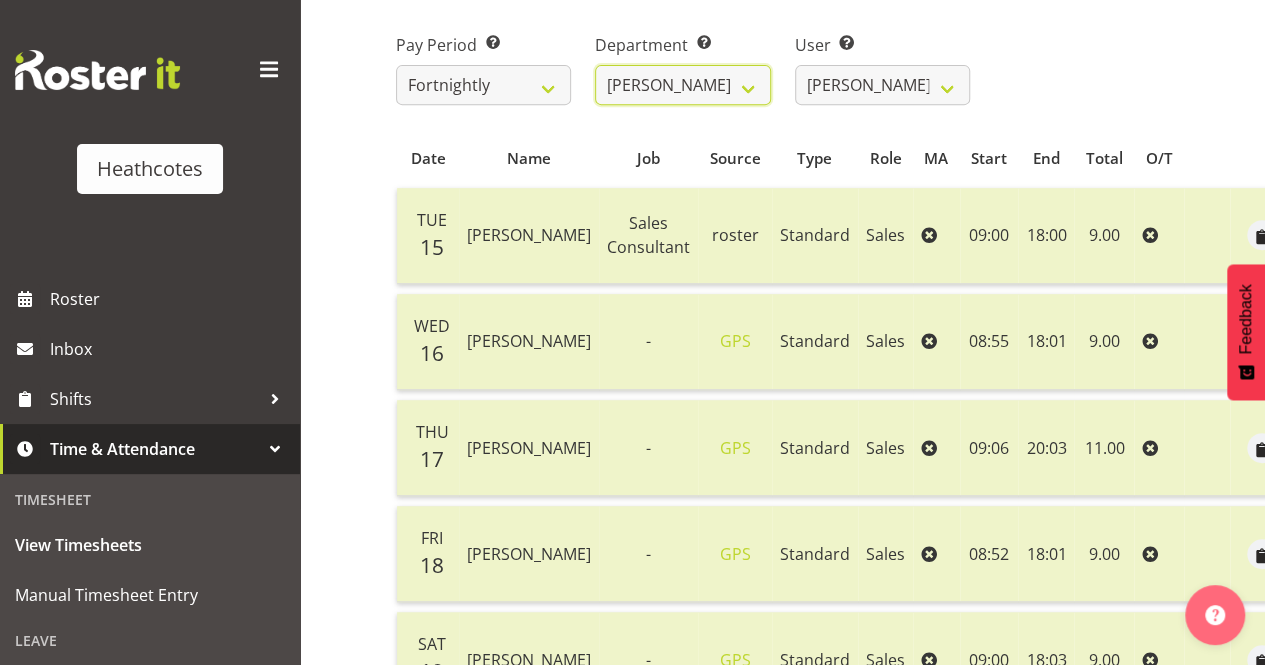 scroll, scrollTop: 400, scrollLeft: 0, axis: vertical 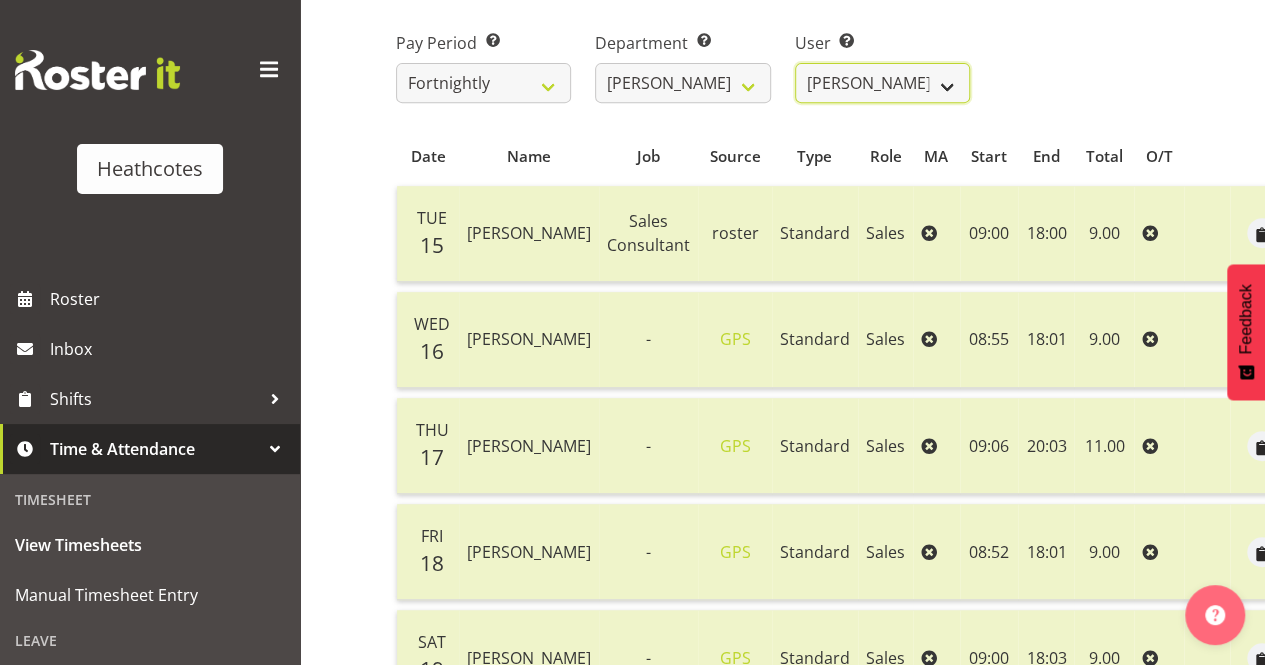 click on "Clifford Millar
❌
Marieka Allan-Jones
❌
Tony Wilcock
❌" at bounding box center (882, 83) 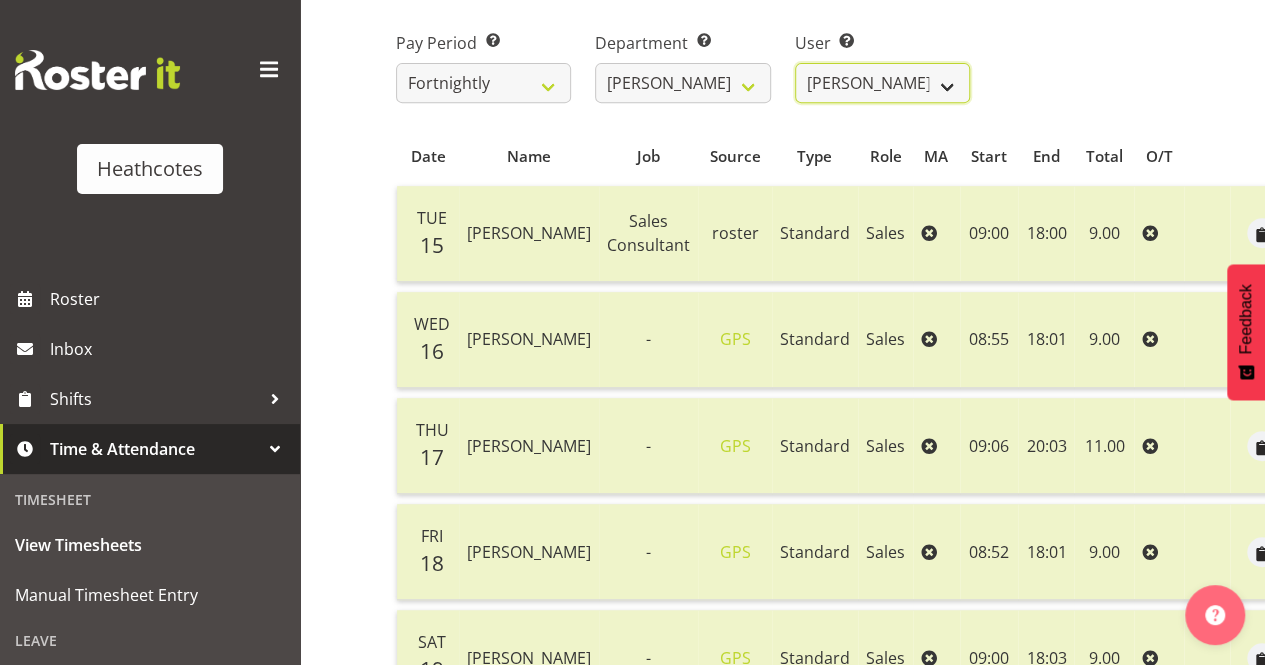 select on "9050" 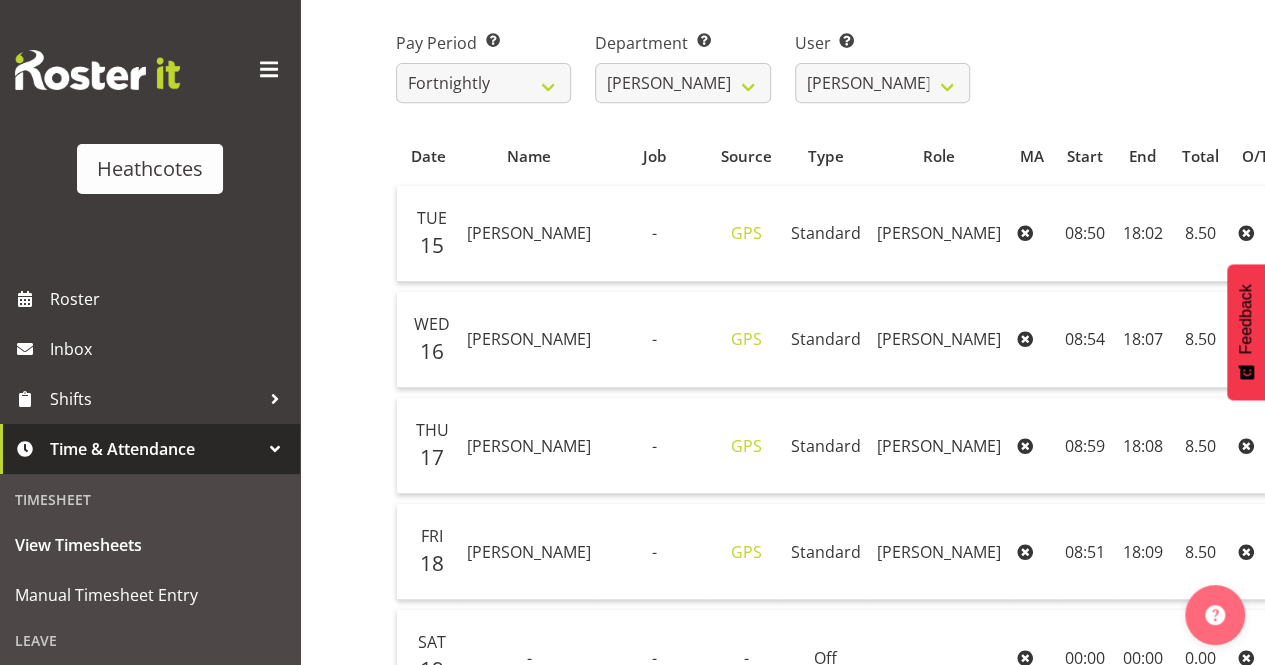 click at bounding box center [1408, 235] 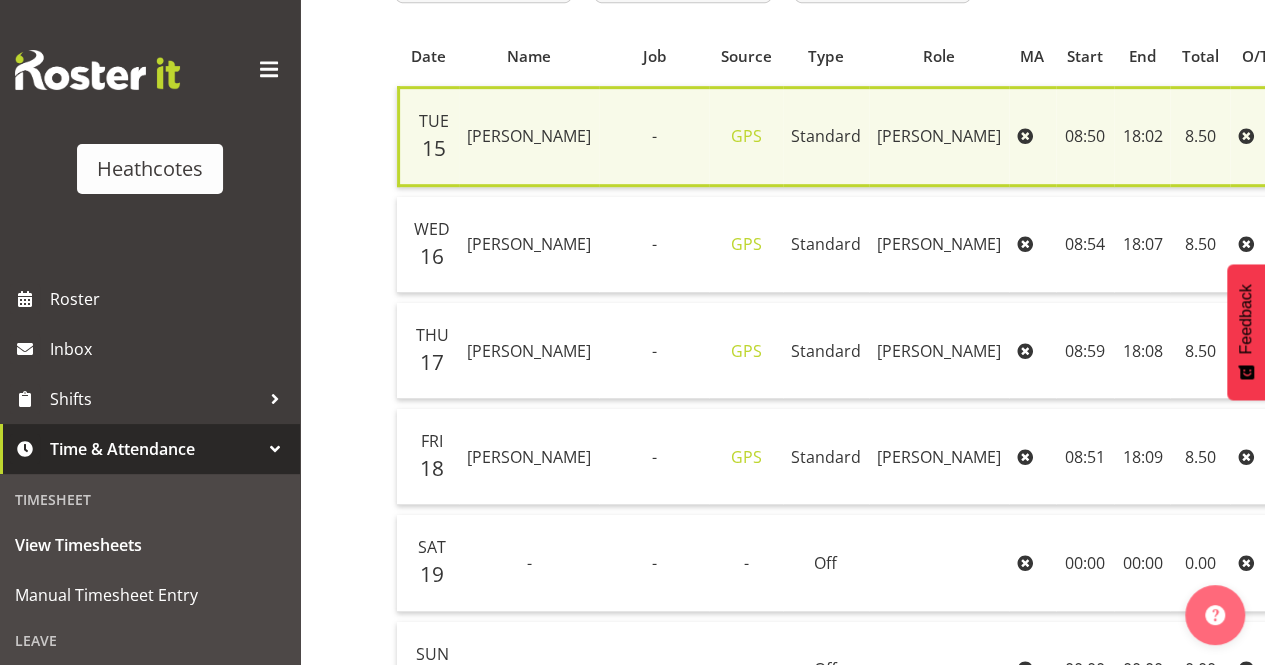 scroll, scrollTop: 700, scrollLeft: 0, axis: vertical 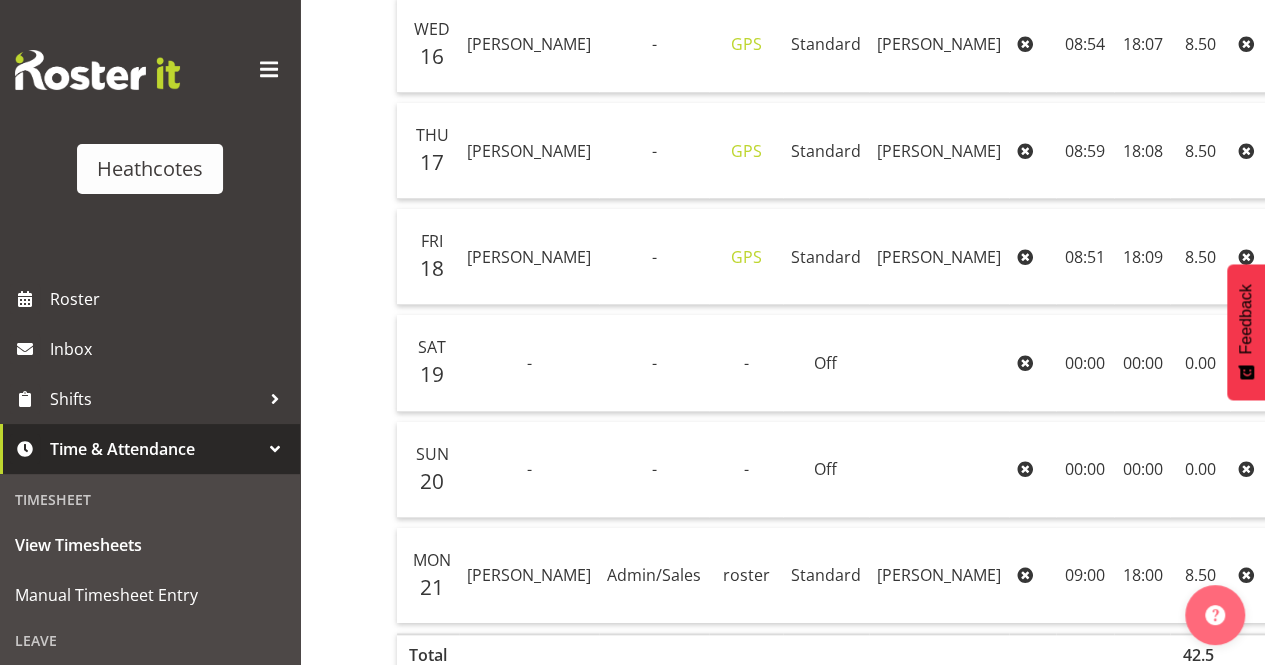 click at bounding box center (1408, 46) 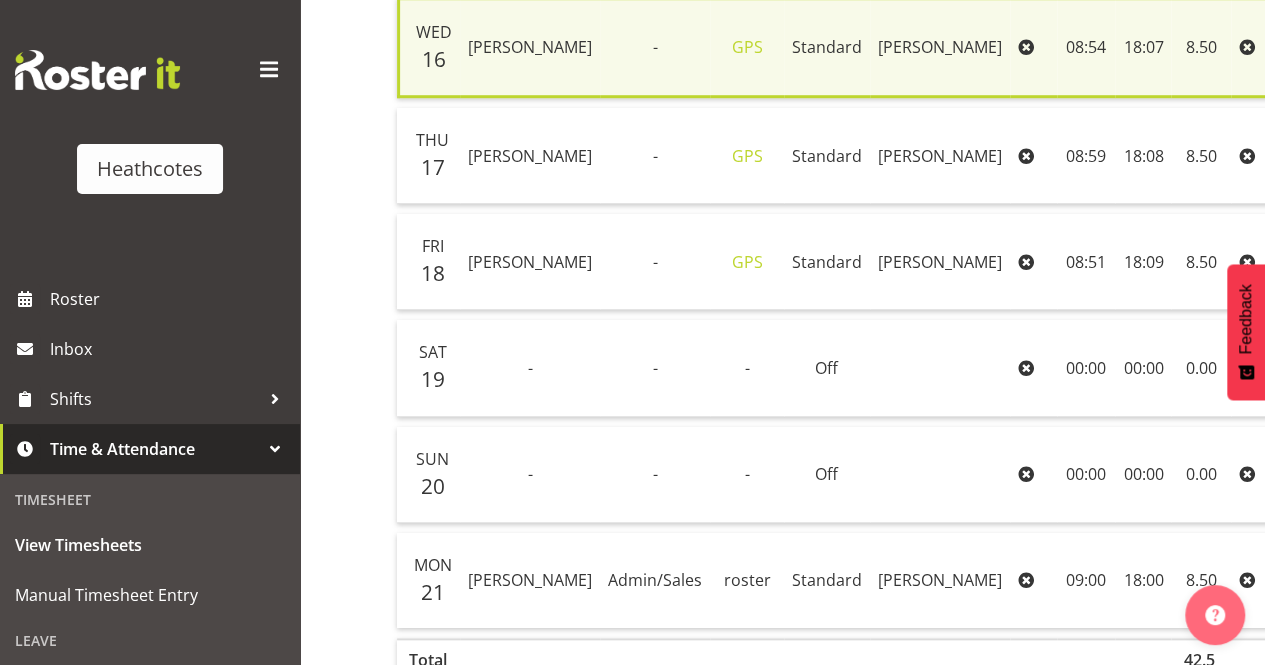 click at bounding box center [1409, 157] 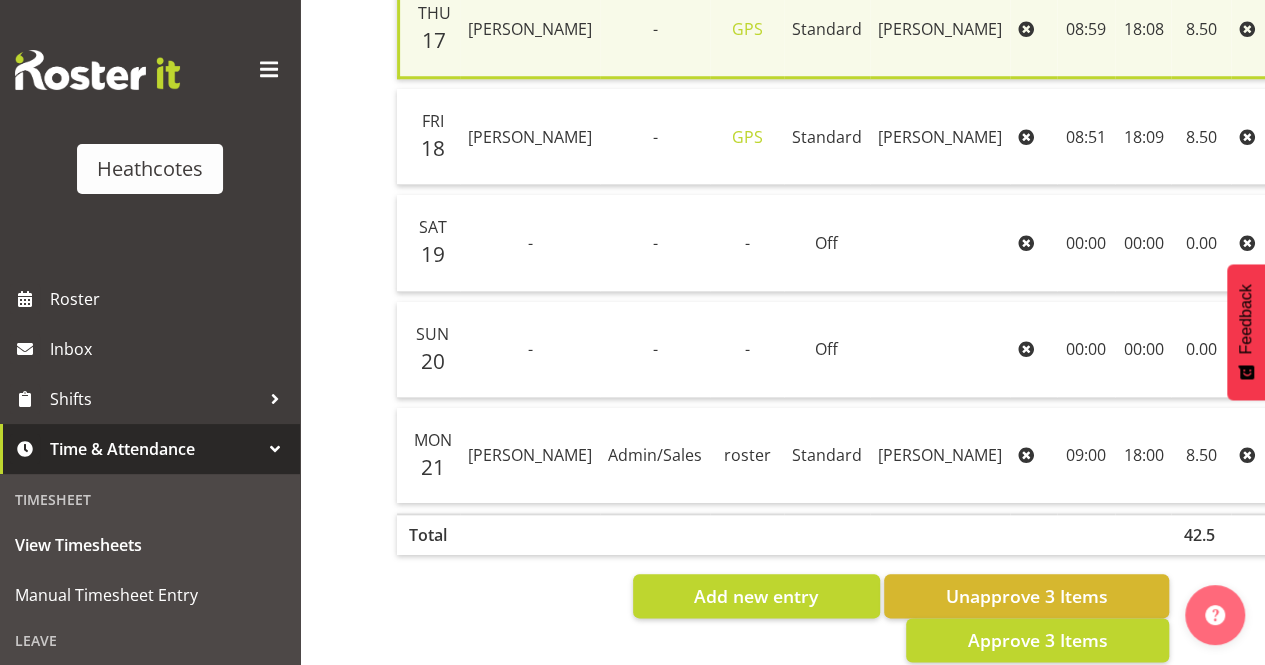 scroll, scrollTop: 900, scrollLeft: 0, axis: vertical 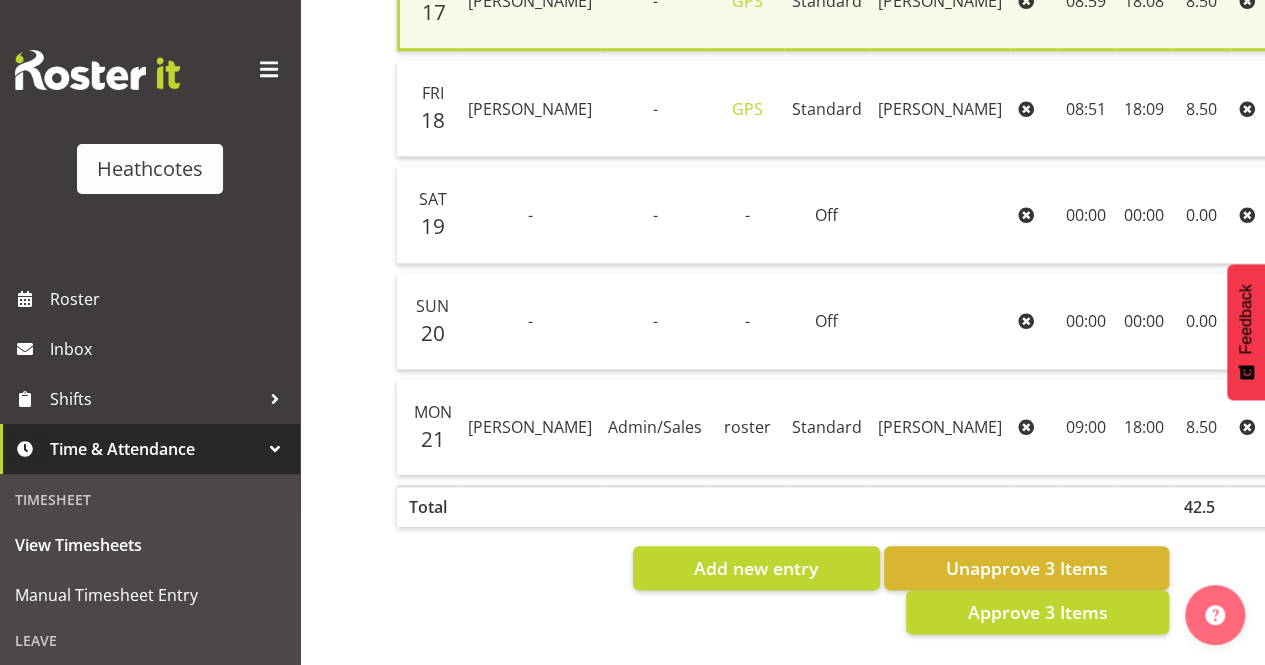 click at bounding box center [1409, 111] 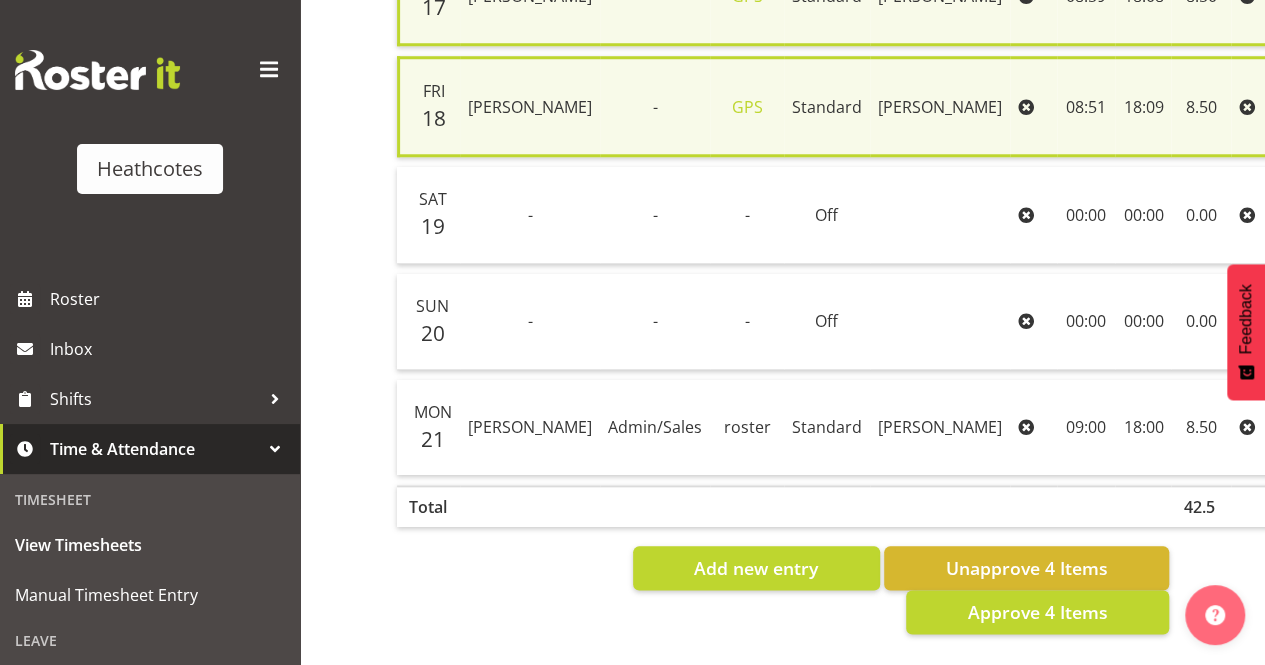 scroll, scrollTop: 957, scrollLeft: 0, axis: vertical 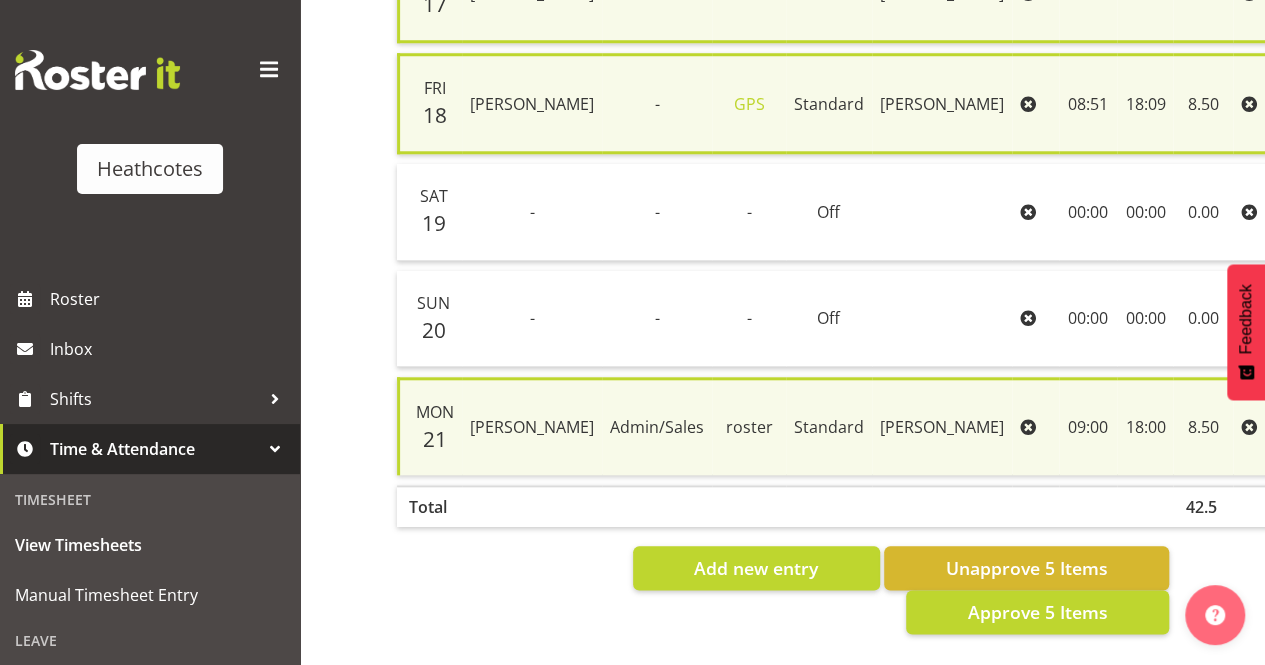 click at bounding box center [1411, 429] 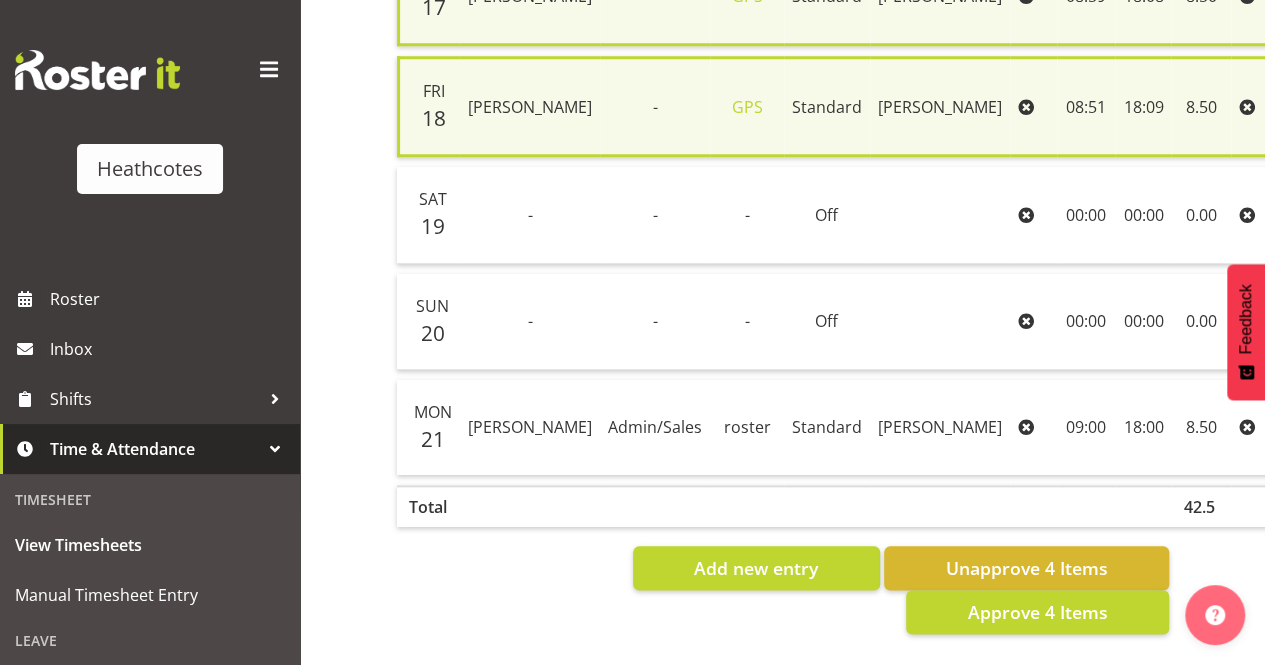 scroll, scrollTop: 957, scrollLeft: 0, axis: vertical 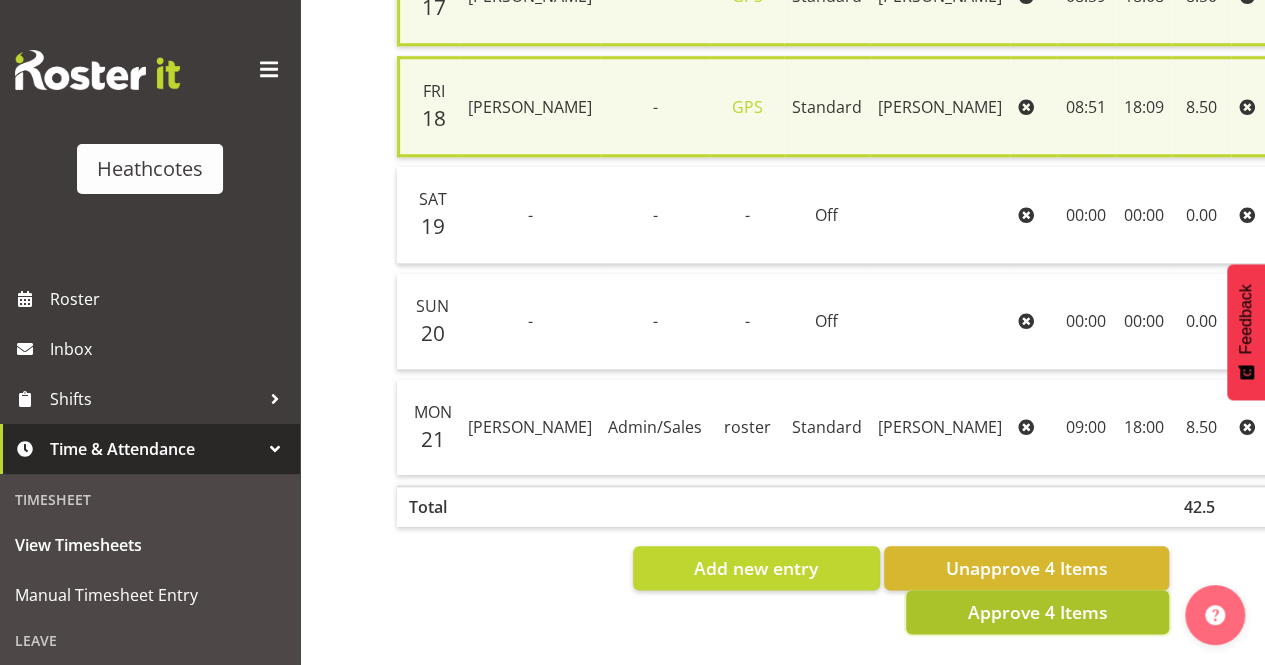 click on "Approve 4 Items" at bounding box center [1037, 612] 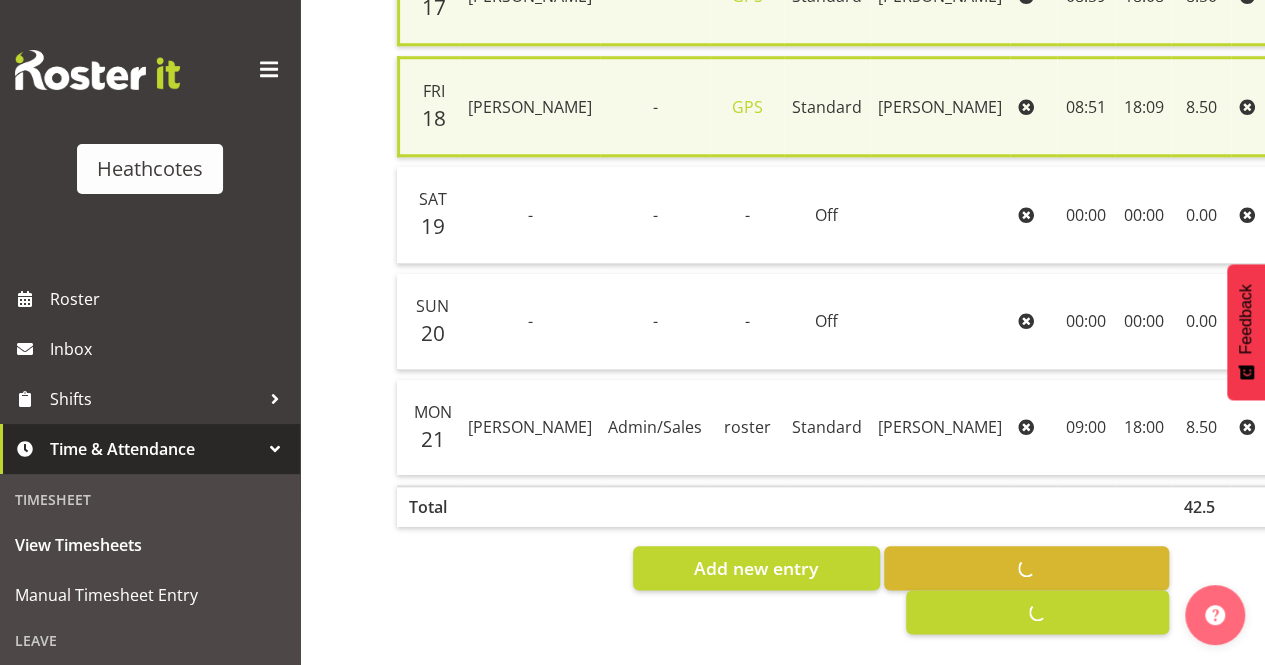 checkbox on "false" 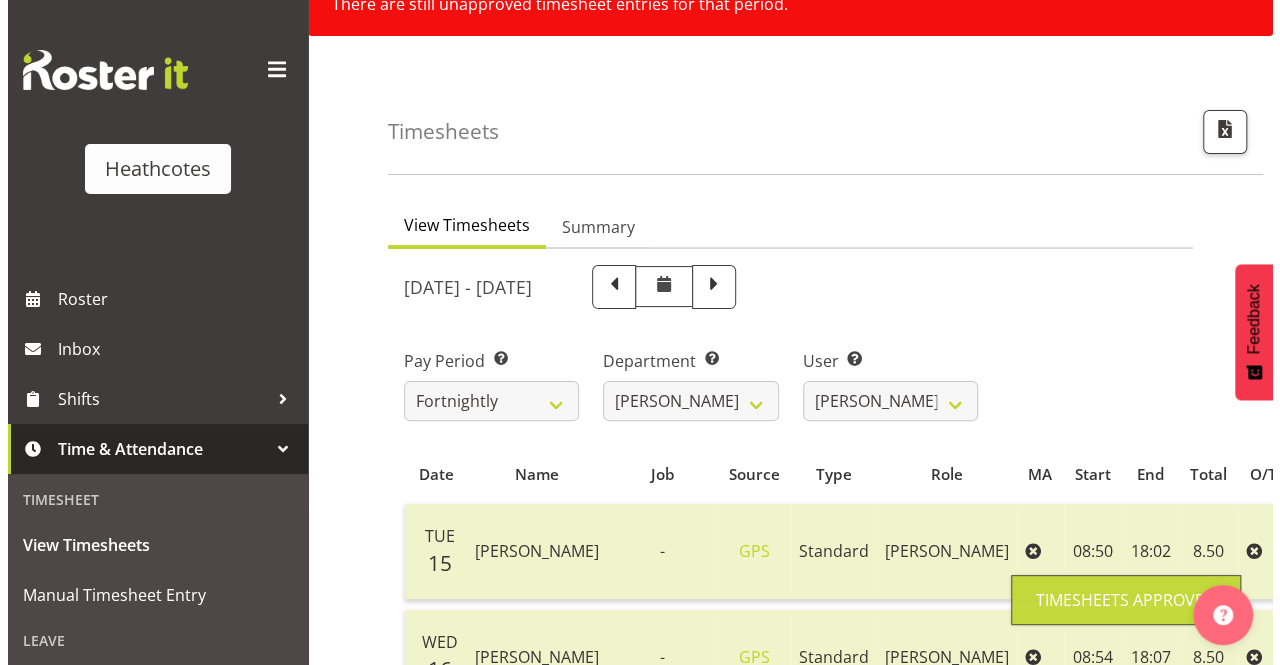scroll, scrollTop: 0, scrollLeft: 0, axis: both 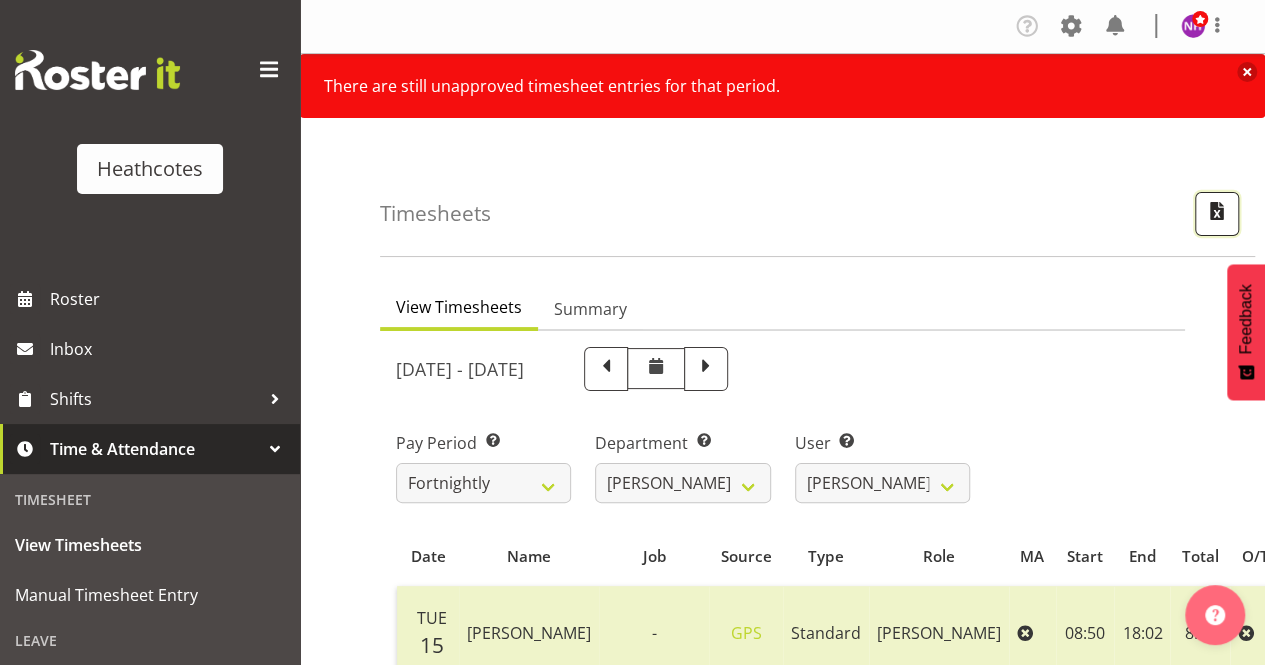 click at bounding box center (1217, 213) 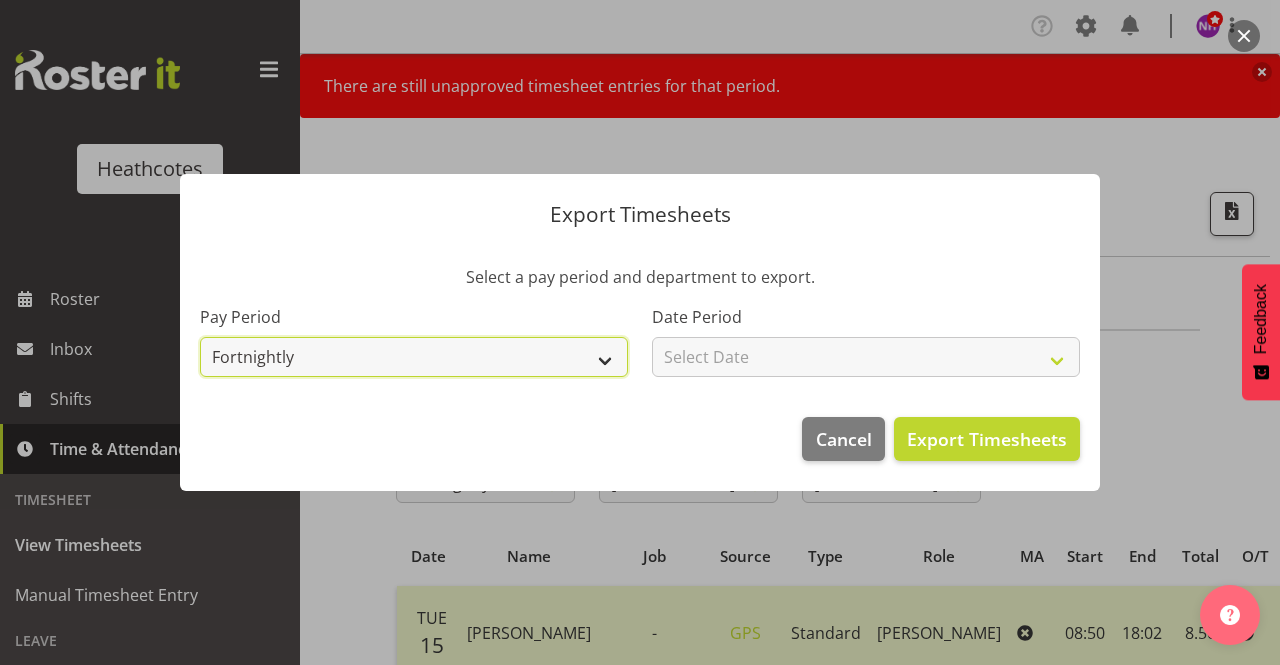 click on "Fortnightly" at bounding box center [414, 357] 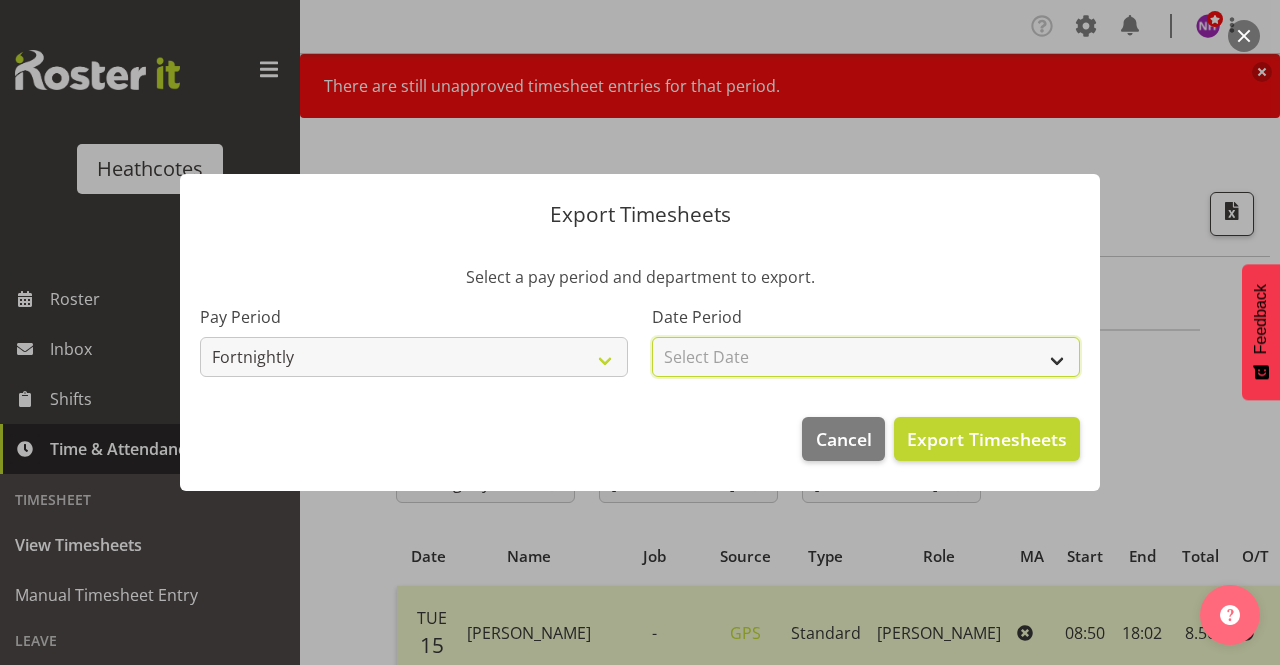 click on "Select Date  Fortnight starting [DATE] Fortnight starting [DATE] Fortnight starting [DATE] Fortnight starting [DATE] Fortnight starting [DATE] Fortnight starting [DATE] Fortnight starting [DATE] Fortnight starting [DATE] Fortnight starting [DATE] Fortnight starting [DATE]" at bounding box center [866, 357] 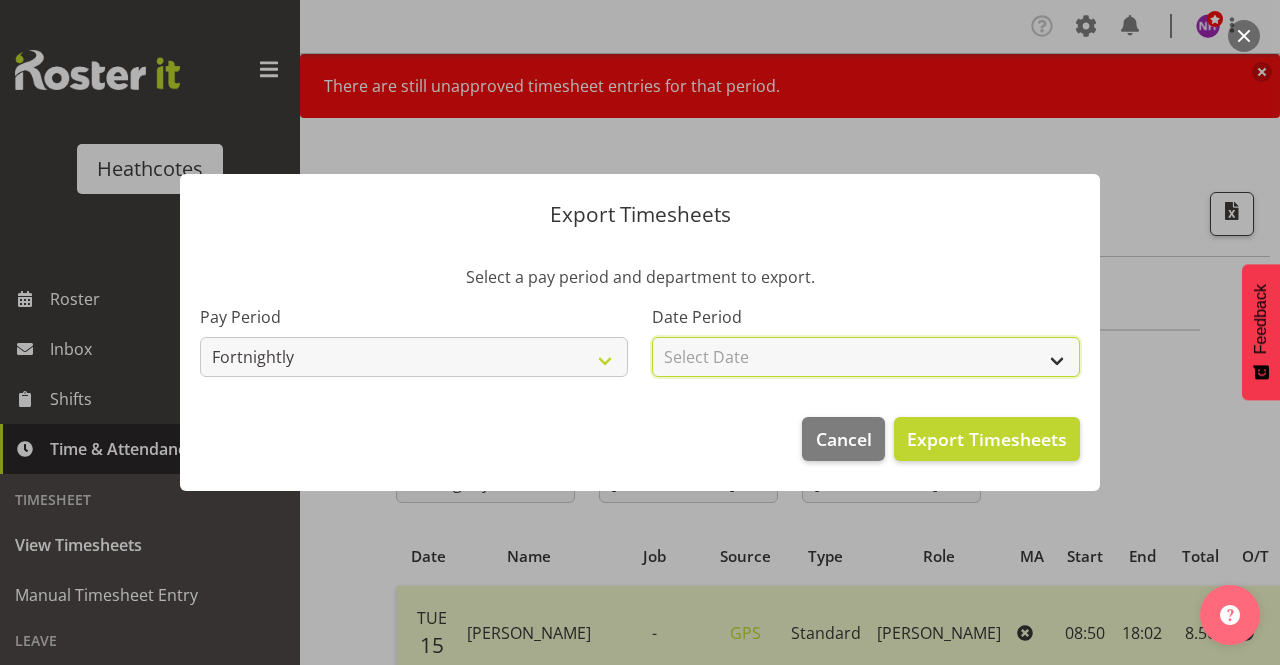select on "[DATE]" 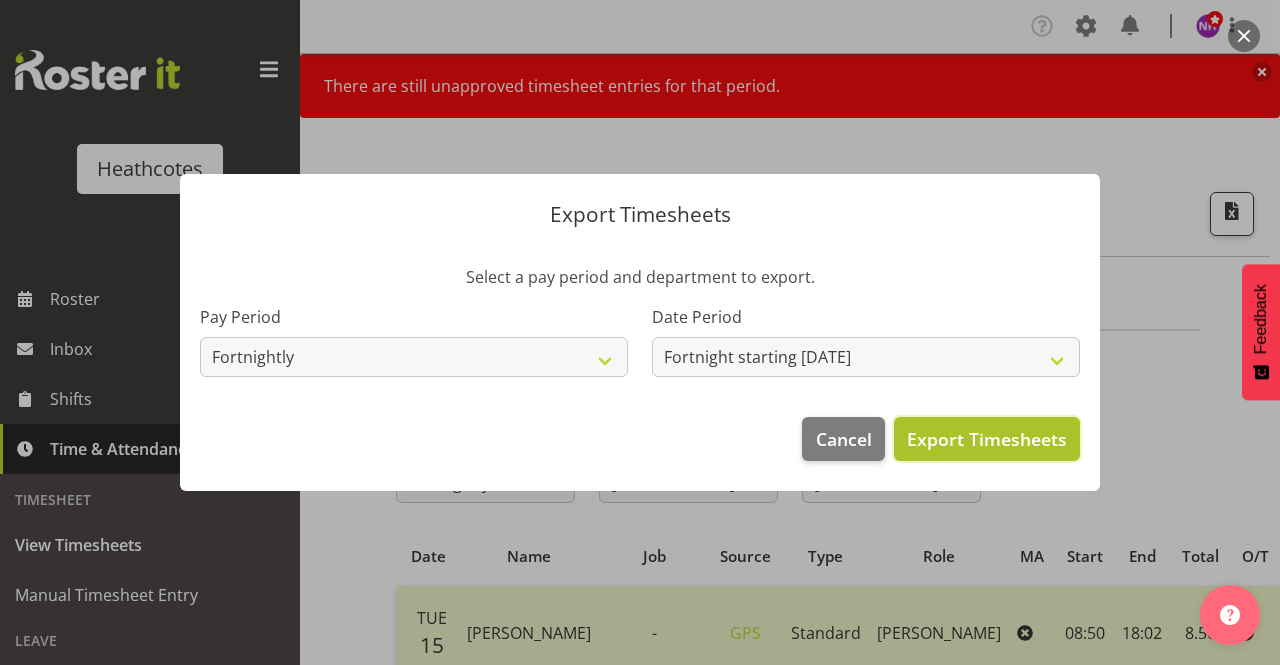 click on "Export Timesheets" at bounding box center [987, 439] 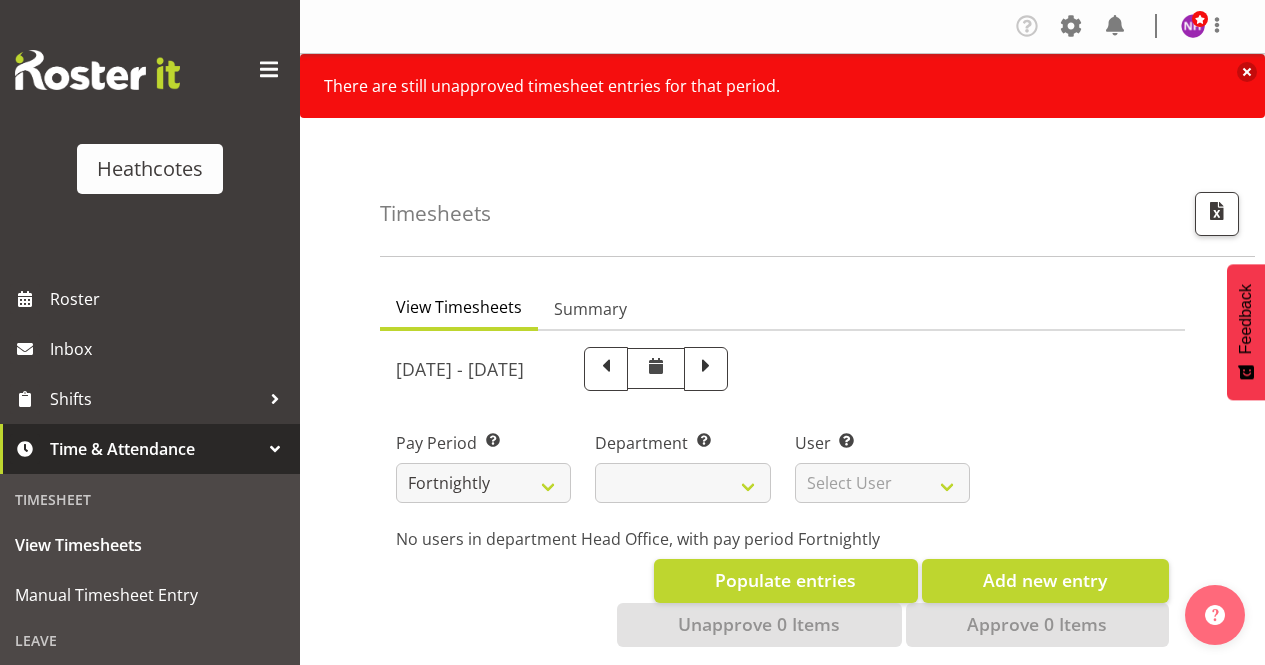 scroll, scrollTop: 0, scrollLeft: 0, axis: both 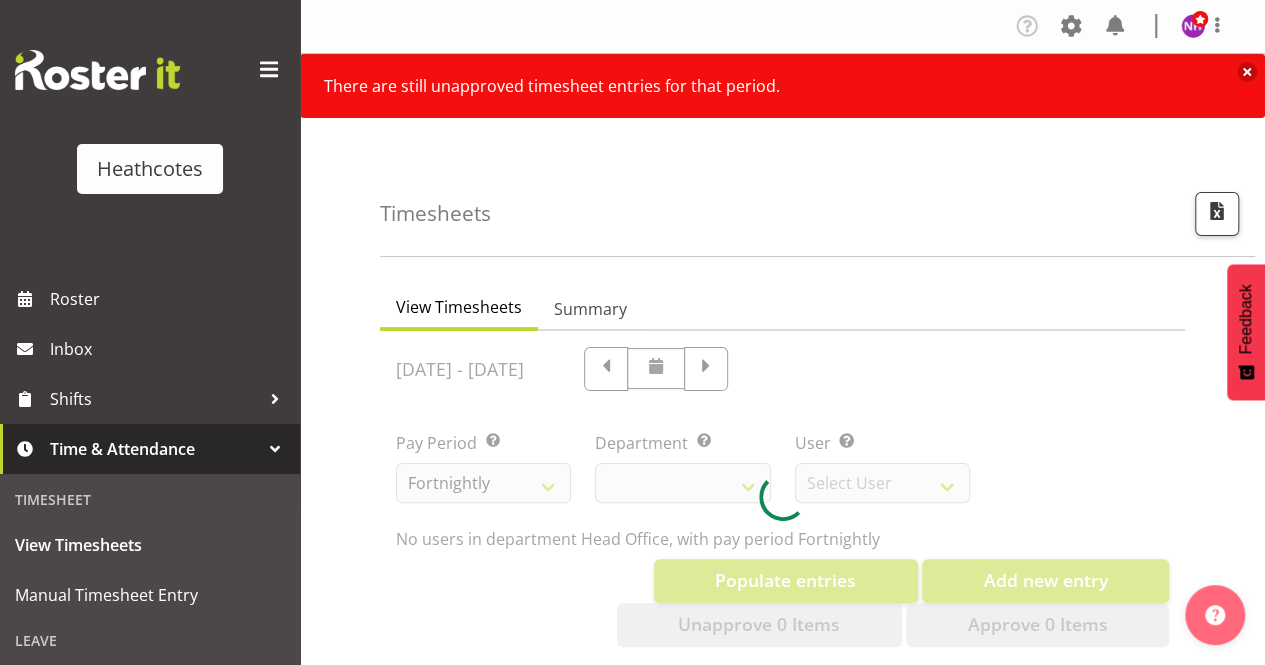 select on "788" 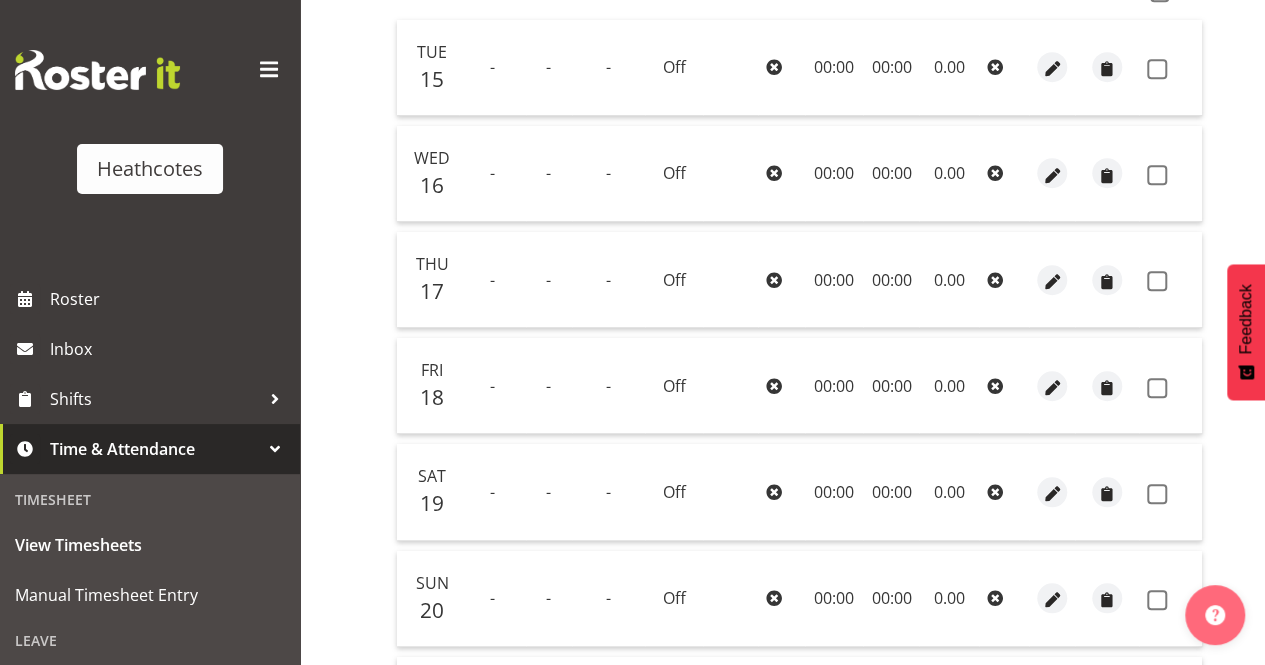 scroll, scrollTop: 254, scrollLeft: 0, axis: vertical 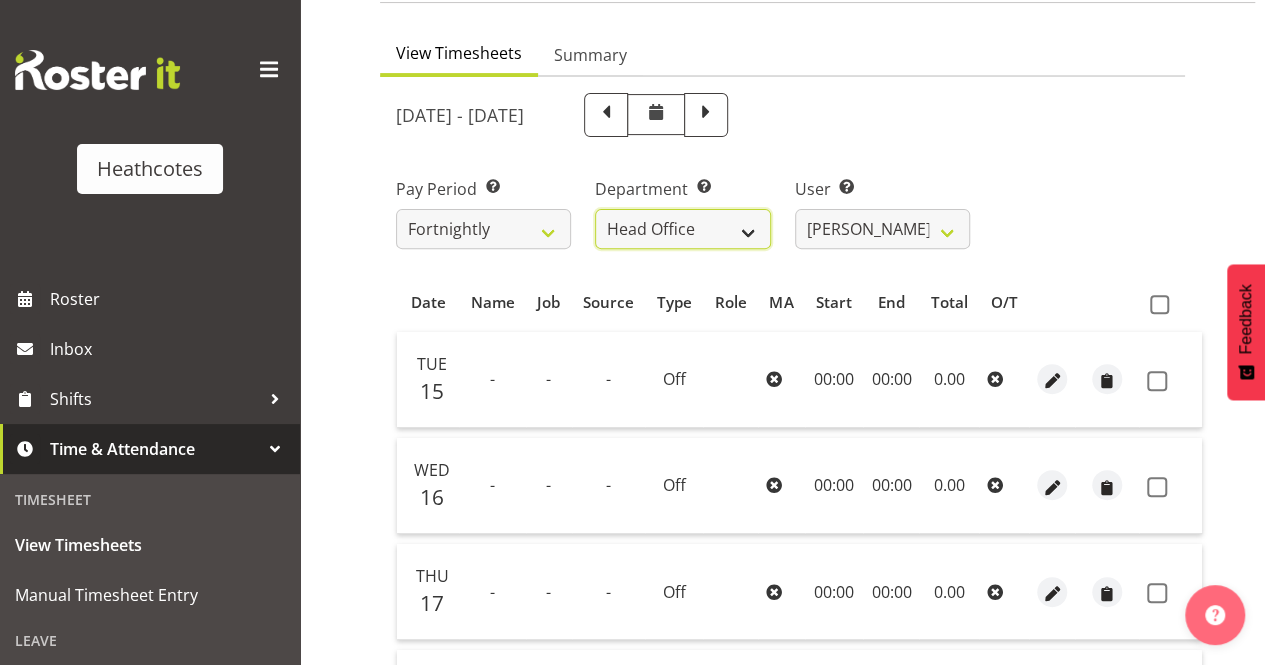 click on "Accounts
Head Office
[PERSON_NAME]" at bounding box center [682, 229] 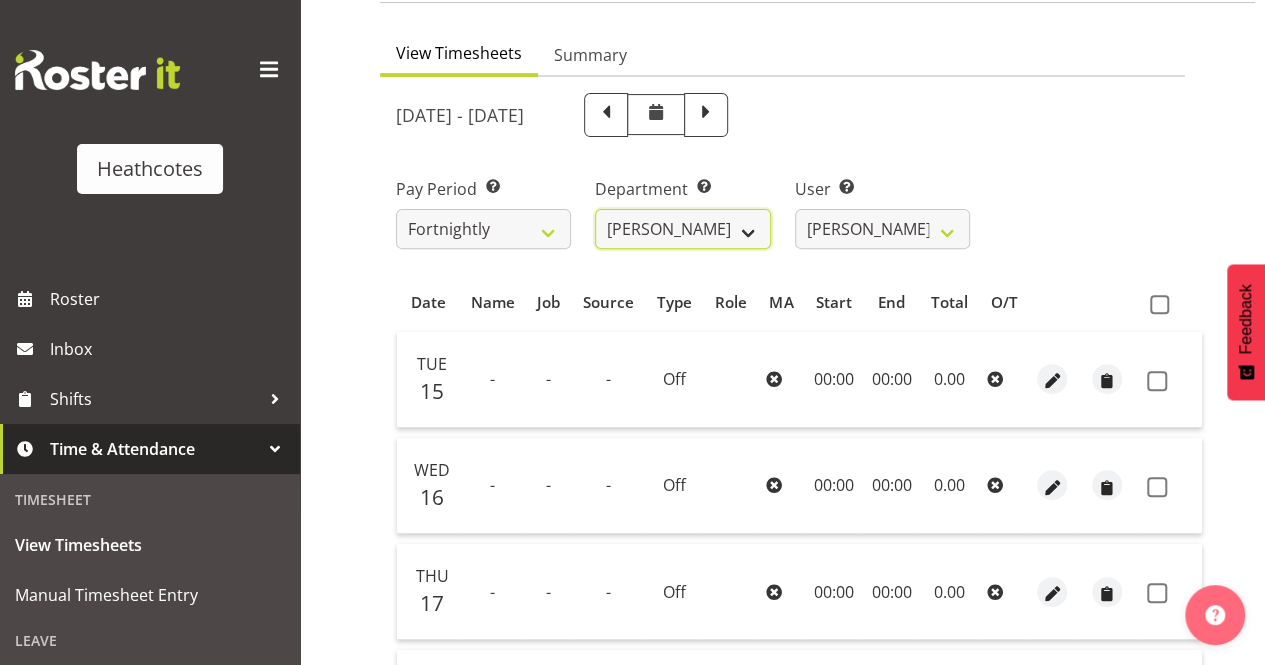 click on "Accounts
Head Office
Te Rapa" at bounding box center (682, 229) 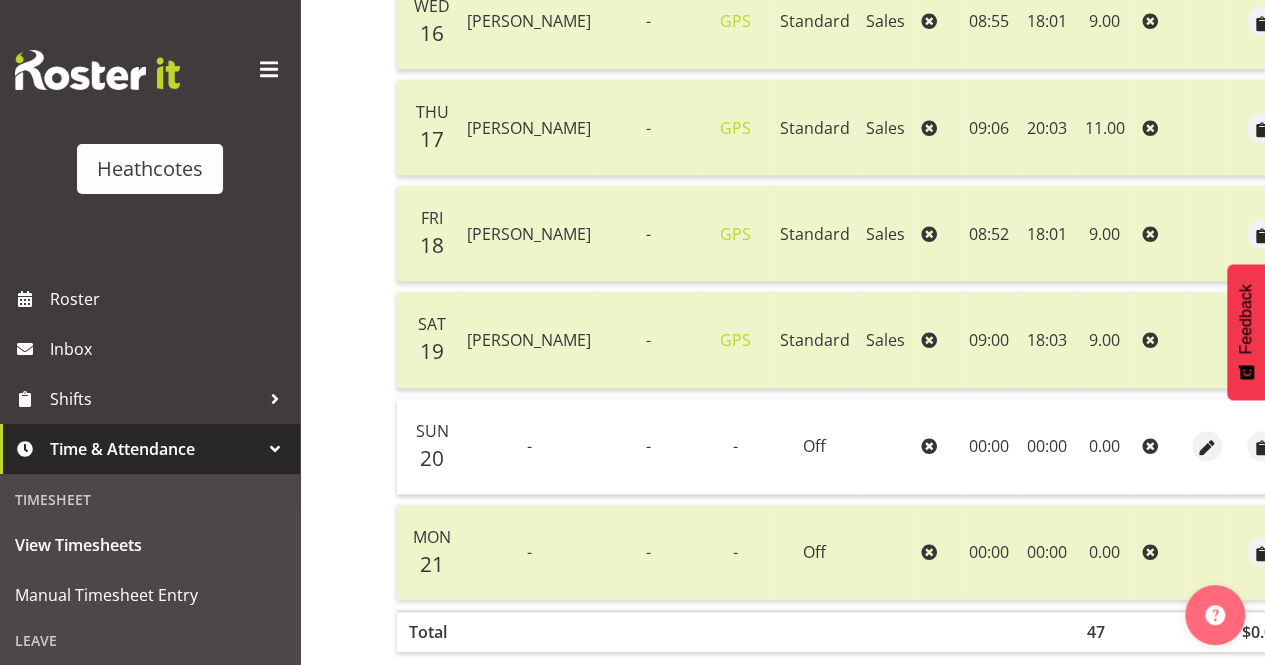scroll, scrollTop: 754, scrollLeft: 0, axis: vertical 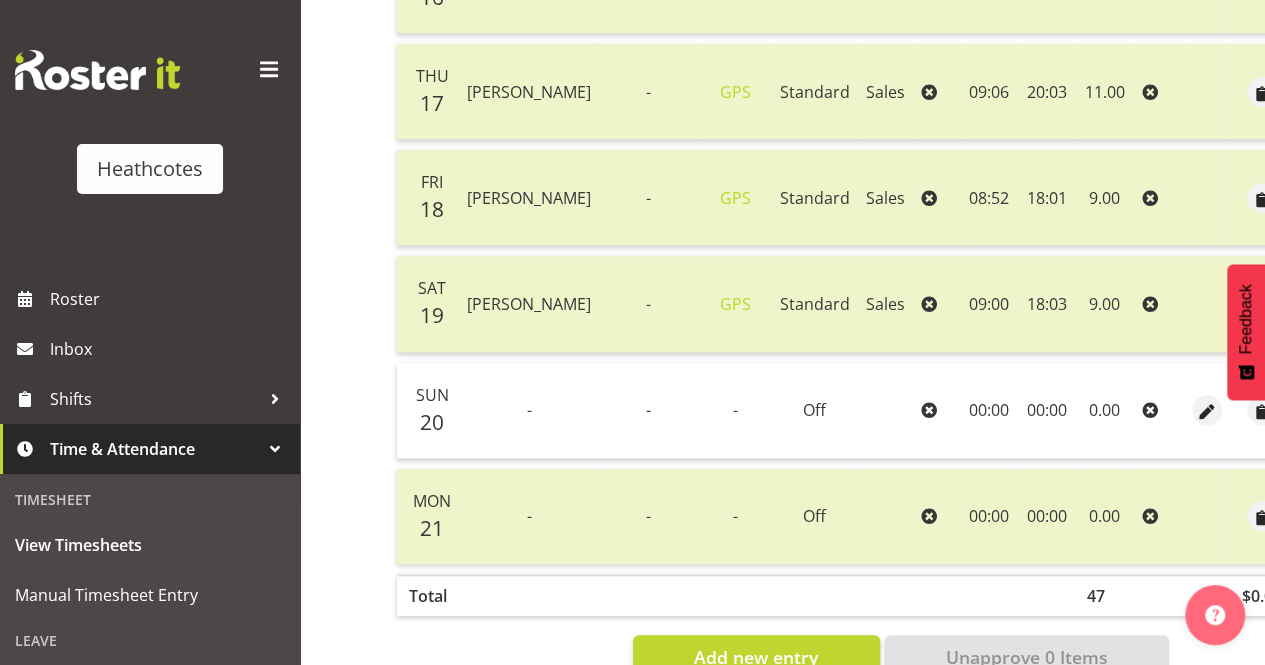 click at bounding box center [1312, 412] 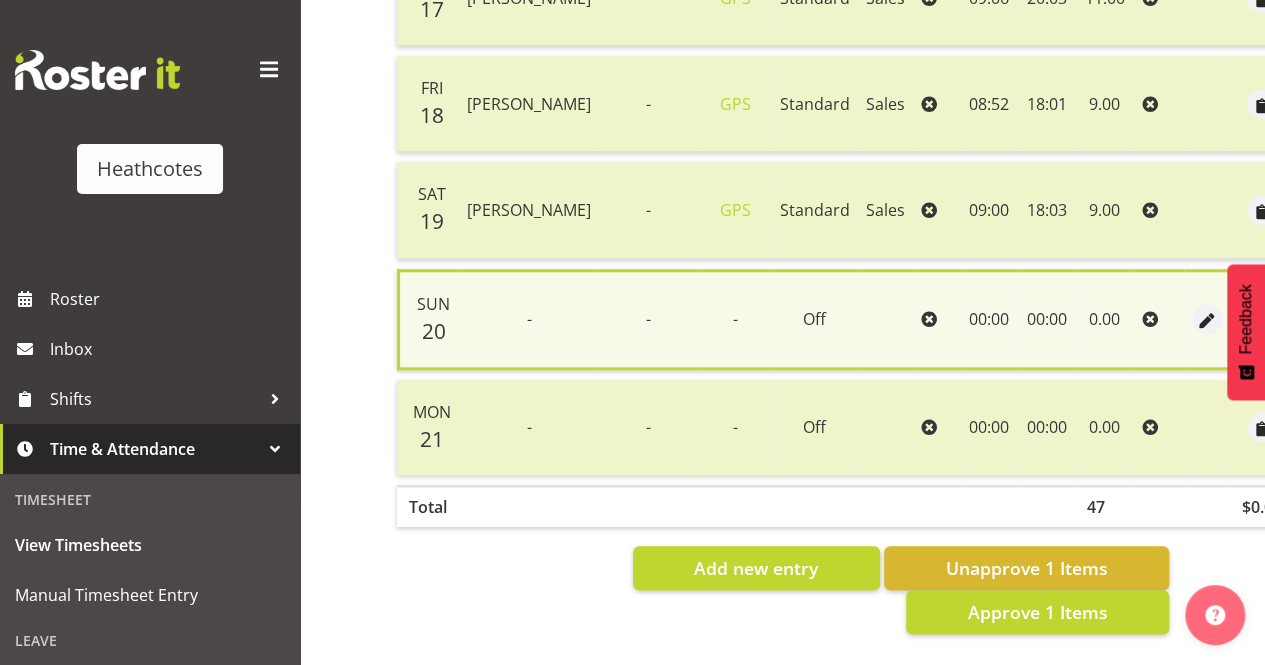 scroll, scrollTop: 859, scrollLeft: 0, axis: vertical 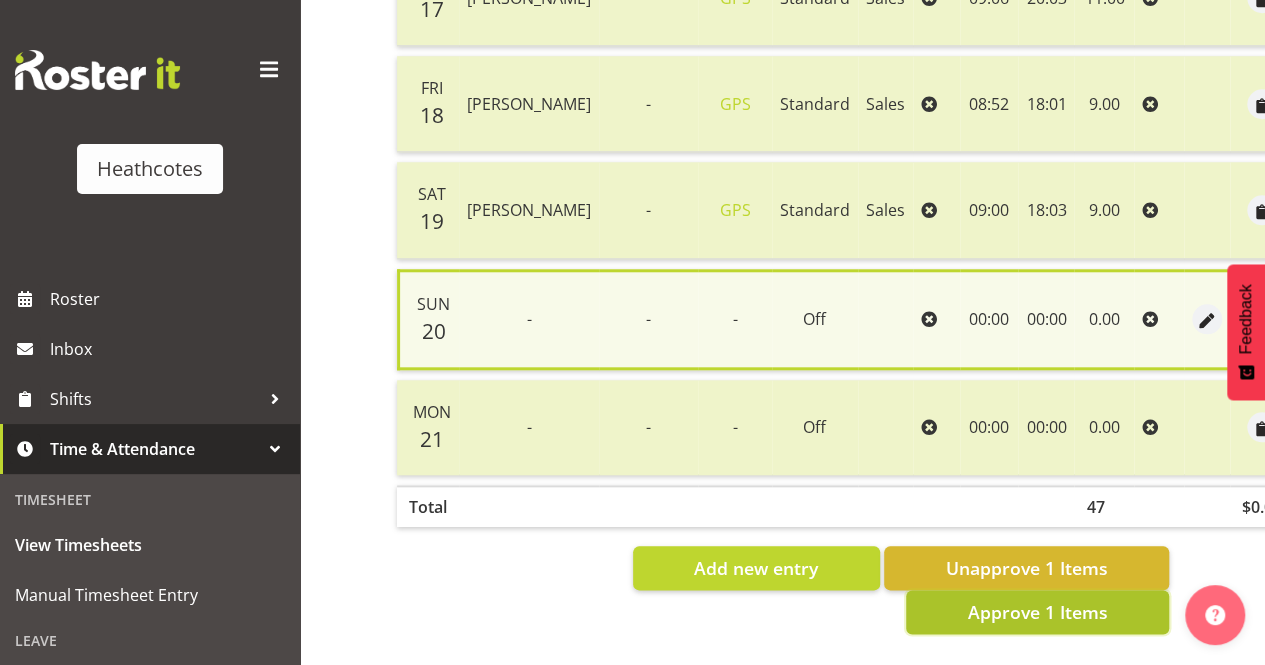 click on "Approve 1 Items" at bounding box center (1037, 612) 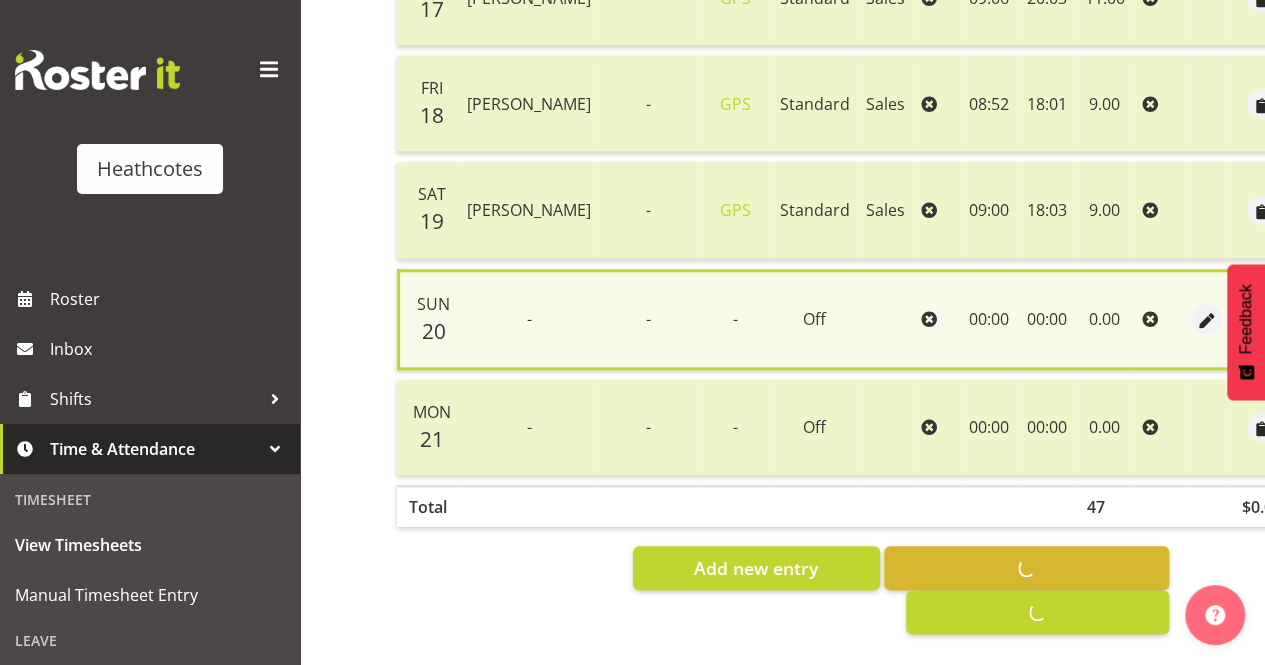 checkbox on "false" 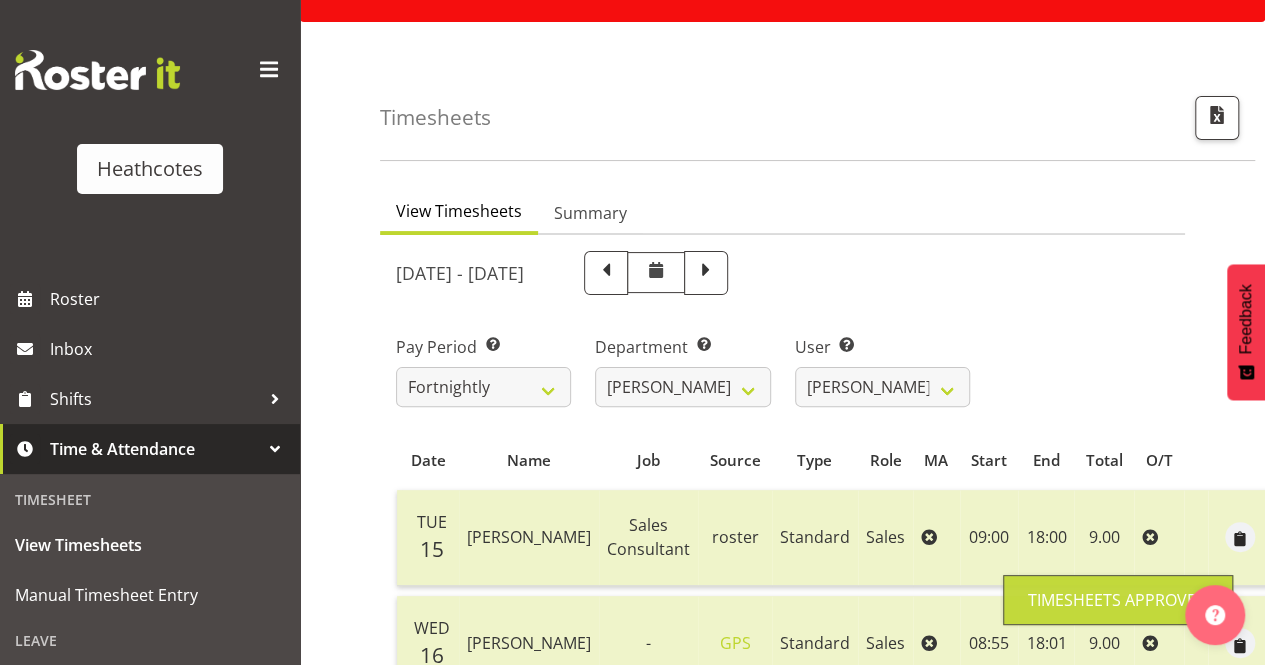 scroll, scrollTop: 0, scrollLeft: 0, axis: both 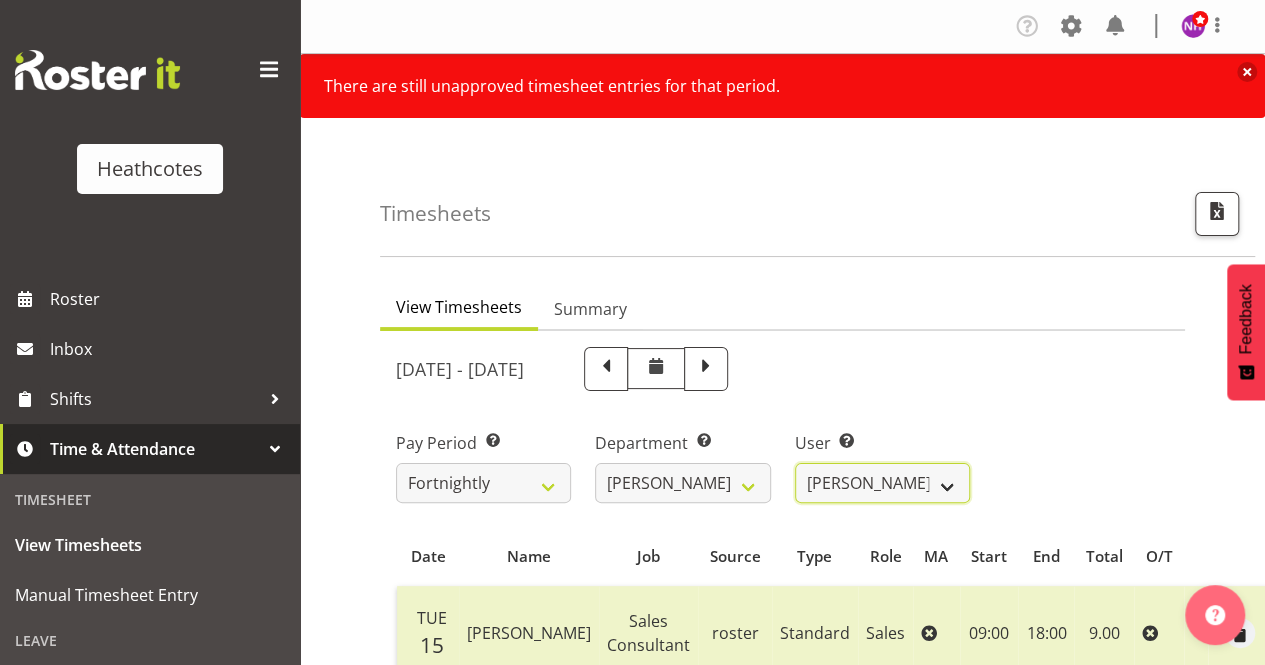 click on "Clifford Millar
✔
Marieka Allan-Jones
❌
Tony Wilcock
❌" at bounding box center [882, 483] 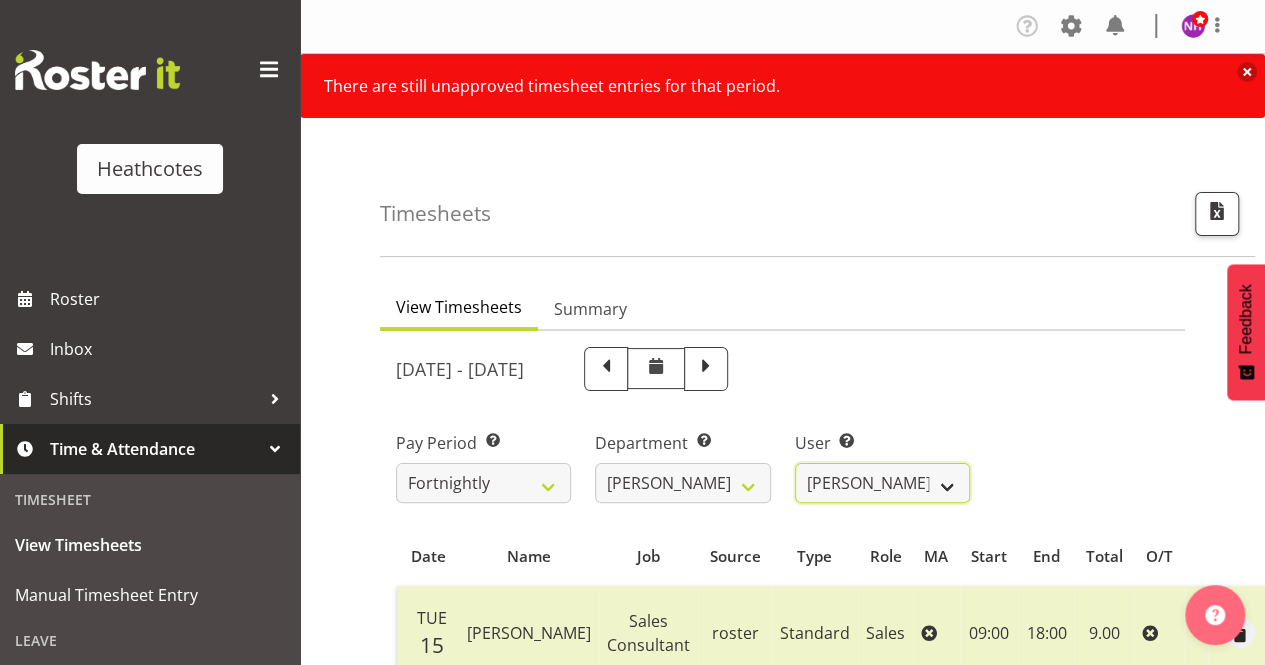 click on "Clifford Millar
✔
Marieka Allan-Jones
❌
Tony Wilcock
❌" at bounding box center (882, 483) 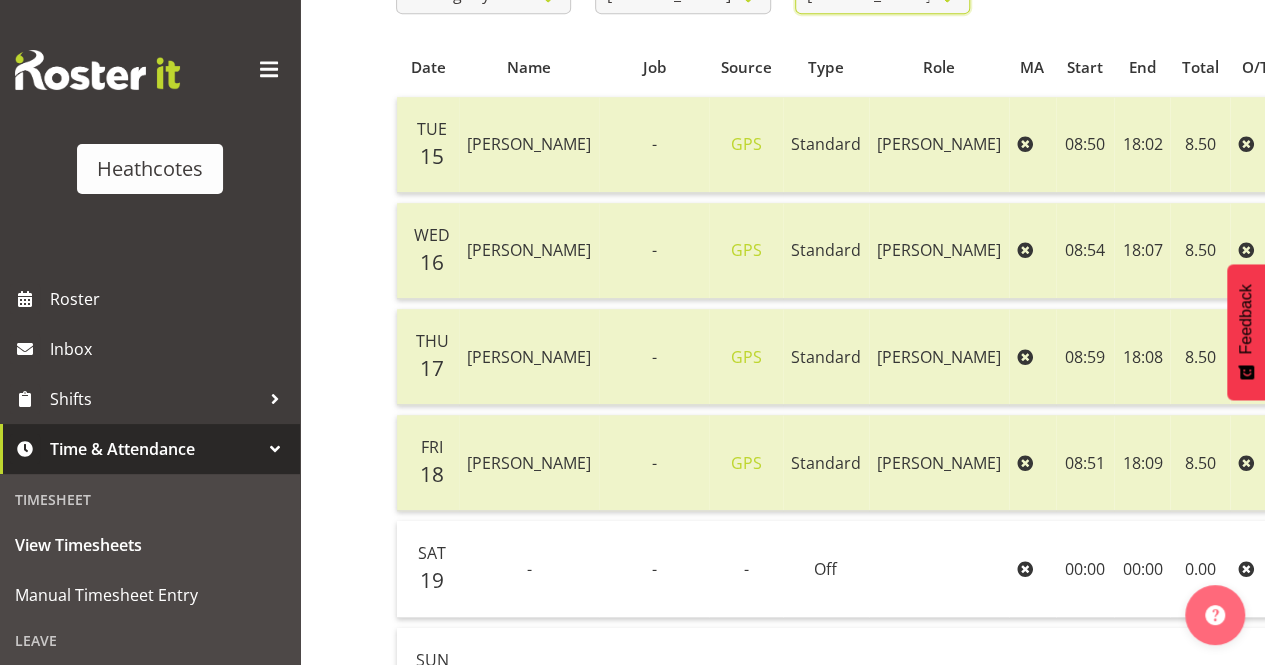 scroll, scrollTop: 700, scrollLeft: 0, axis: vertical 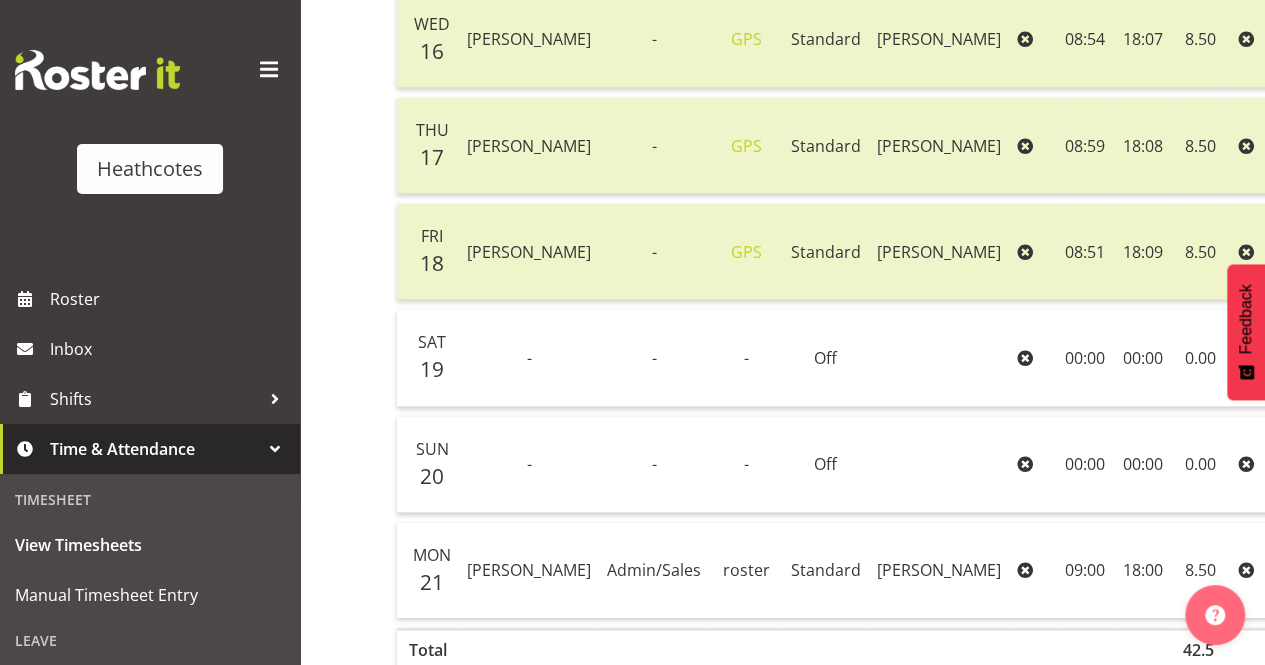 drag, startPoint x: 1254, startPoint y: 421, endPoint x: 1256, endPoint y: 467, distance: 46.043457 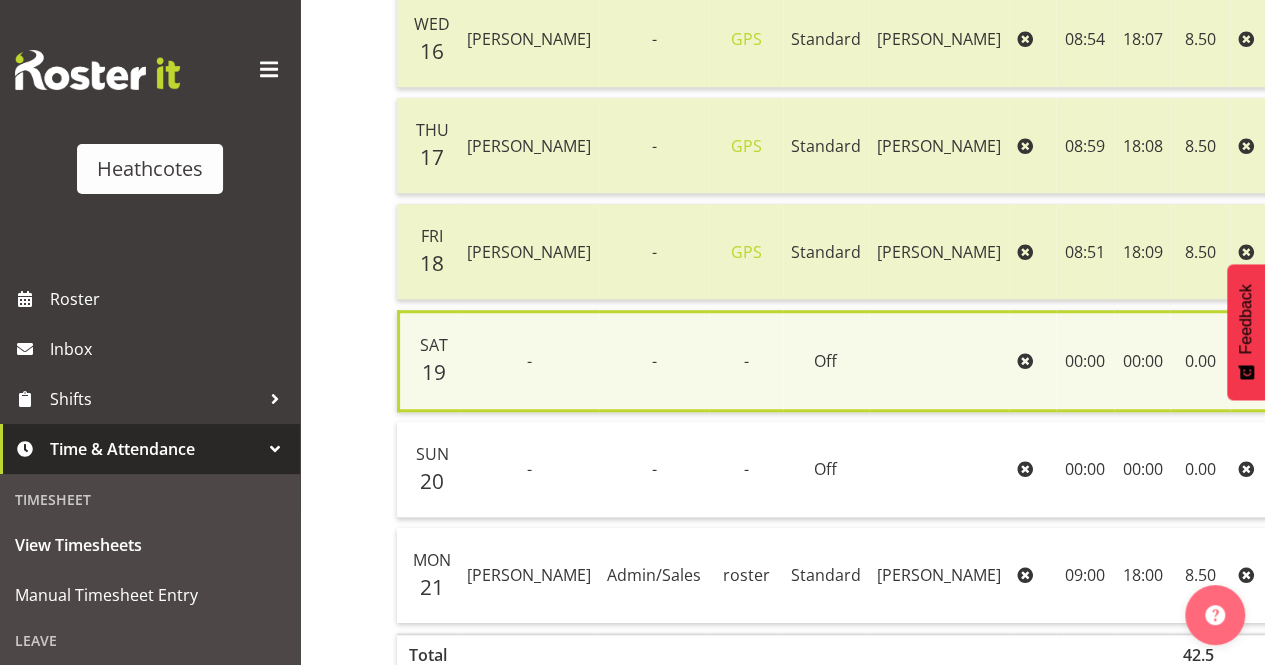 click at bounding box center [1408, 471] 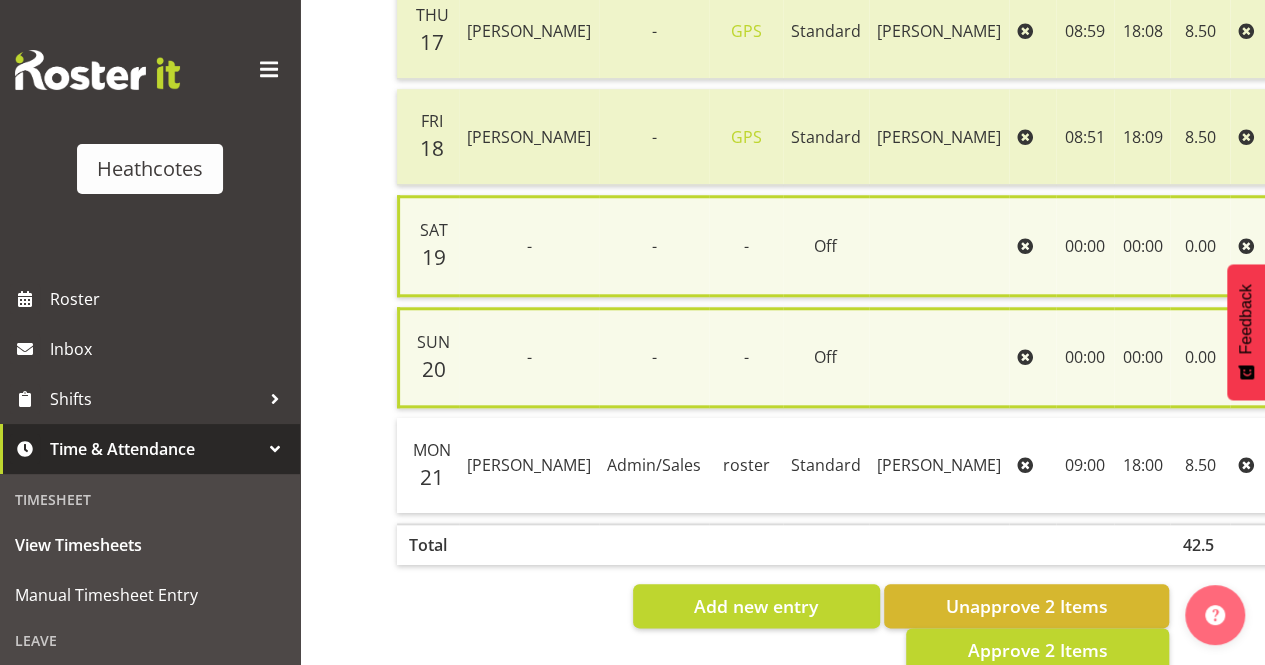 scroll, scrollTop: 948, scrollLeft: 0, axis: vertical 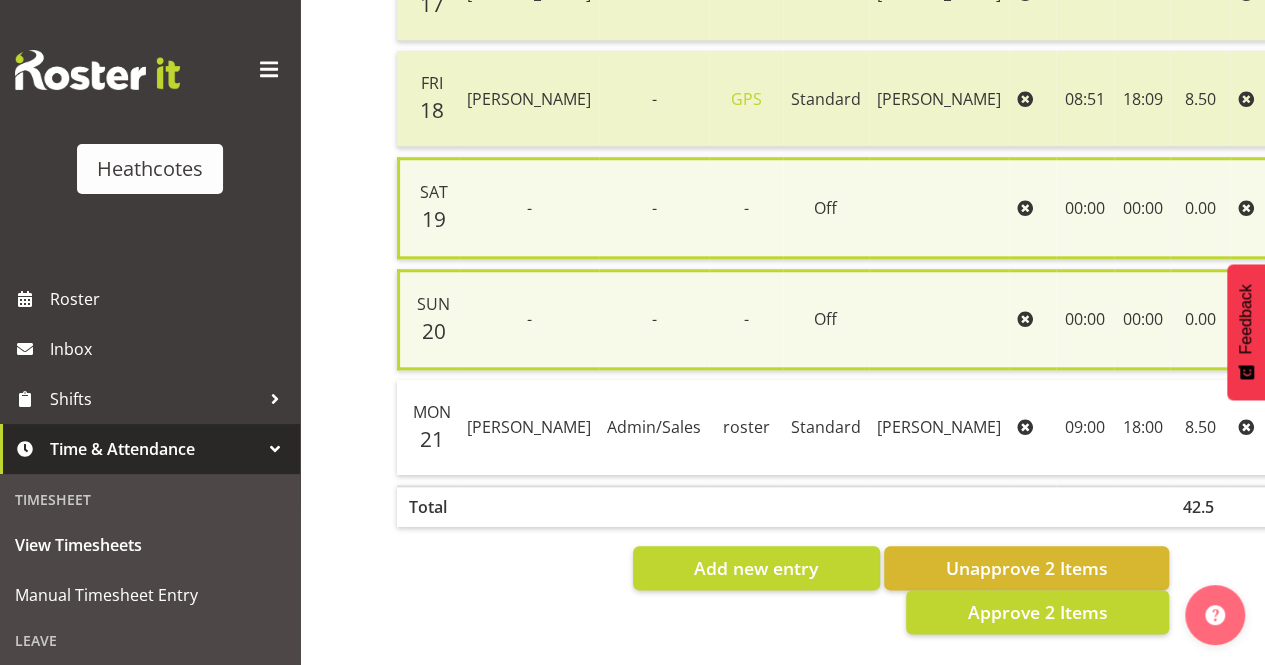 click at bounding box center (1408, 429) 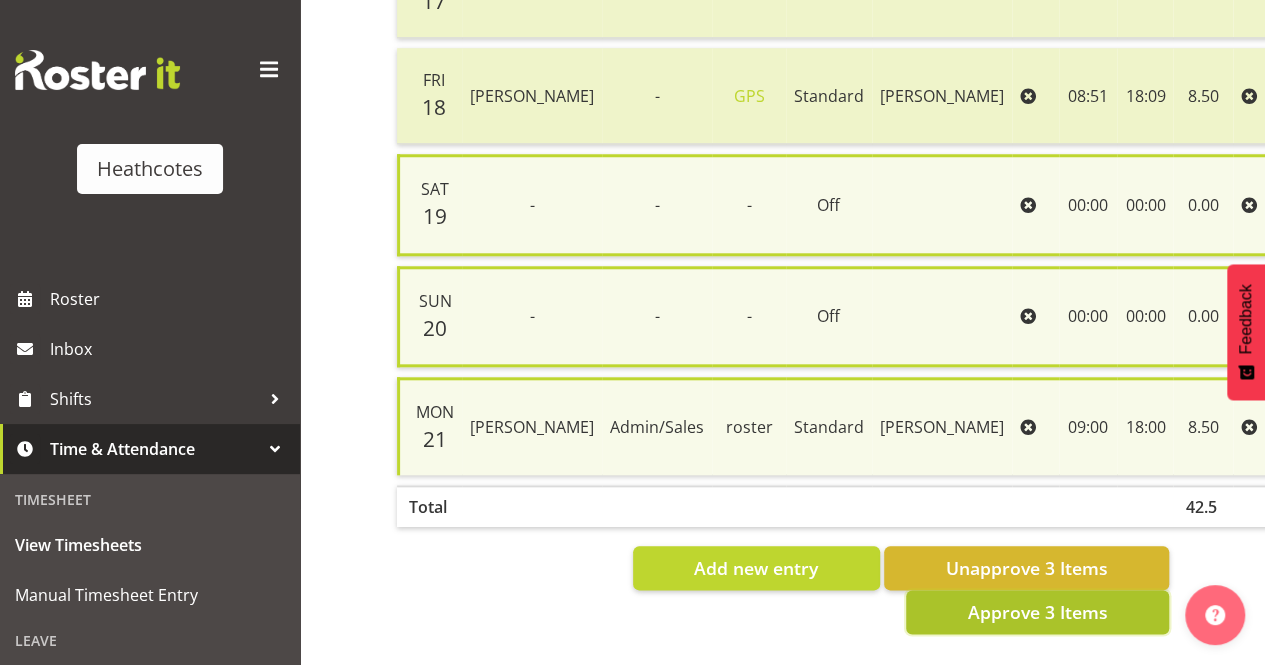 click on "Approve 3 Items" at bounding box center (1037, 612) 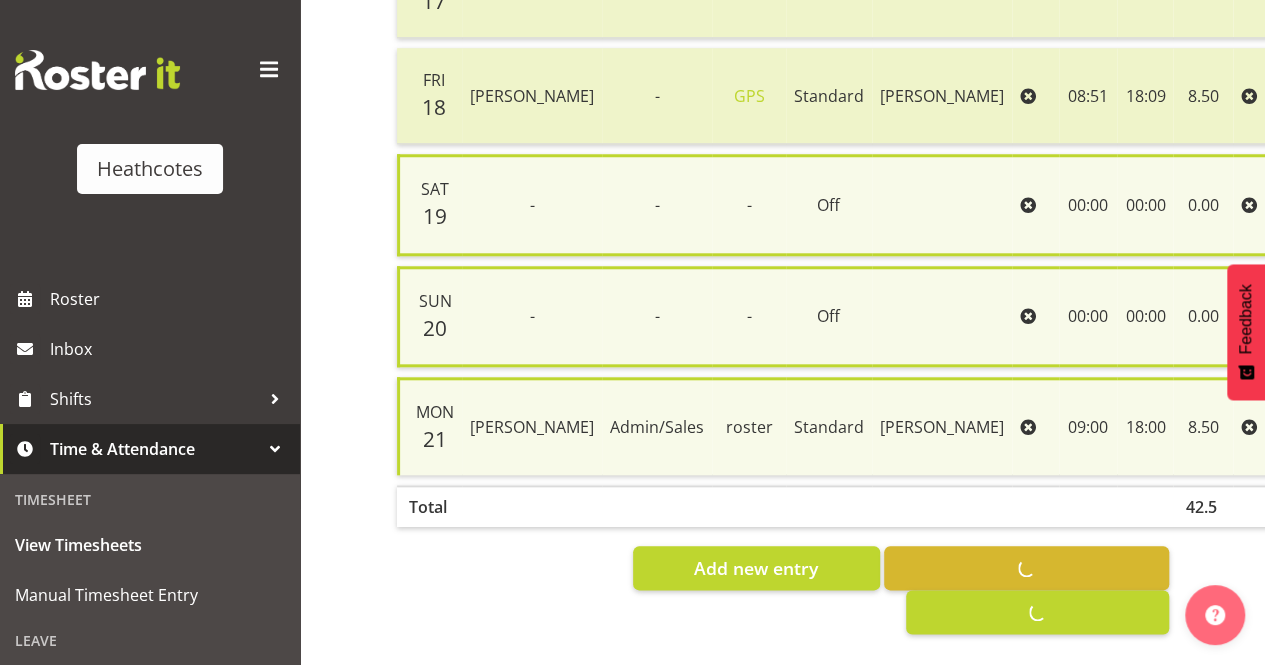 checkbox on "false" 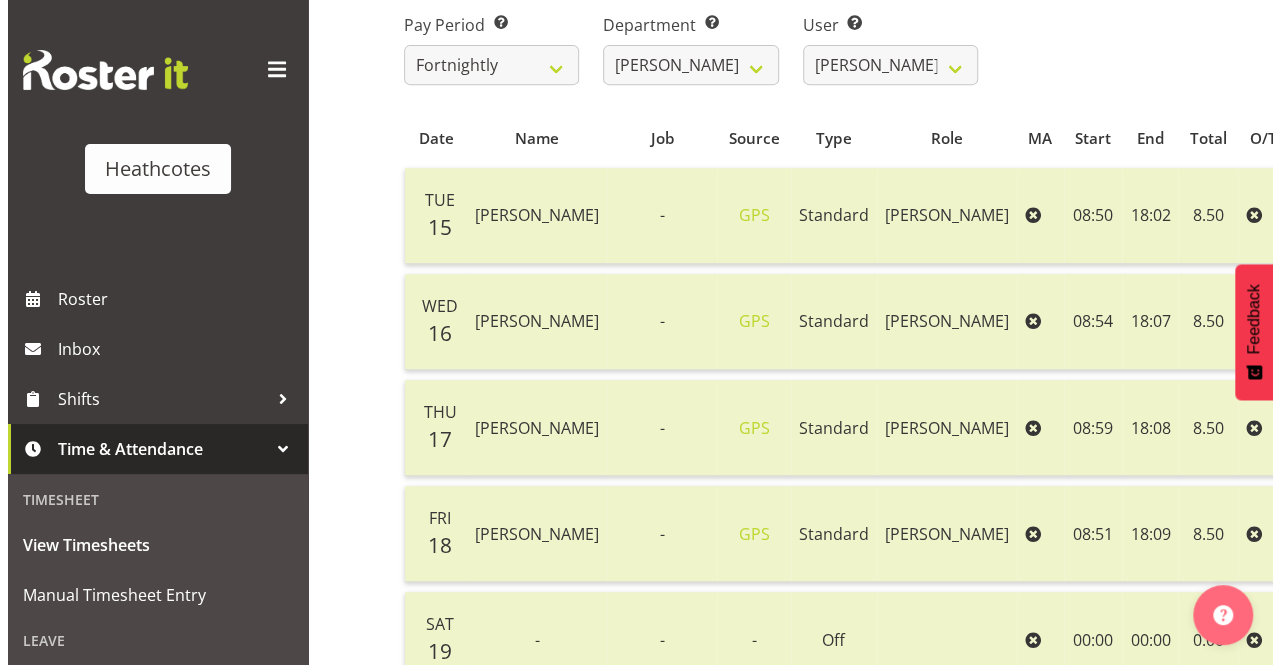 scroll, scrollTop: 0, scrollLeft: 0, axis: both 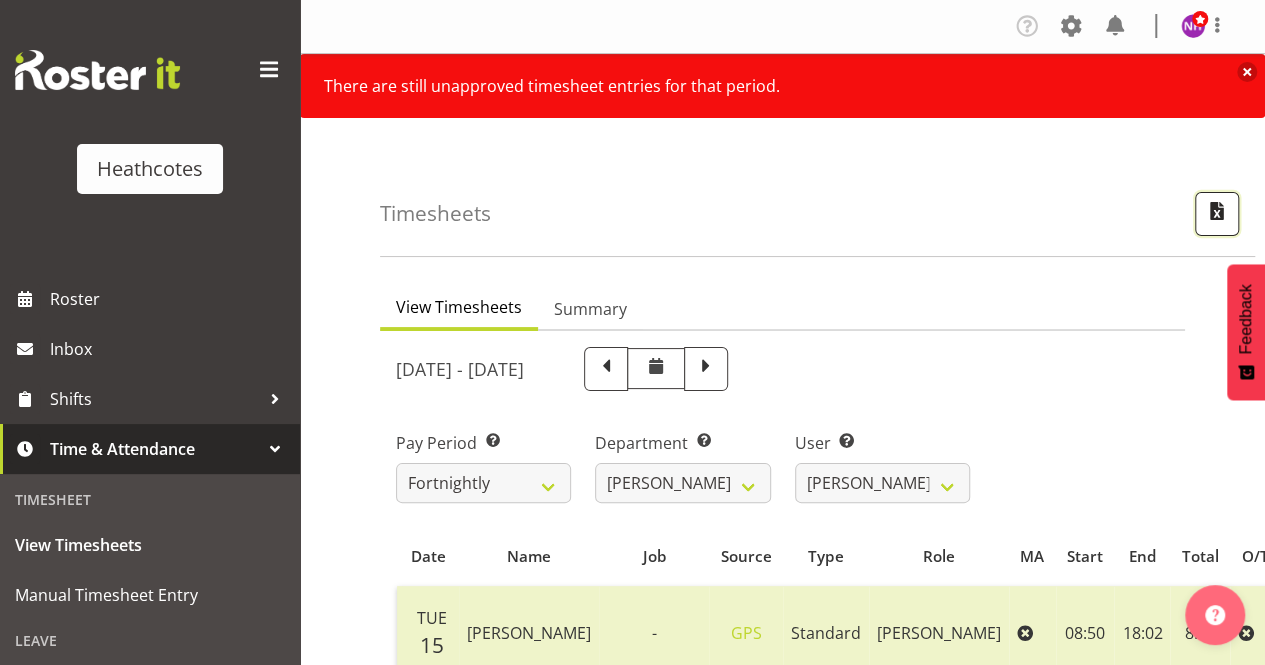 click at bounding box center [1217, 211] 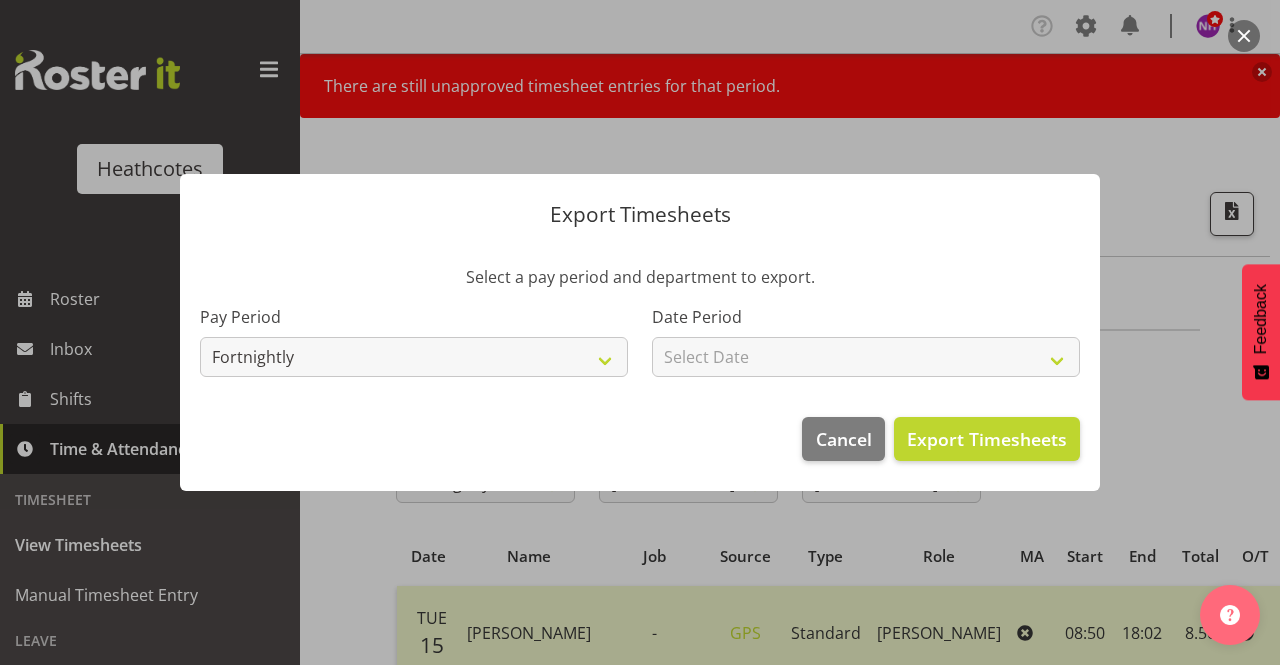 drag, startPoint x: 770, startPoint y: 335, endPoint x: 764, endPoint y: 347, distance: 13.416408 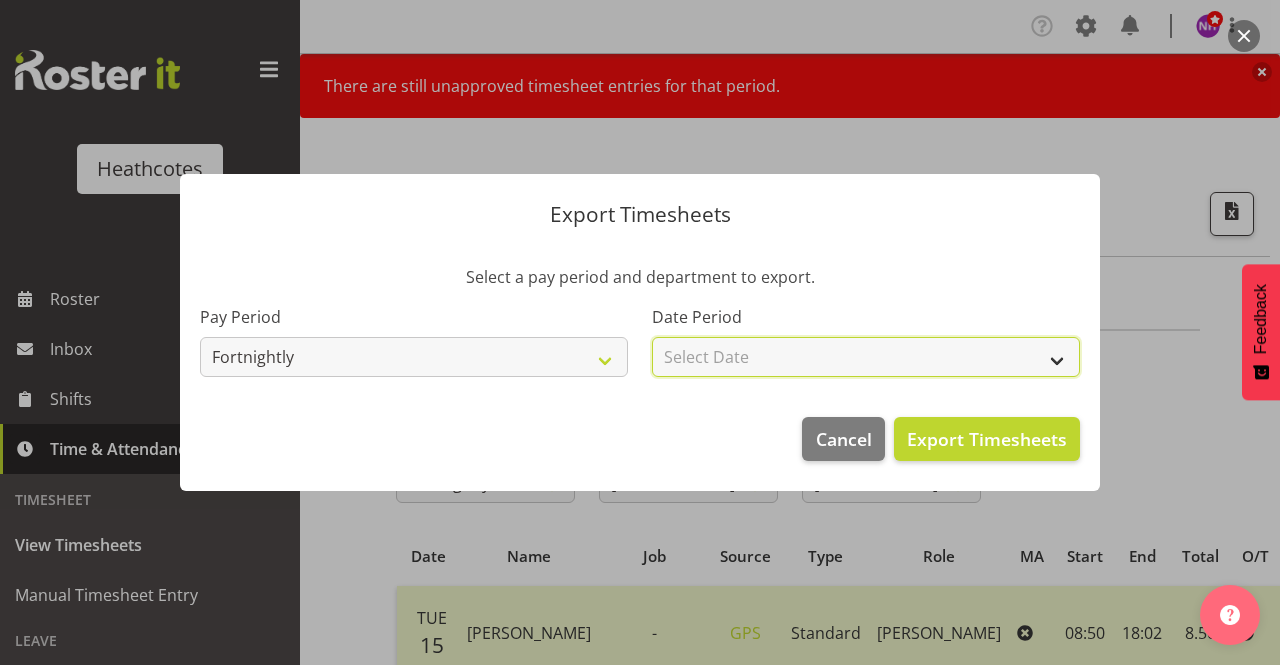 click on "Select Date  Fortnight starting [DATE] Fortnight starting [DATE] Fortnight starting [DATE] Fortnight starting [DATE] Fortnight starting [DATE] Fortnight starting [DATE] Fortnight starting [DATE] Fortnight starting [DATE] Fortnight starting [DATE] Fortnight starting [DATE]" at bounding box center (866, 357) 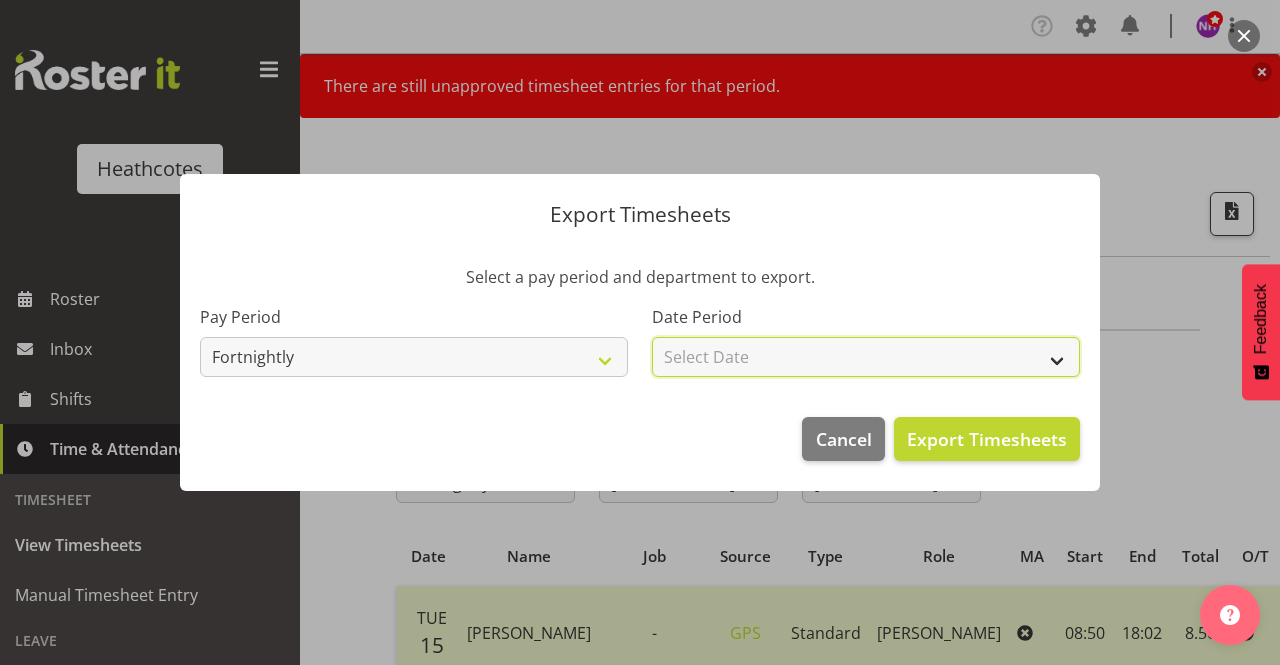 select on "[DATE]" 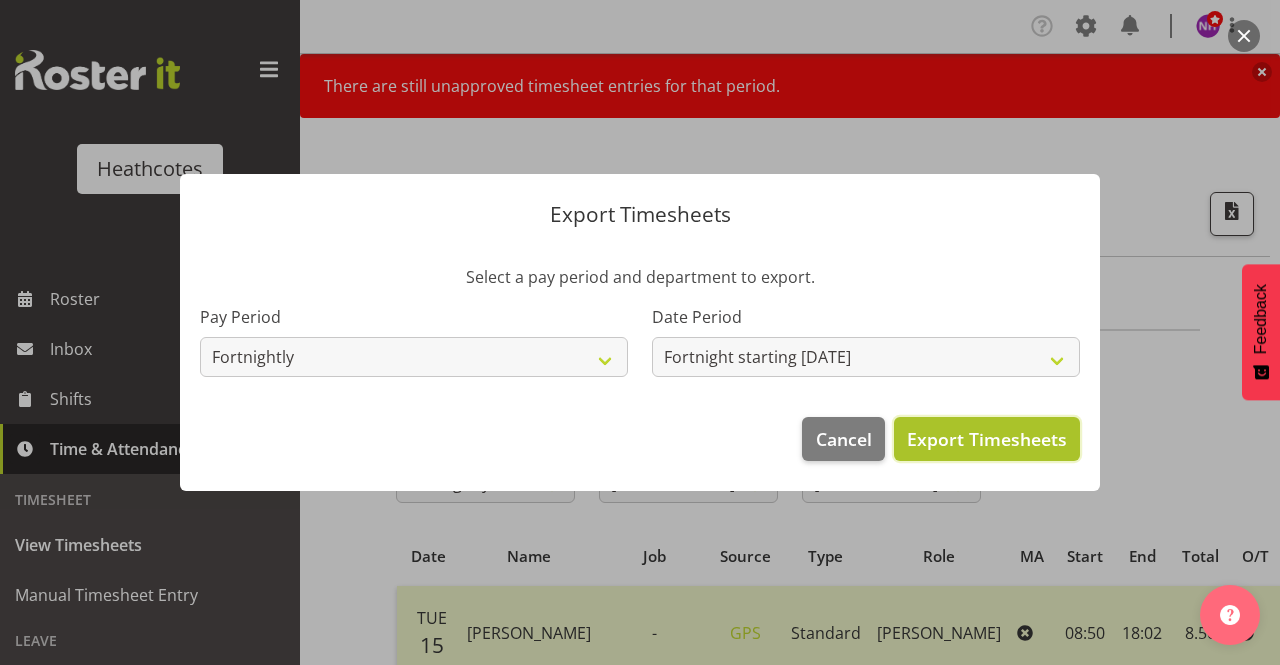 click on "Export Timesheets" at bounding box center [987, 439] 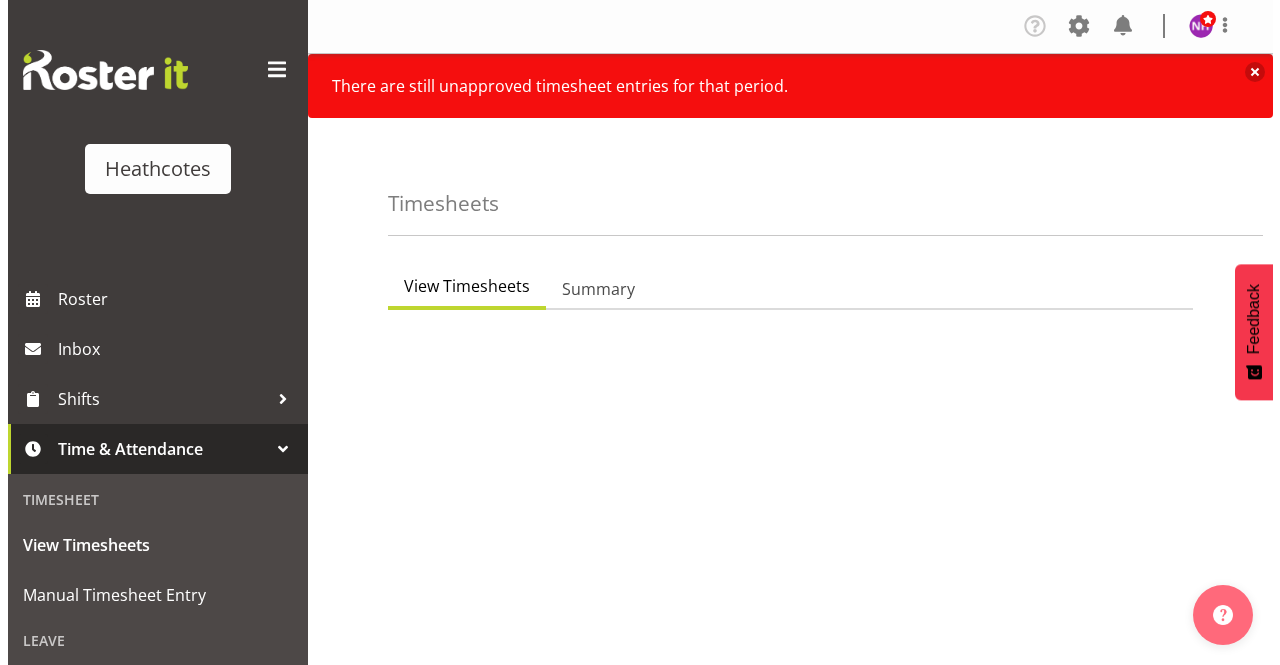 scroll, scrollTop: 0, scrollLeft: 0, axis: both 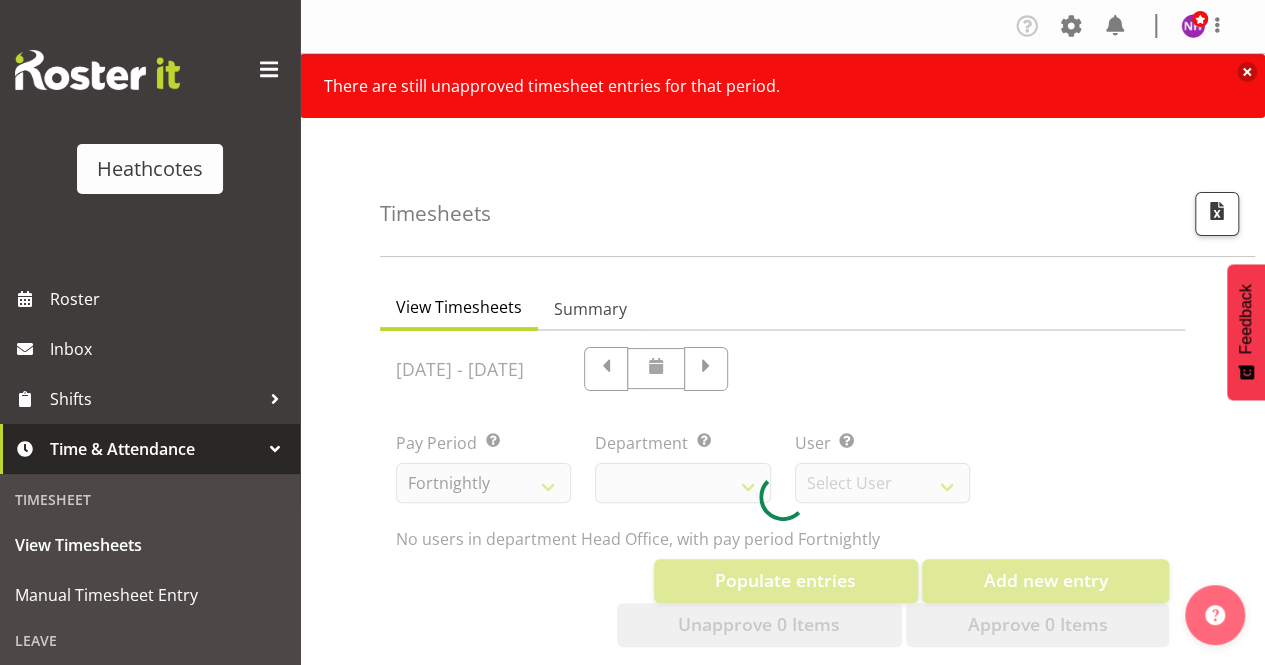 select on "788" 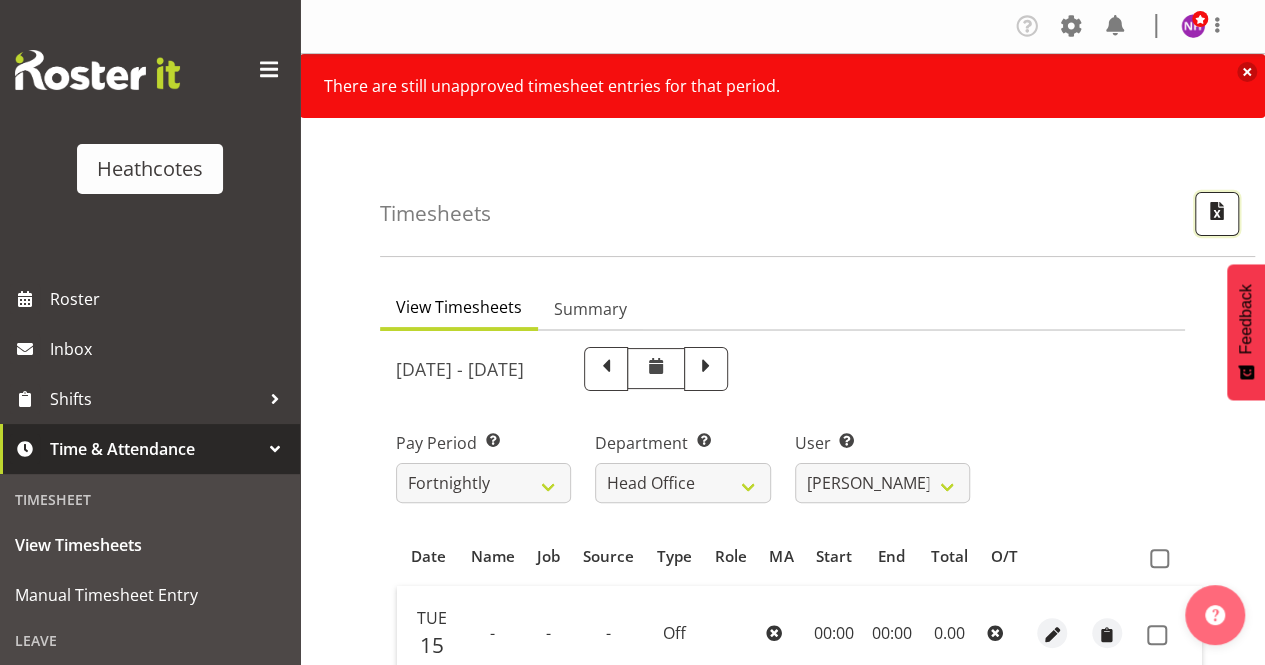 click at bounding box center [1217, 211] 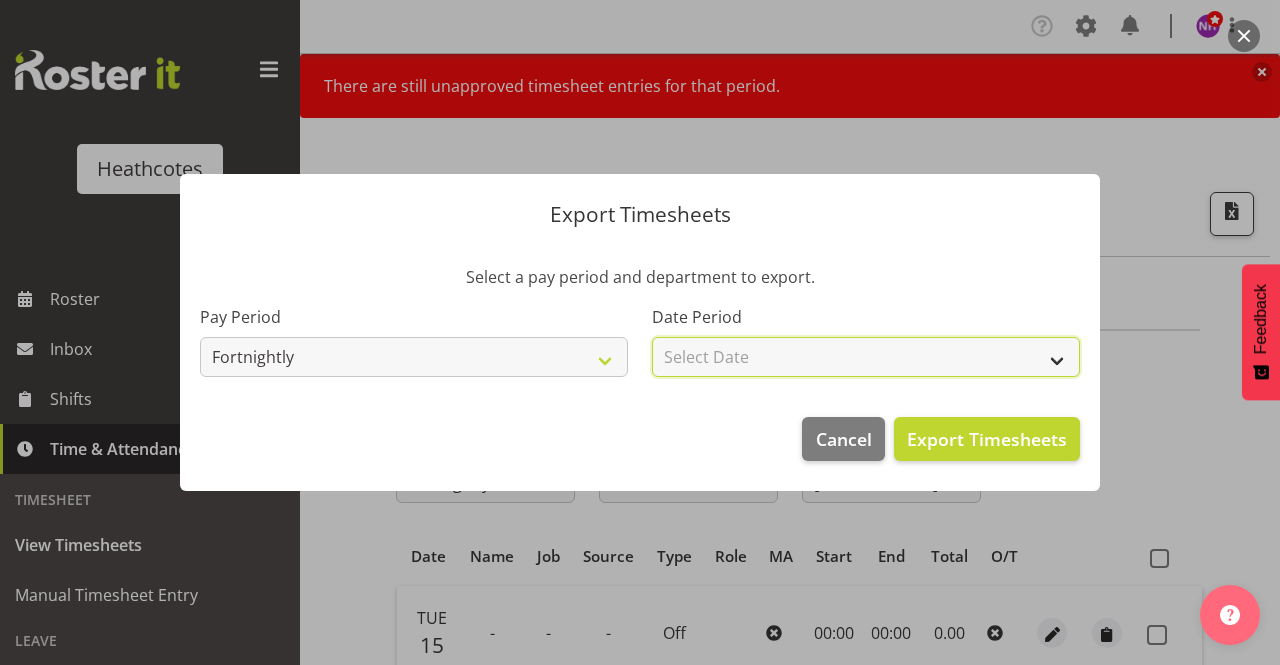 click on "Select Date  Fortnight starting [DATE] Fortnight starting [DATE] Fortnight starting [DATE] Fortnight starting [DATE] Fortnight starting [DATE] Fortnight starting [DATE] Fortnight starting [DATE] Fortnight starting [DATE] Fortnight starting [DATE] Fortnight starting [DATE]" at bounding box center (866, 357) 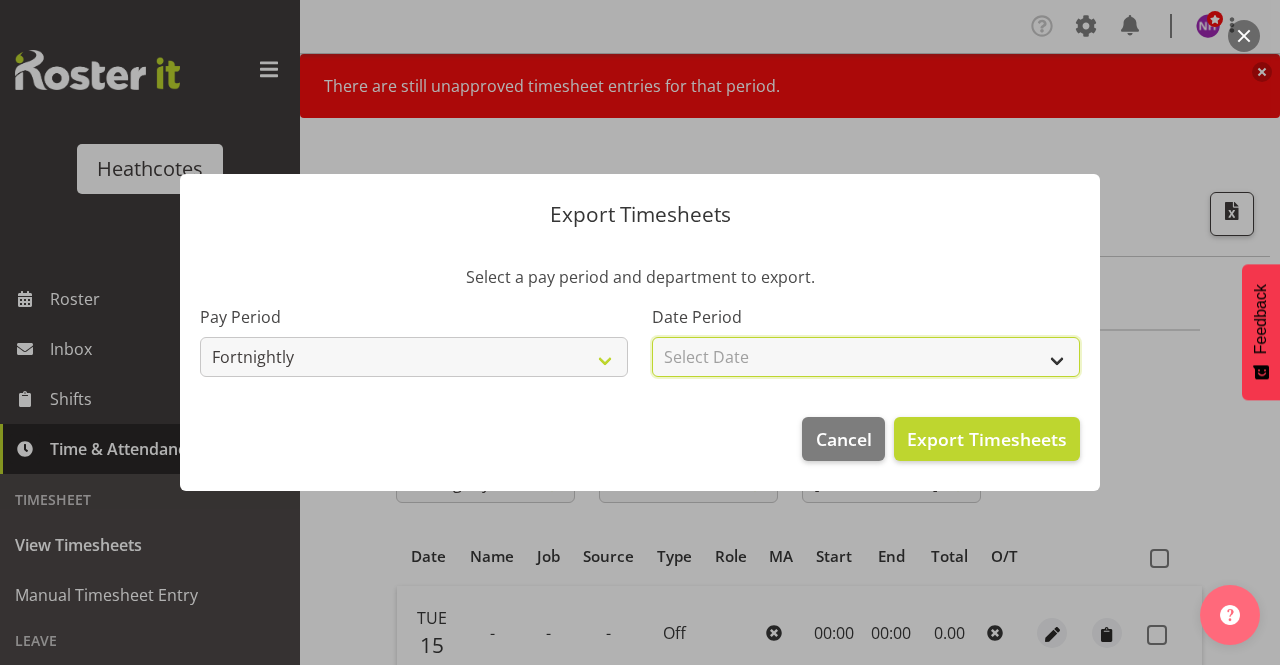 select on "[DATE]" 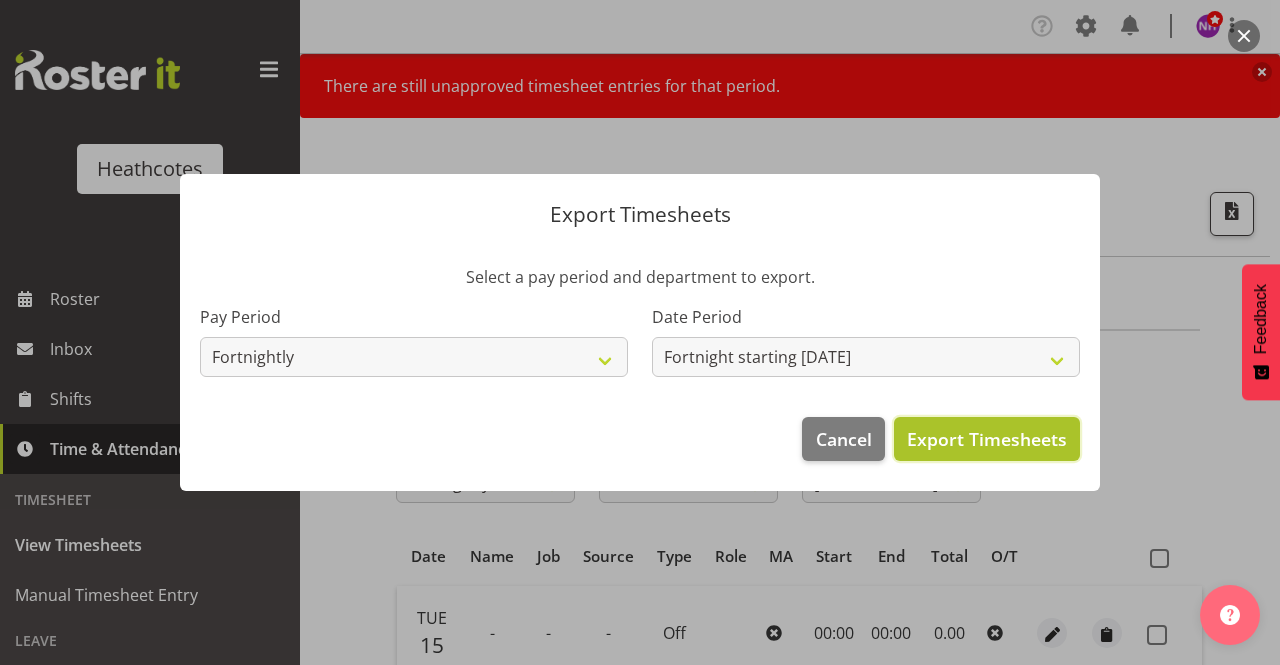 click on "Export Timesheets" at bounding box center (987, 439) 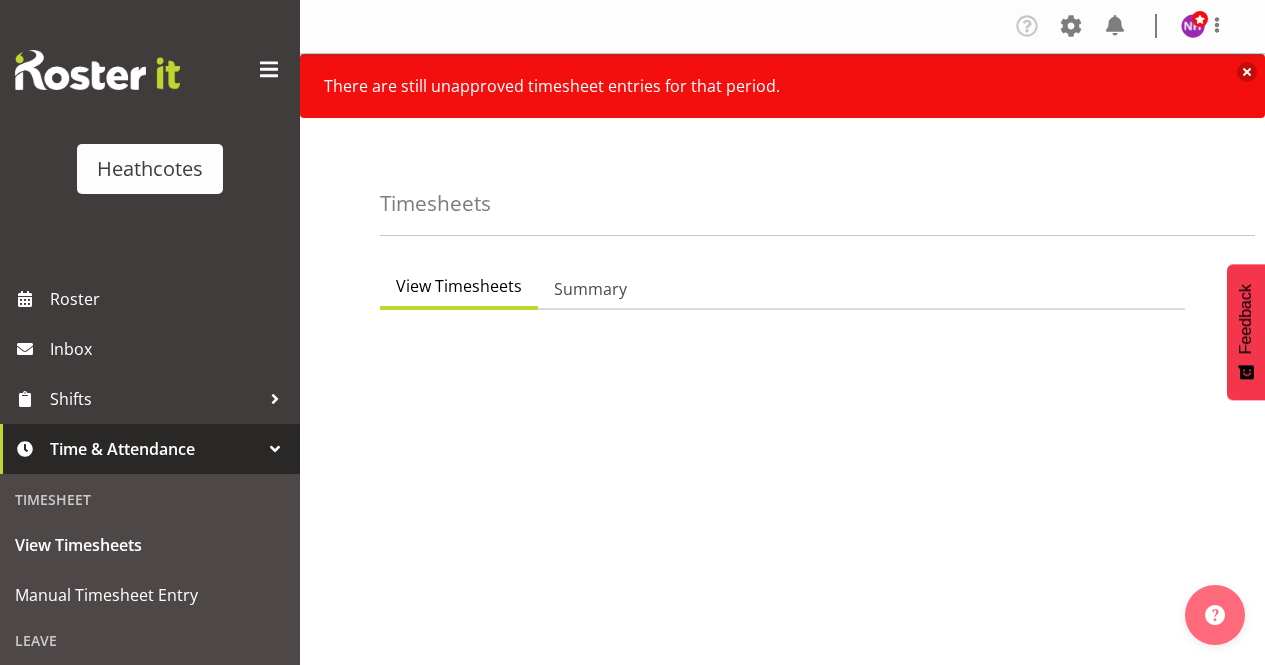 scroll, scrollTop: 0, scrollLeft: 0, axis: both 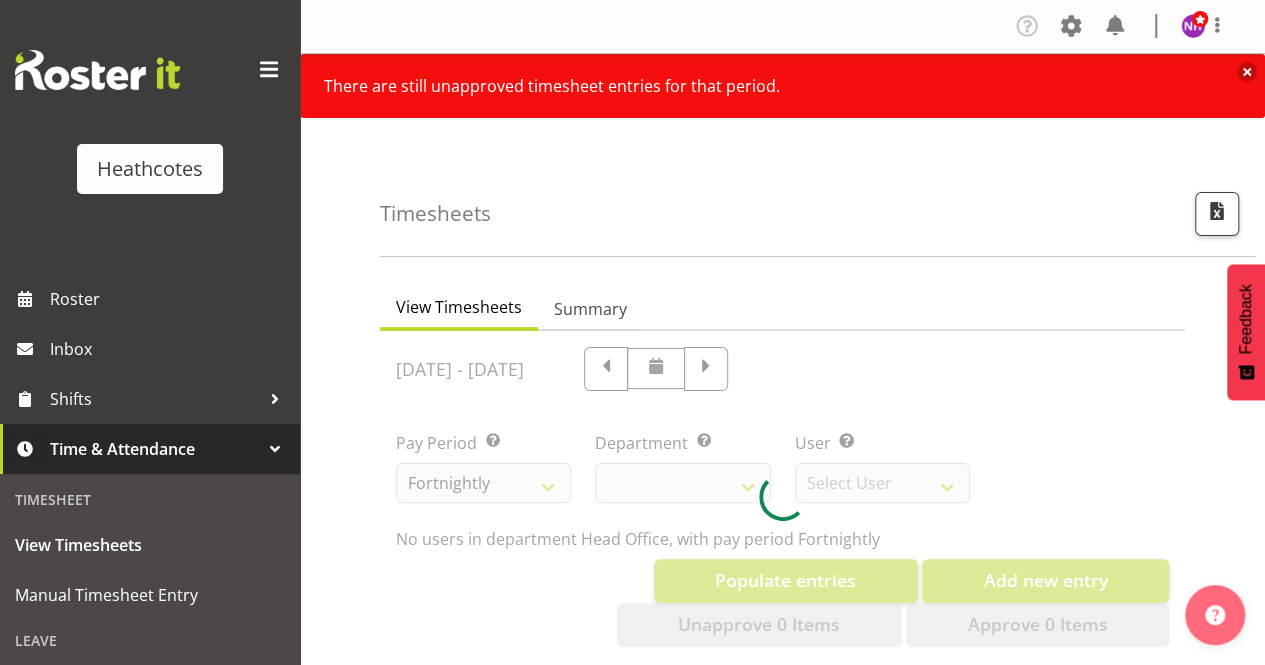 select on "788" 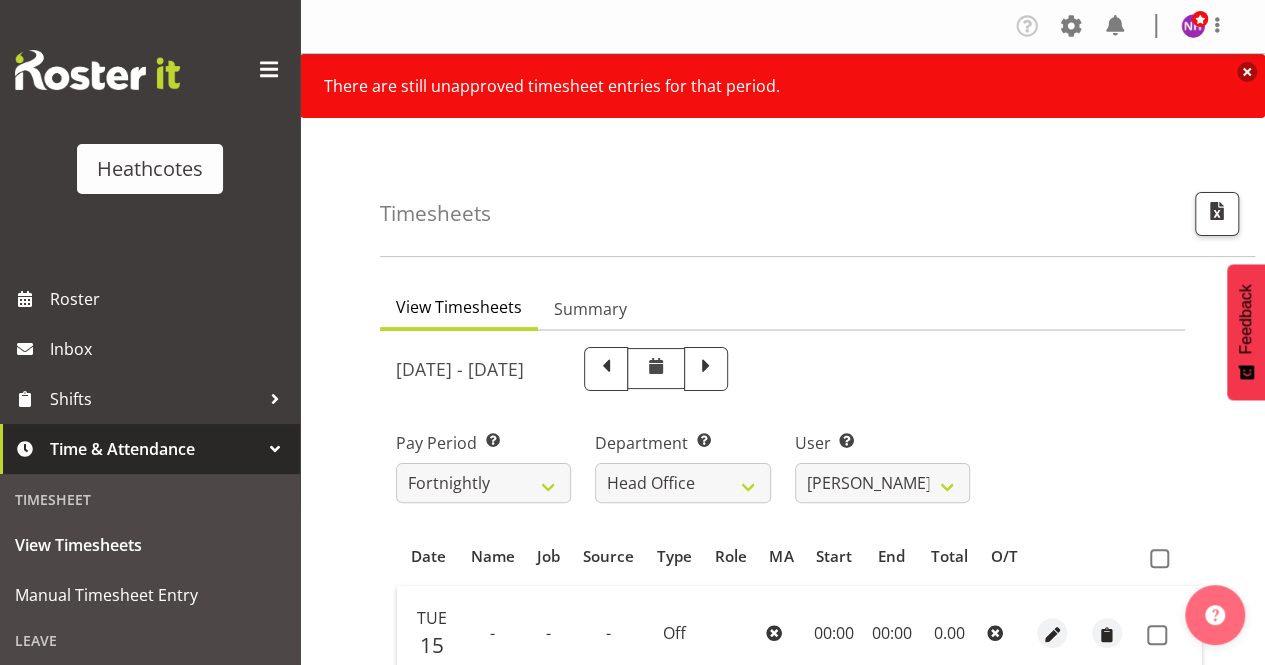 click at bounding box center (1247, 72) 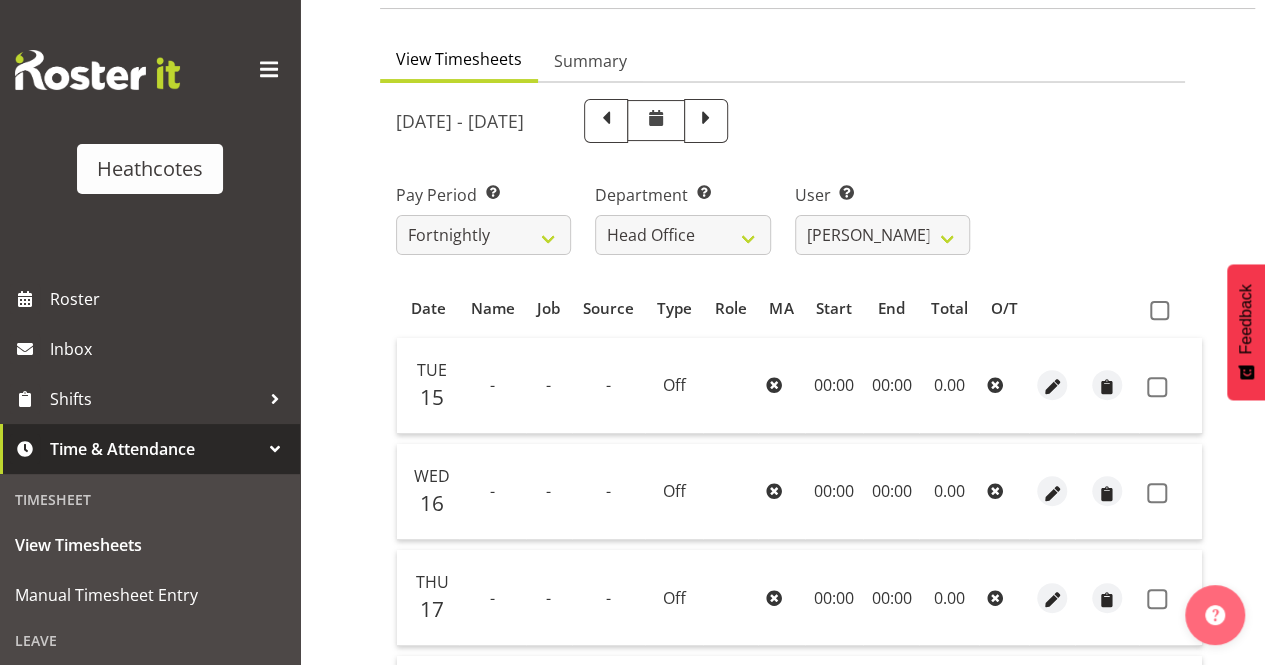 scroll, scrollTop: 0, scrollLeft: 0, axis: both 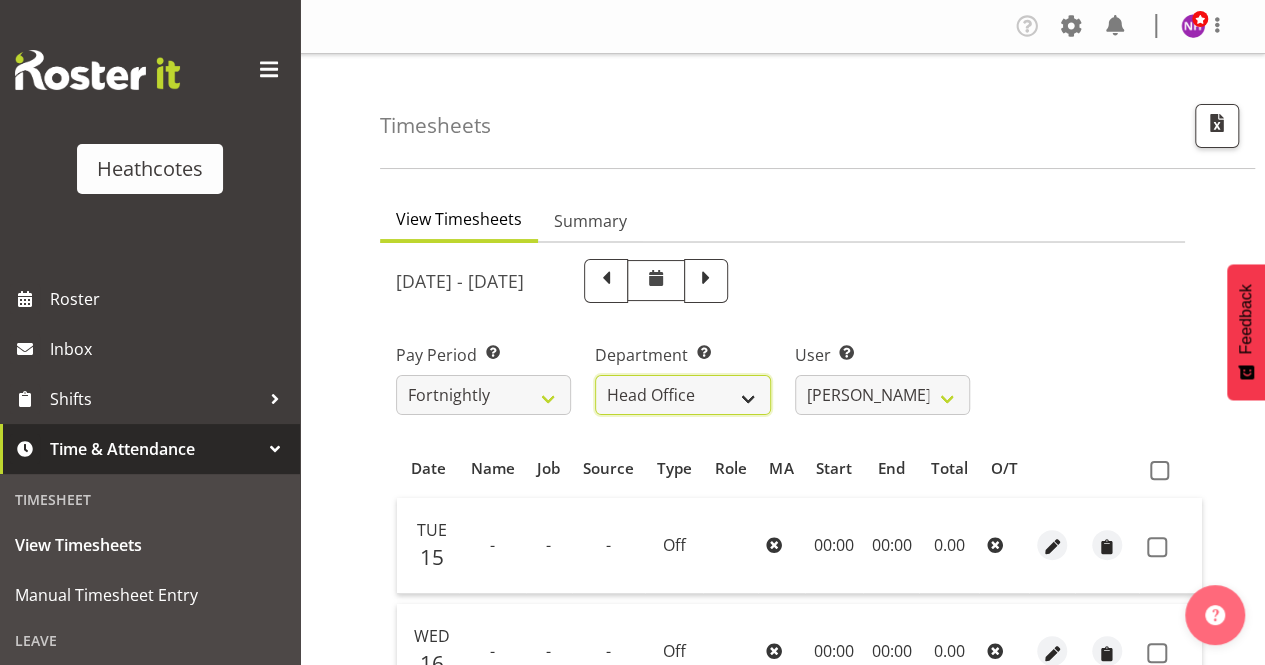 drag, startPoint x: 682, startPoint y: 405, endPoint x: 670, endPoint y: 410, distance: 13 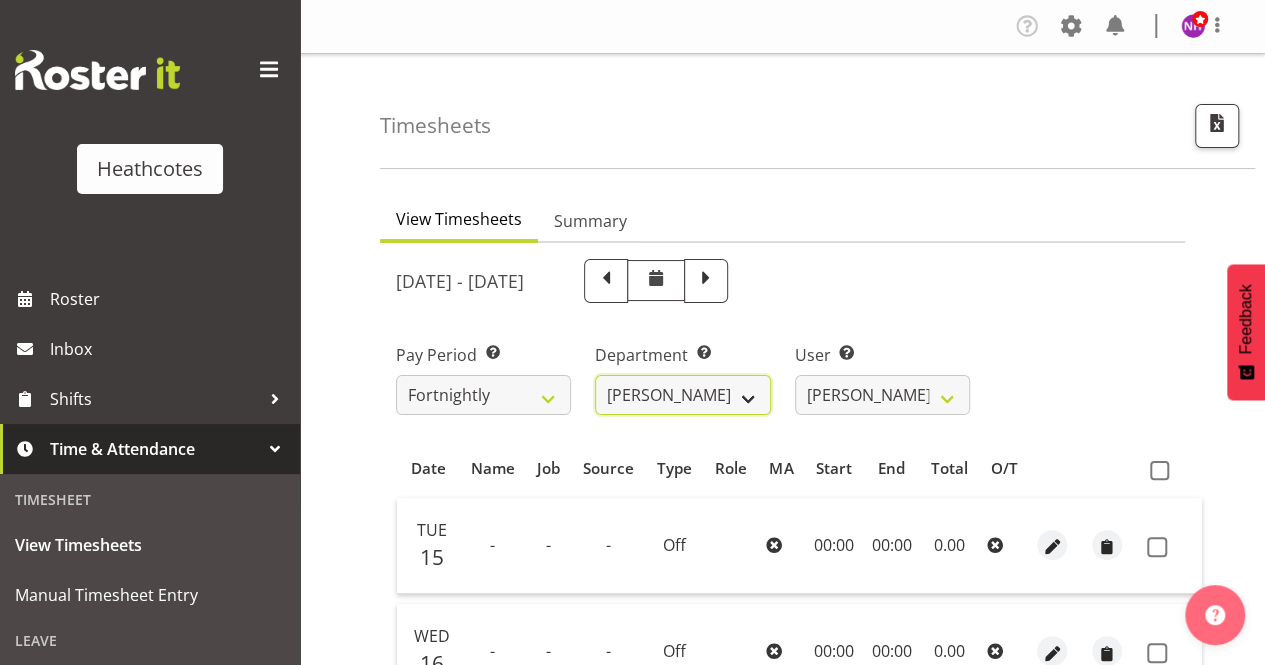 click on "Accounts
Head Office
Te Rapa" at bounding box center (682, 395) 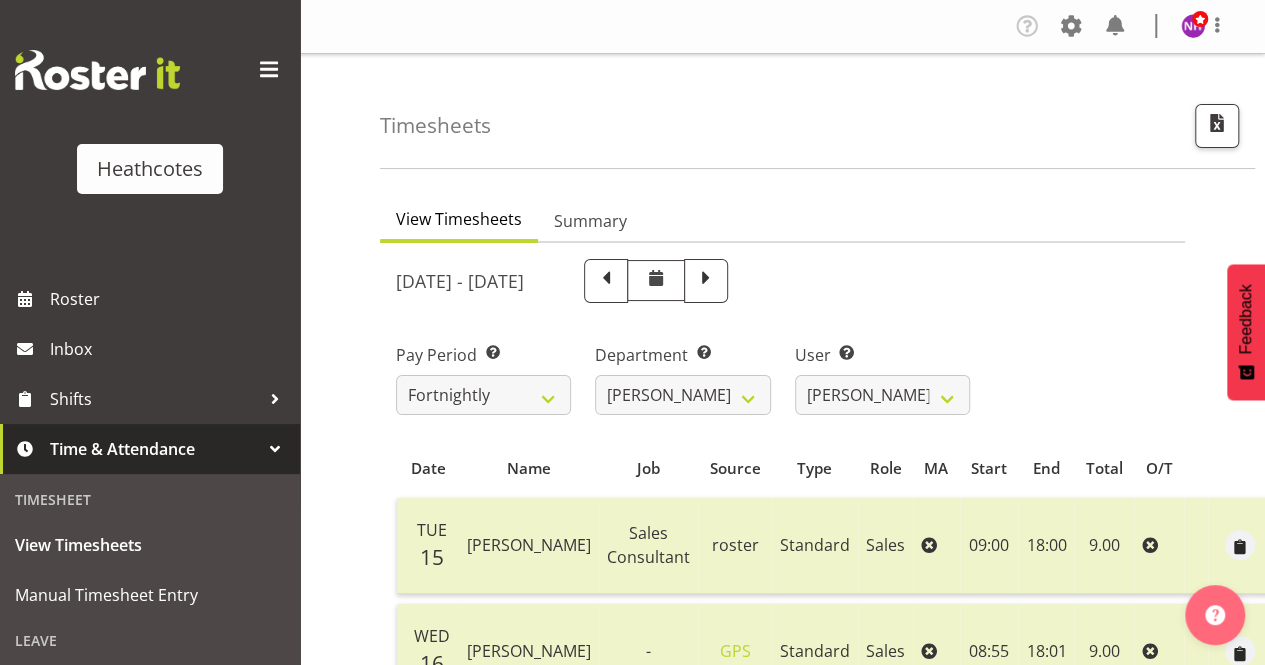 click at bounding box center [1292, 470] 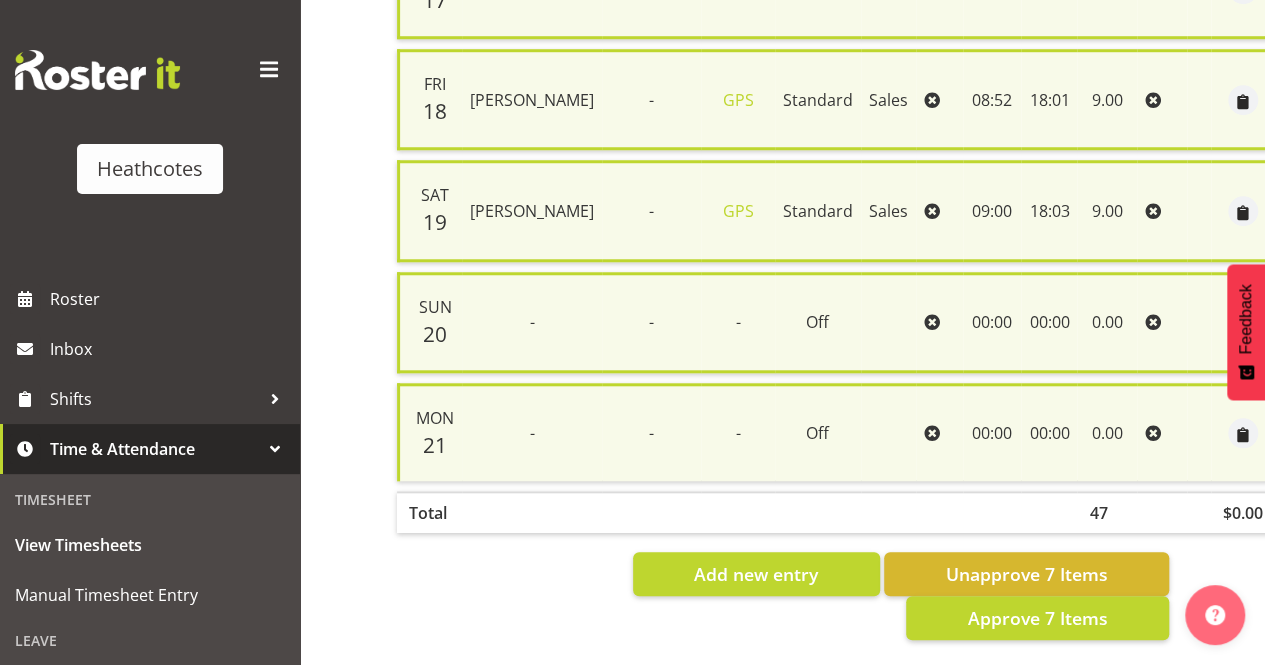 scroll, scrollTop: 797, scrollLeft: 0, axis: vertical 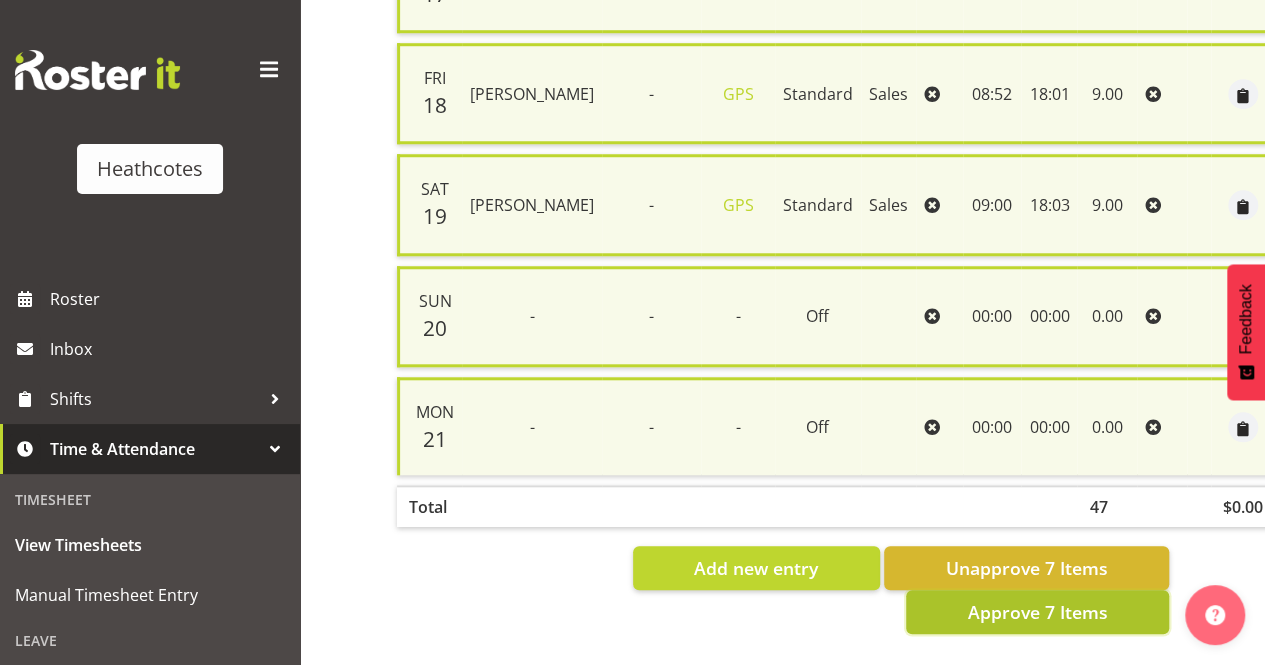 click on "Approve 7 Items" at bounding box center (1037, 612) 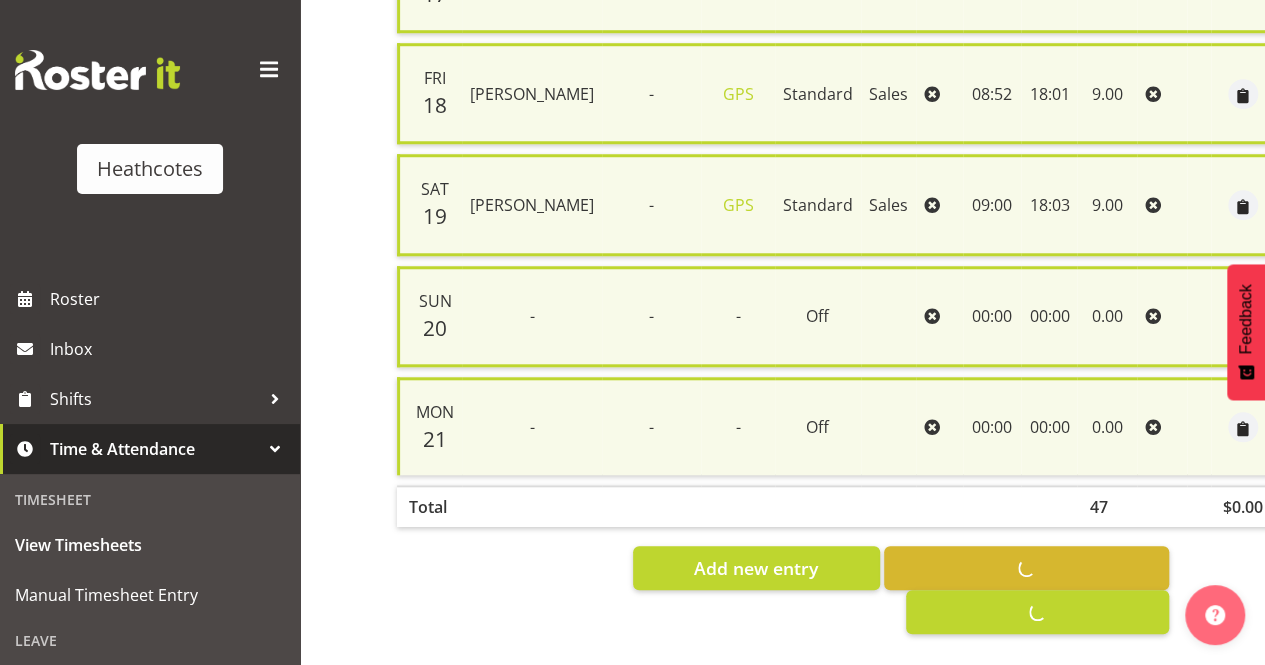 checkbox on "false" 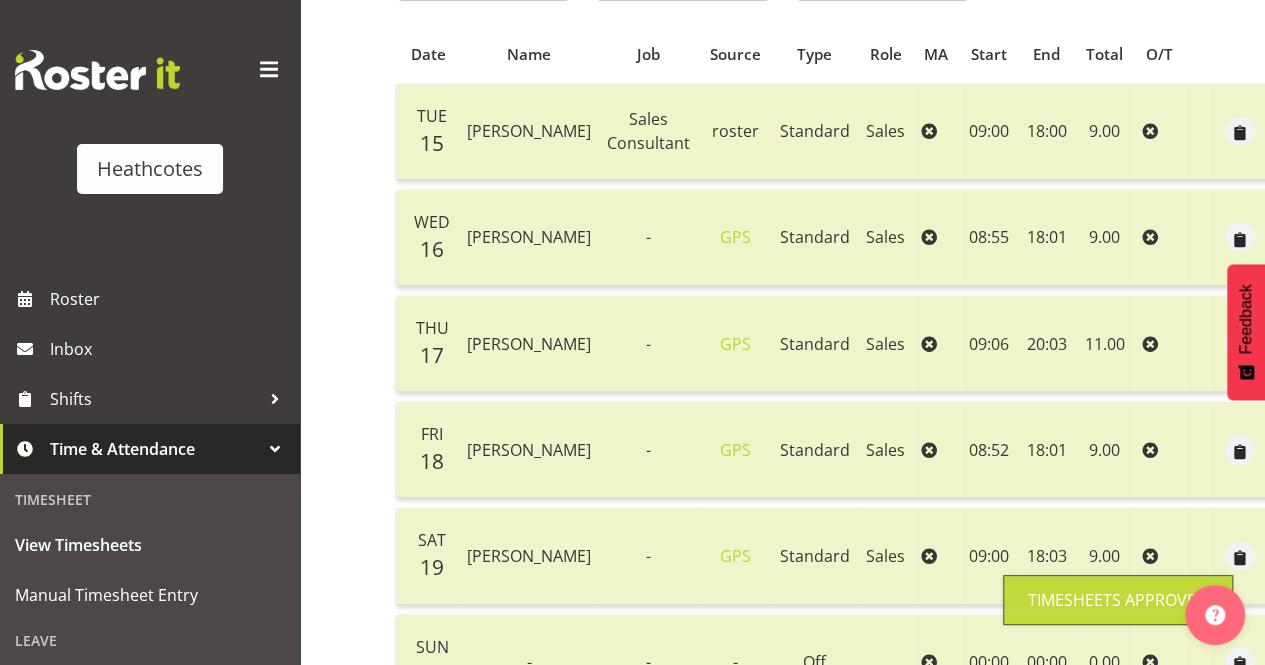 scroll, scrollTop: 166, scrollLeft: 0, axis: vertical 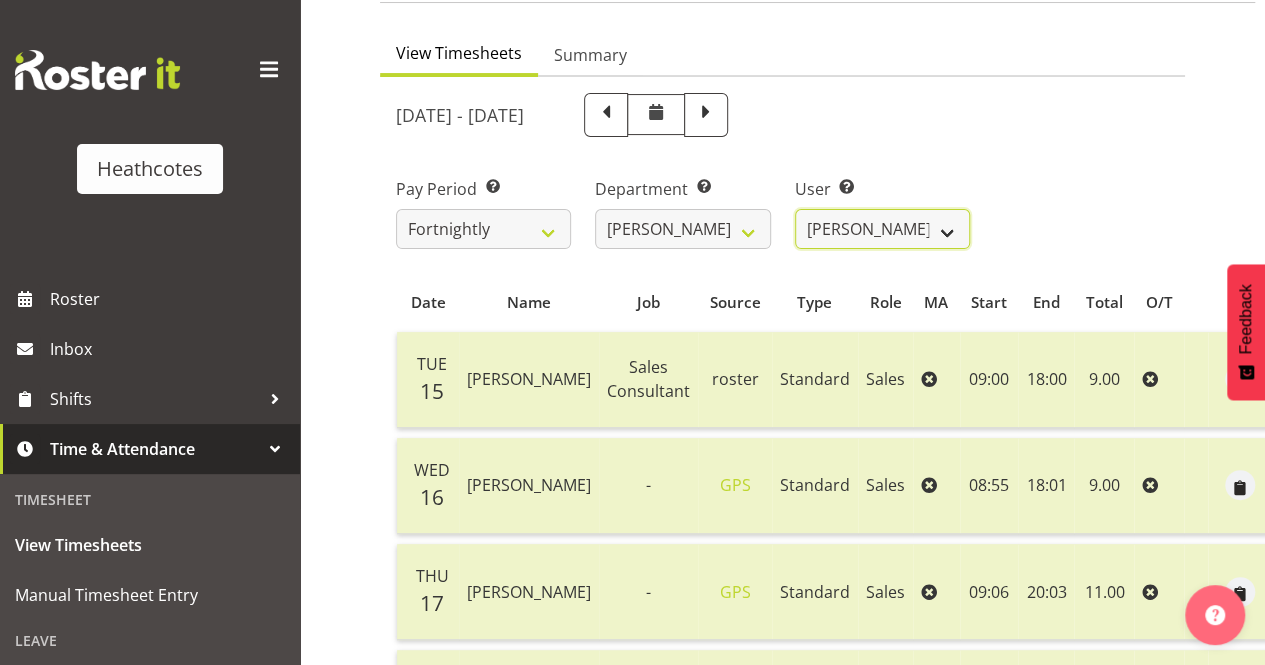 click on "Clifford Millar
✔
Marieka Allan-Jones
✔
Tony Wilcock
❌" at bounding box center [882, 229] 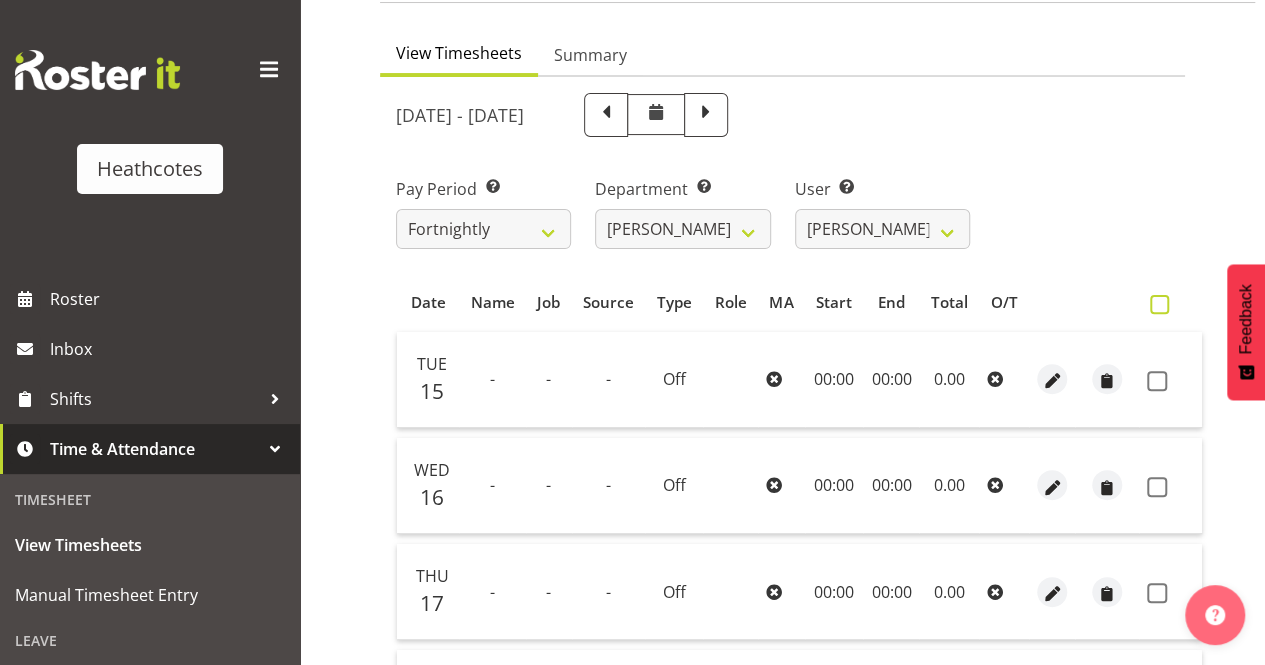 click at bounding box center (1159, 304) 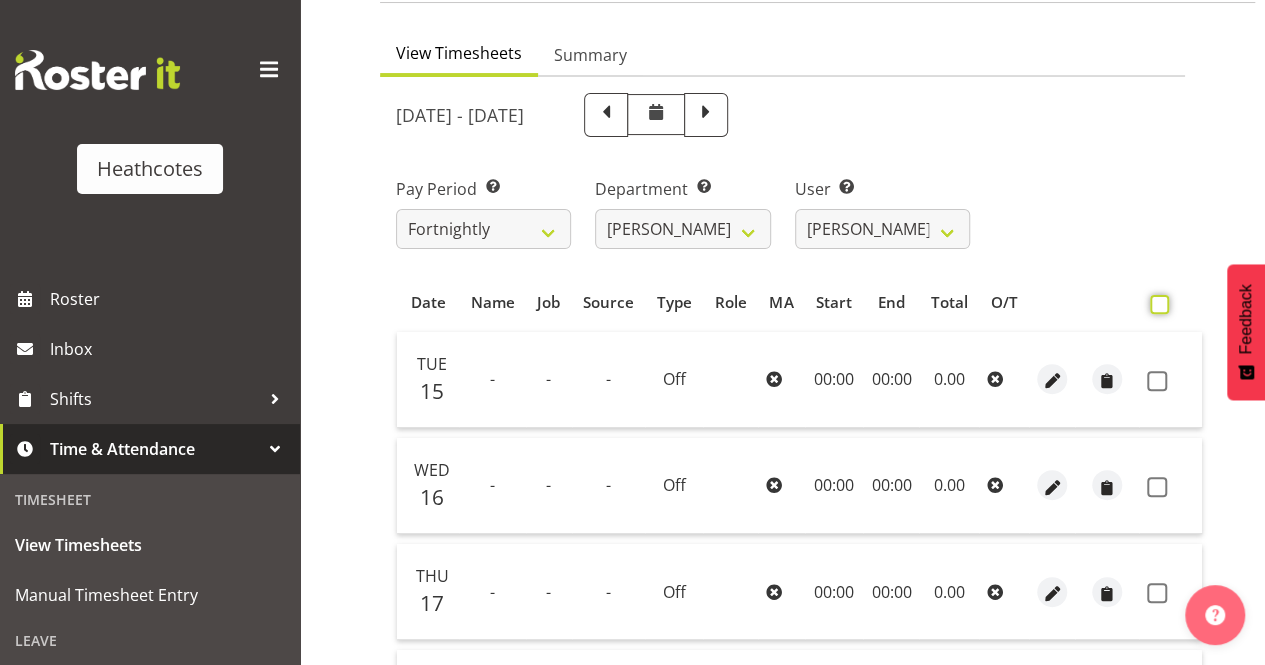 click at bounding box center [1156, 304] 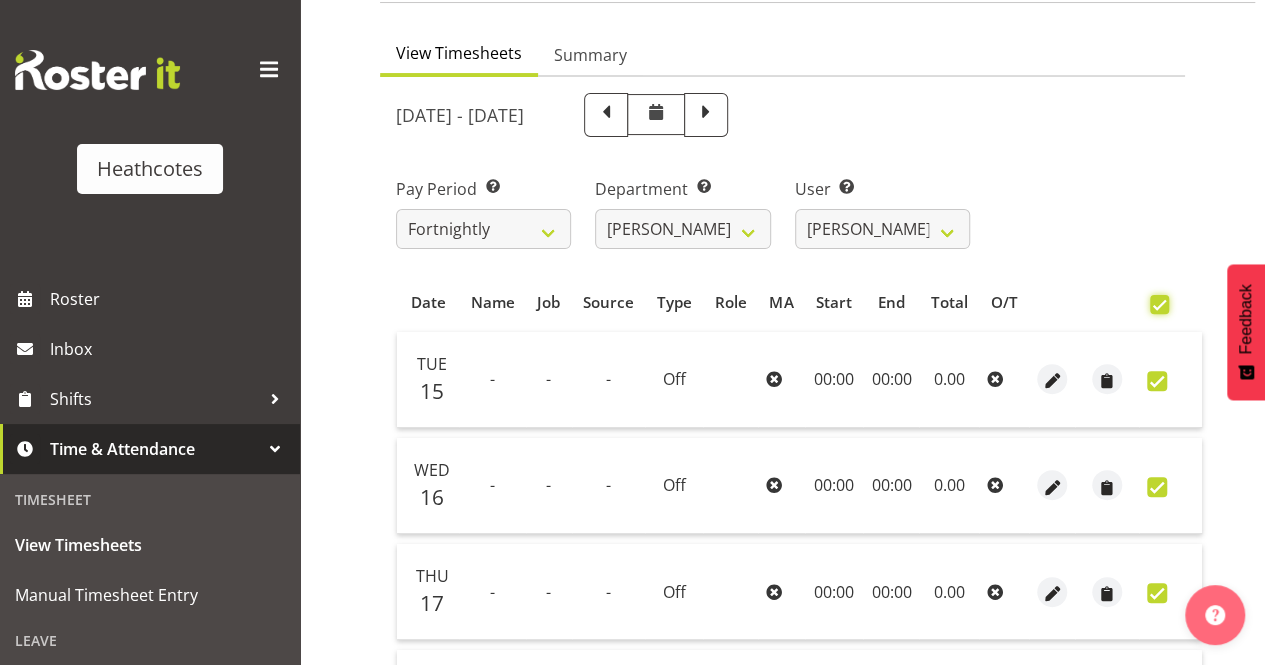 checkbox on "true" 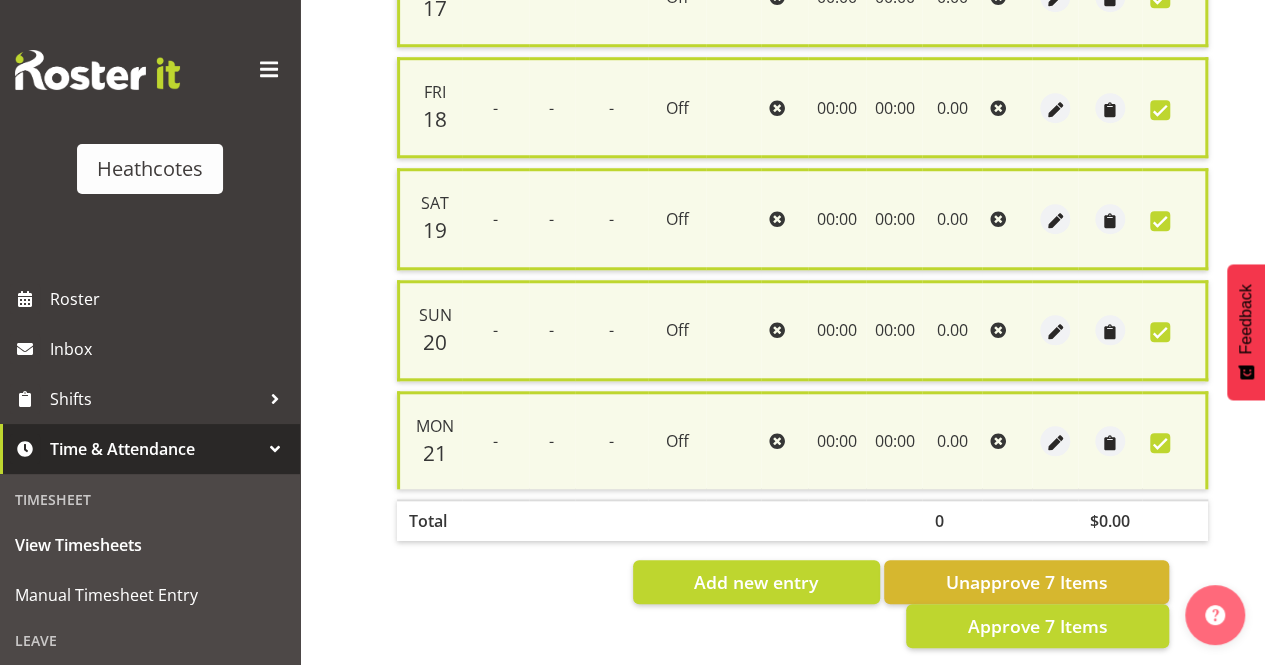 scroll, scrollTop: 797, scrollLeft: 0, axis: vertical 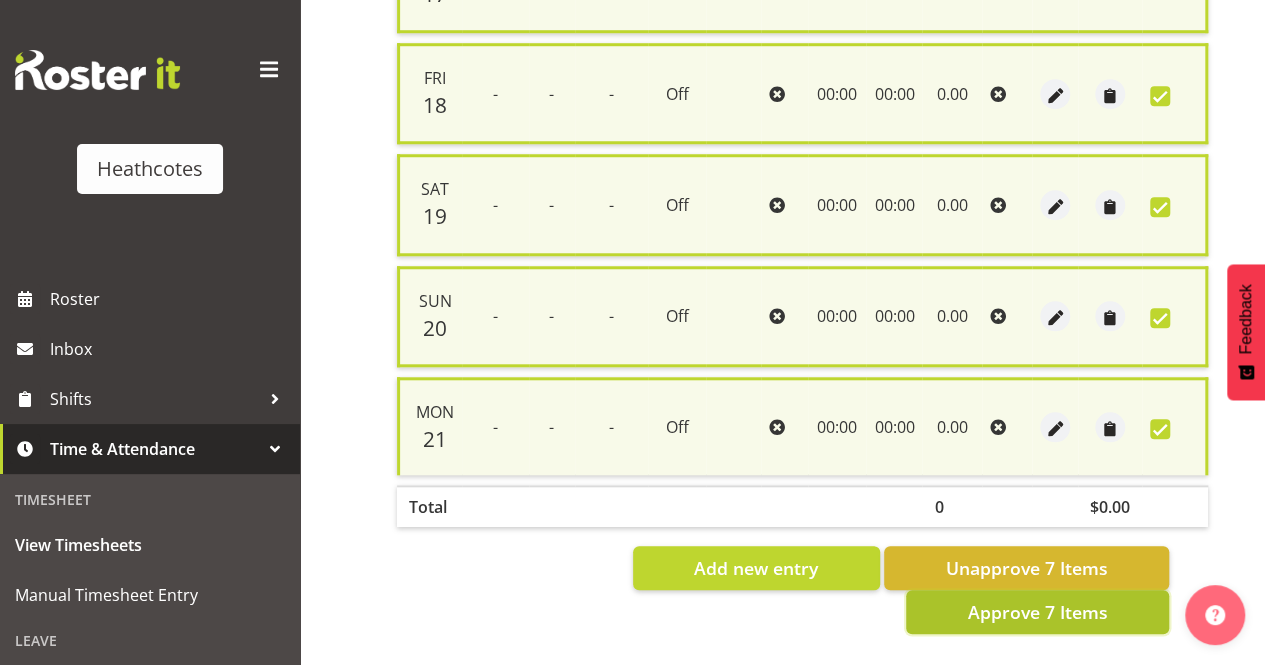 click on "Approve 7 Items" at bounding box center [1037, 612] 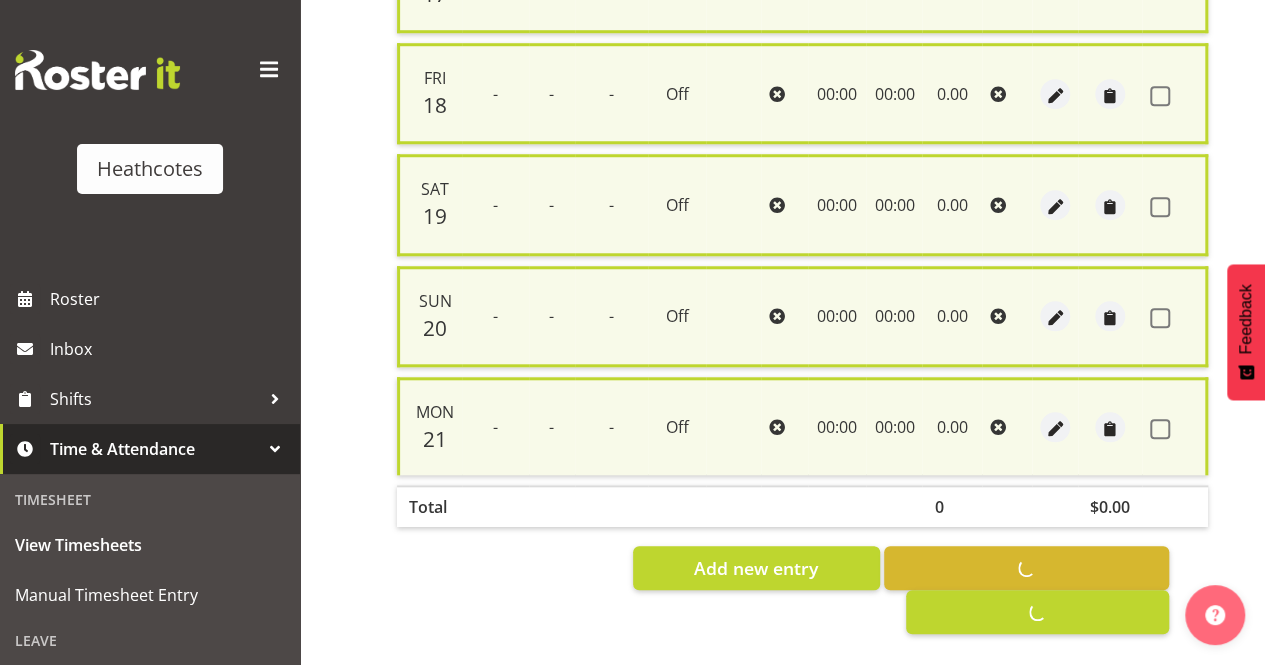 checkbox on "false" 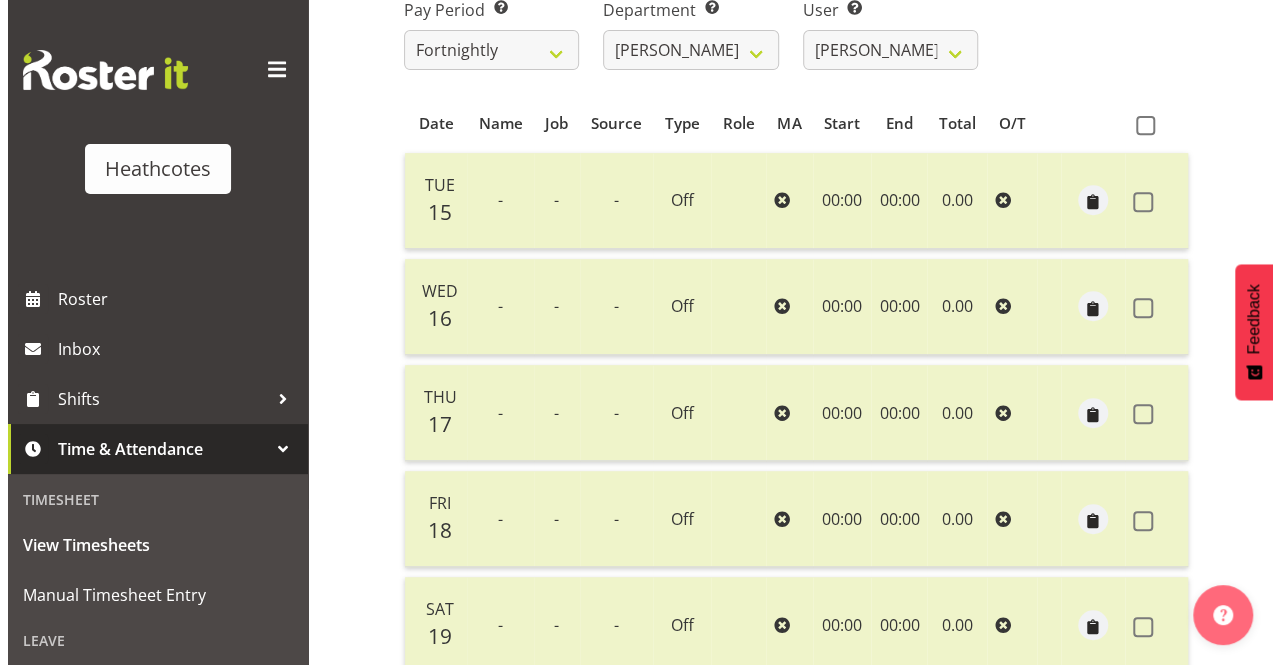 scroll, scrollTop: 66, scrollLeft: 0, axis: vertical 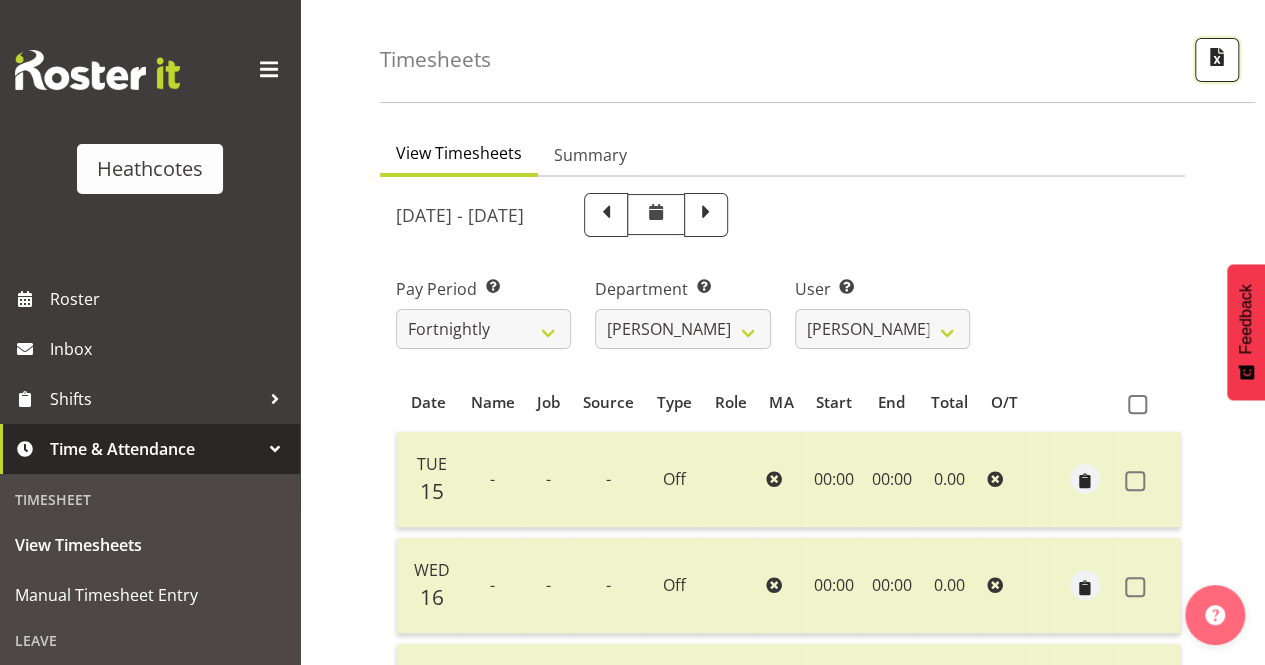 click at bounding box center (1217, 57) 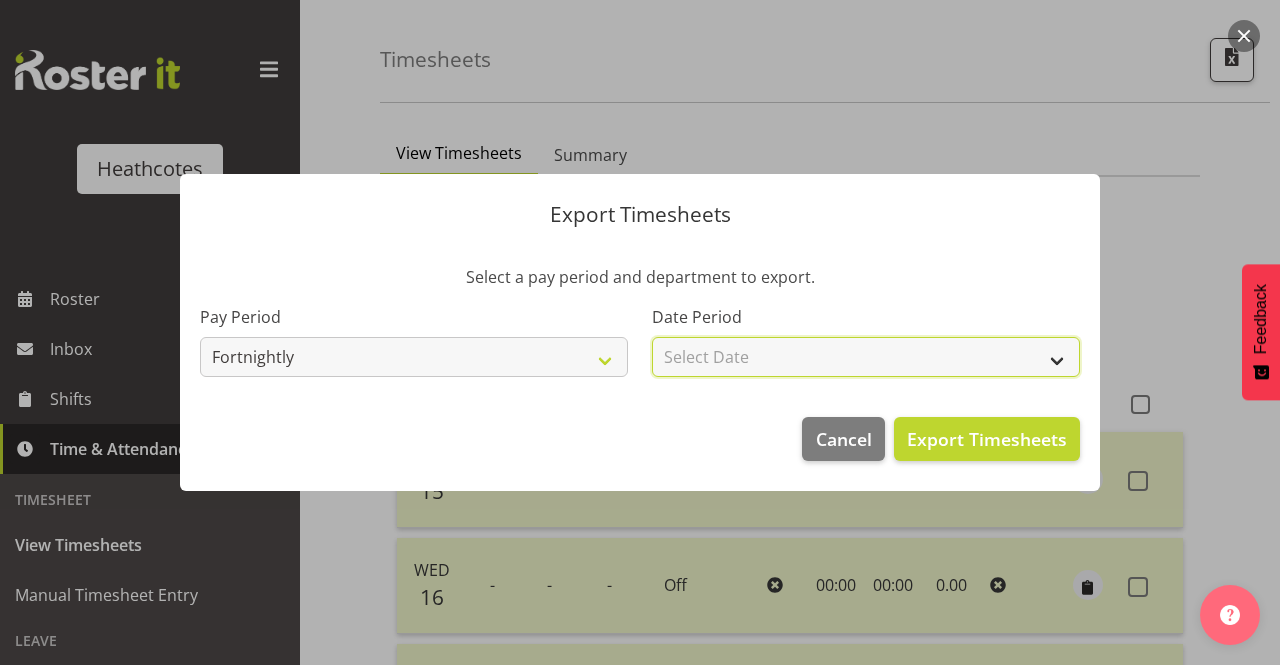 click on "Select Date  Fortnight starting 15/07/2025 Fortnight starting 01/07/2025 Fortnight starting 17/06/2025 Fortnight starting 03/06/2025 Fortnight starting 20/05/2025 Fortnight starting 06/05/2025 Fortnight starting 22/04/2025 Fortnight starting 08/04/2025 Fortnight starting 25/03/2025 Fortnight starting 11/03/2025" at bounding box center [866, 357] 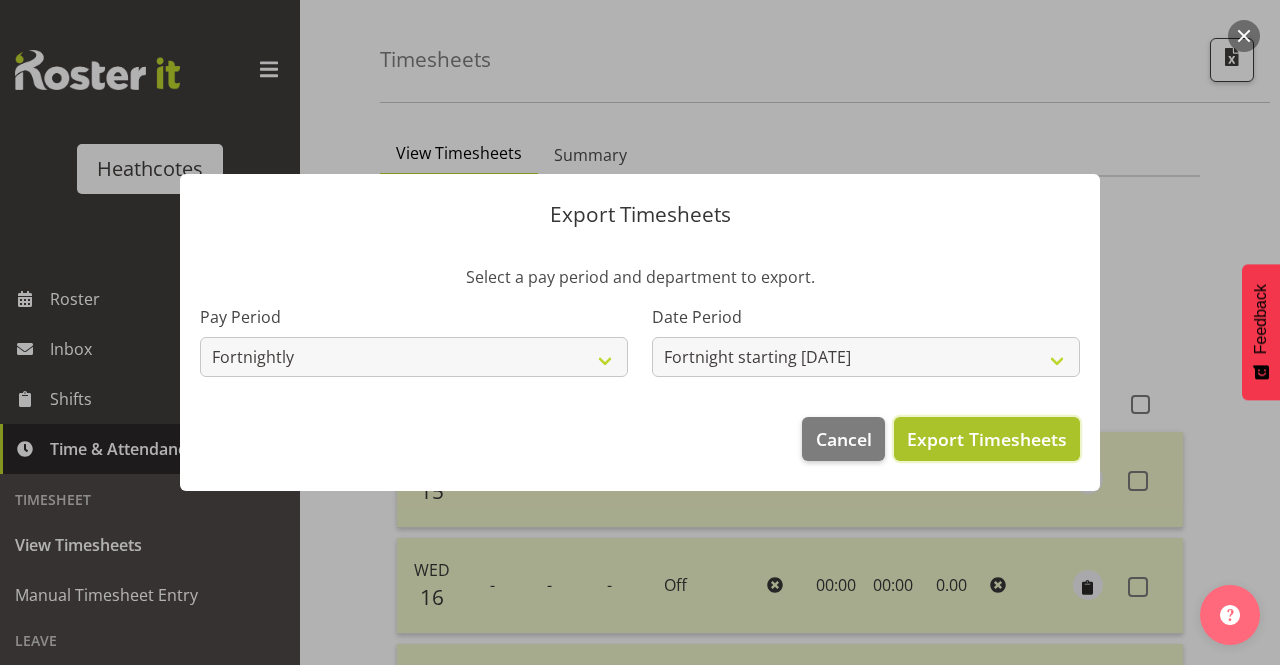 click on "Export Timesheets" at bounding box center [987, 439] 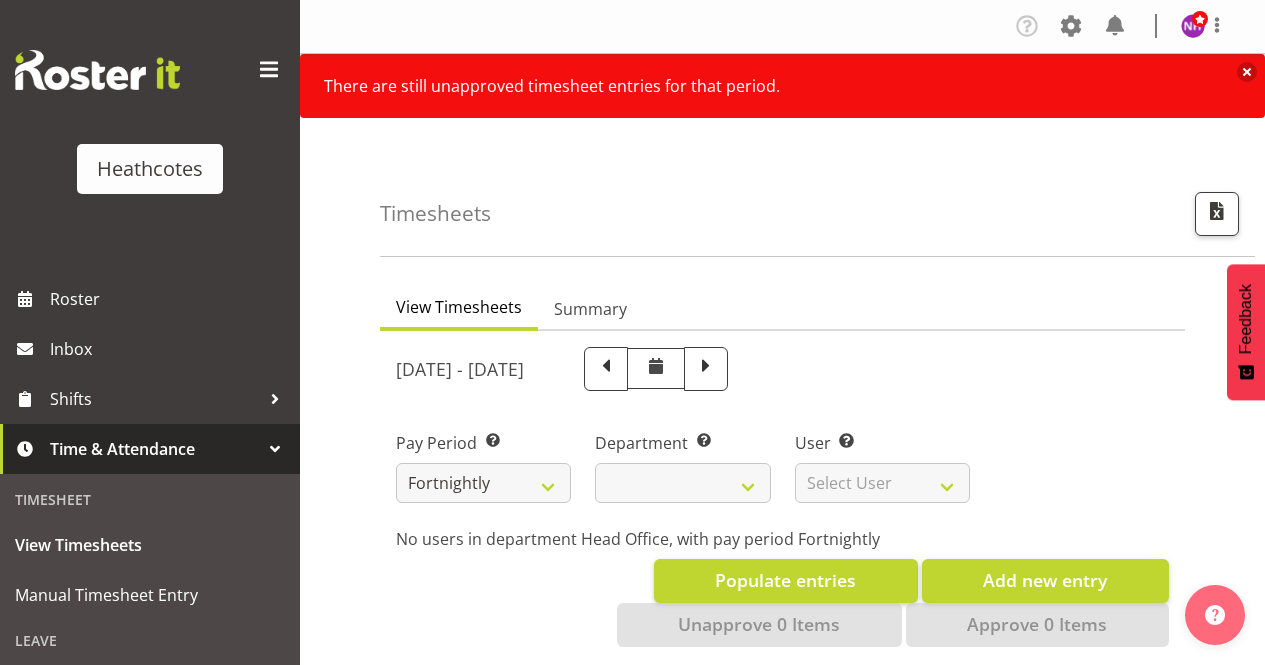 scroll, scrollTop: 0, scrollLeft: 0, axis: both 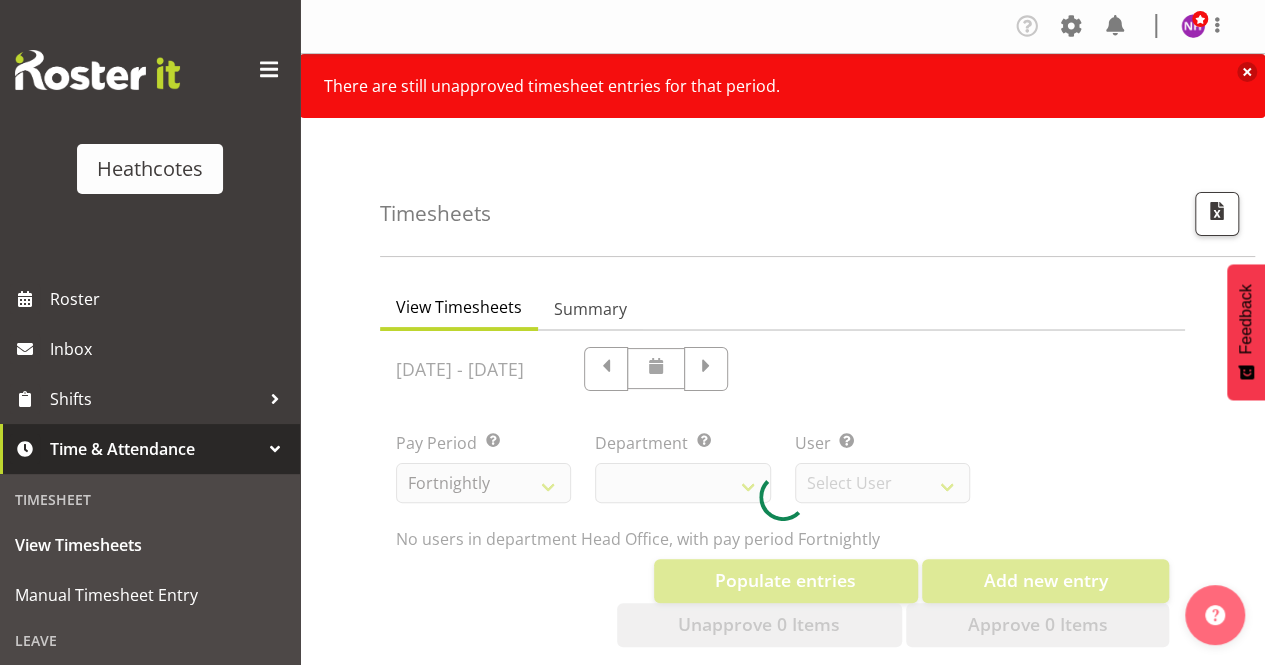 select on "788" 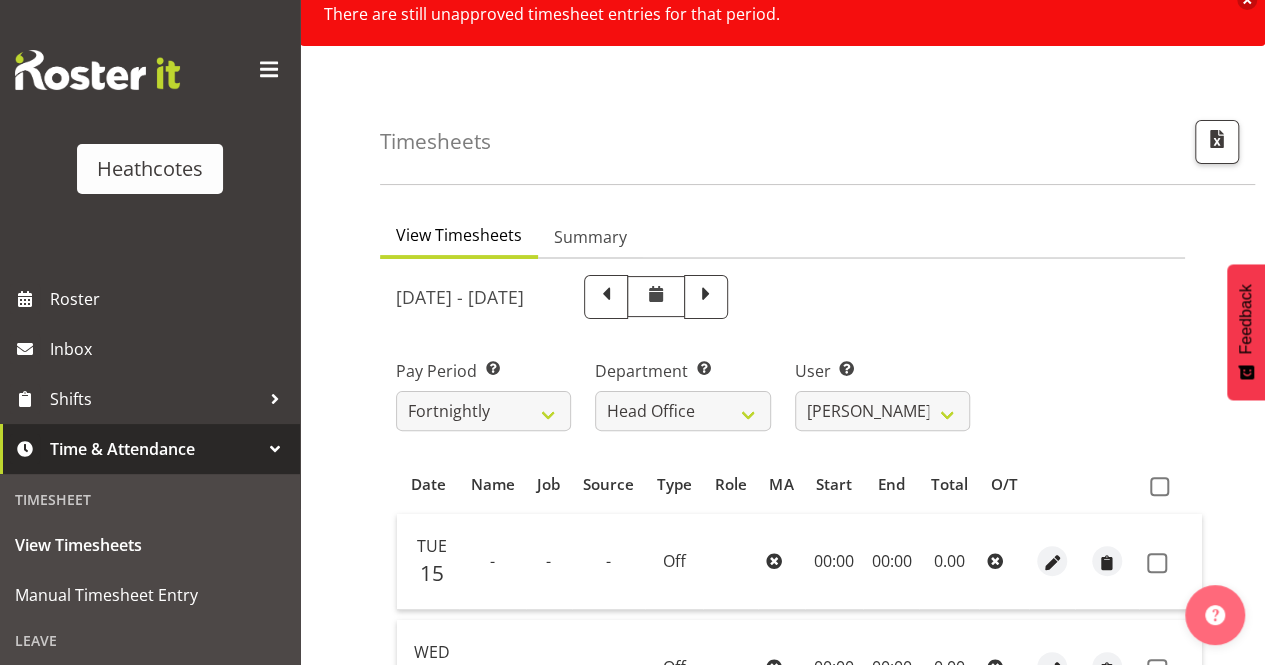 scroll, scrollTop: 100, scrollLeft: 0, axis: vertical 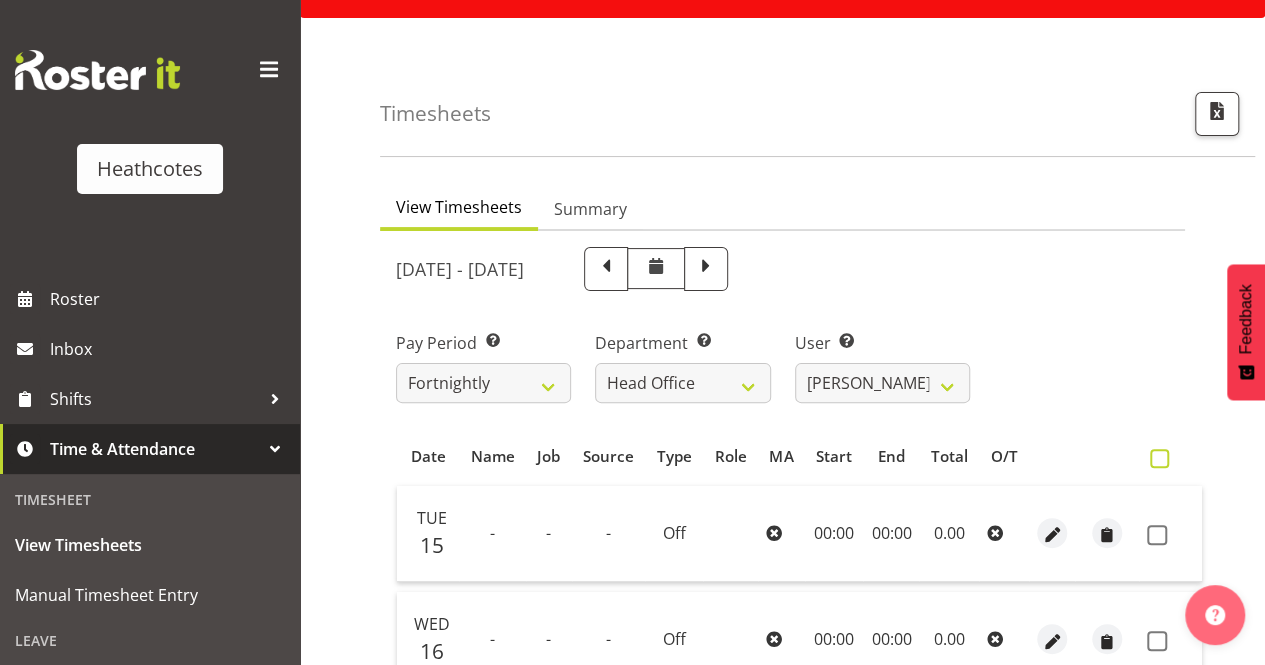 click at bounding box center [1159, 458] 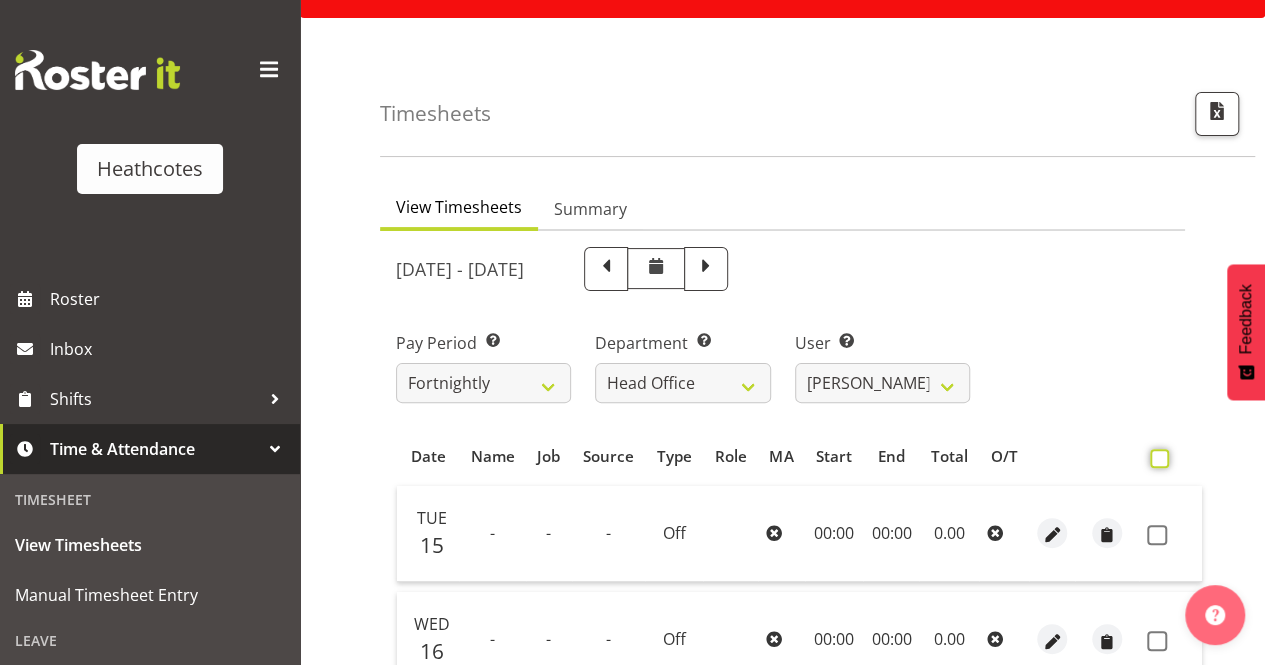 click at bounding box center [1156, 458] 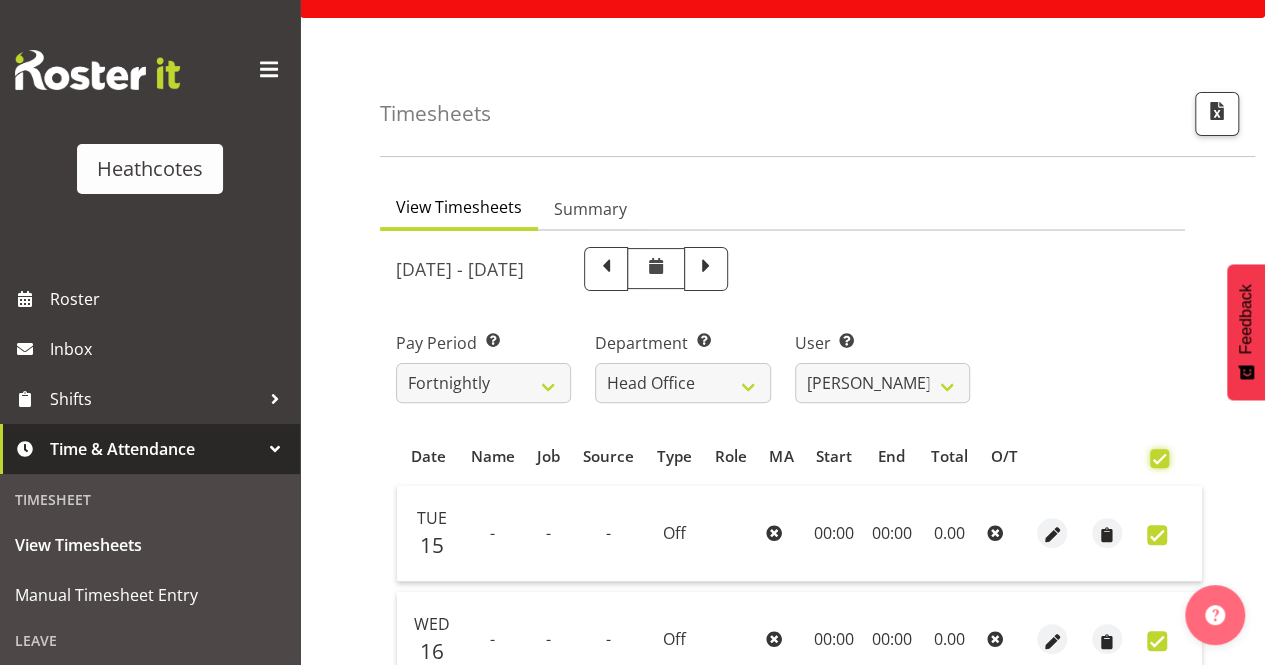 checkbox on "true" 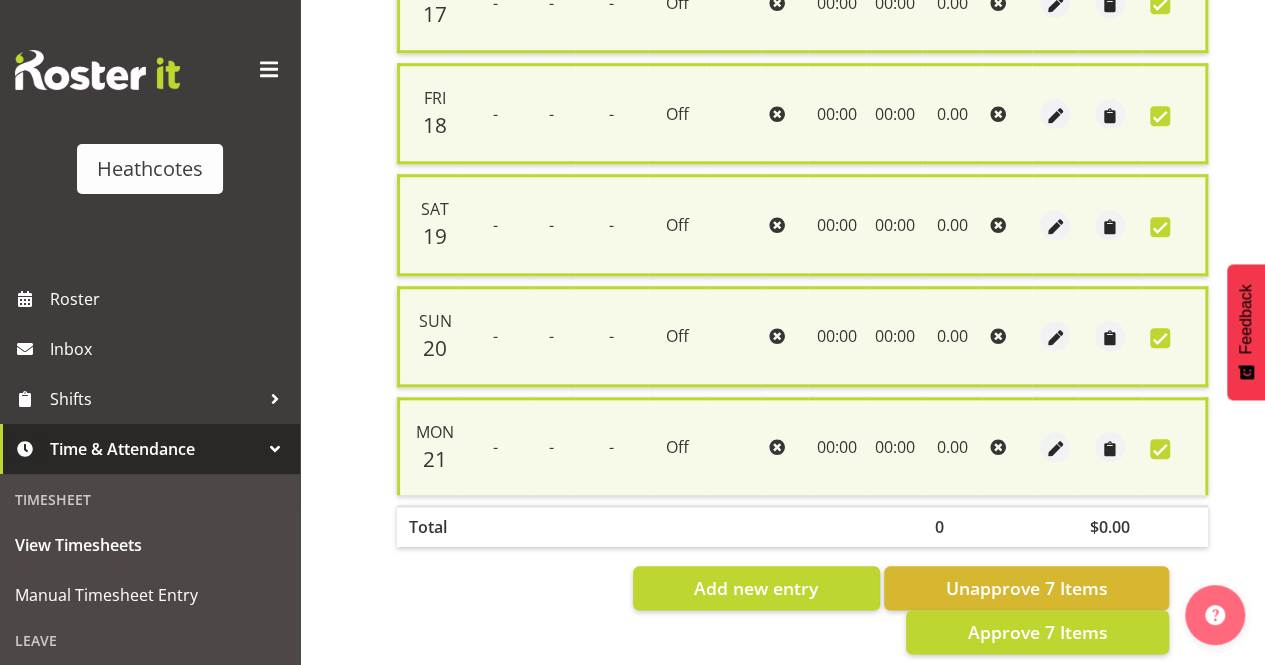 scroll, scrollTop: 885, scrollLeft: 0, axis: vertical 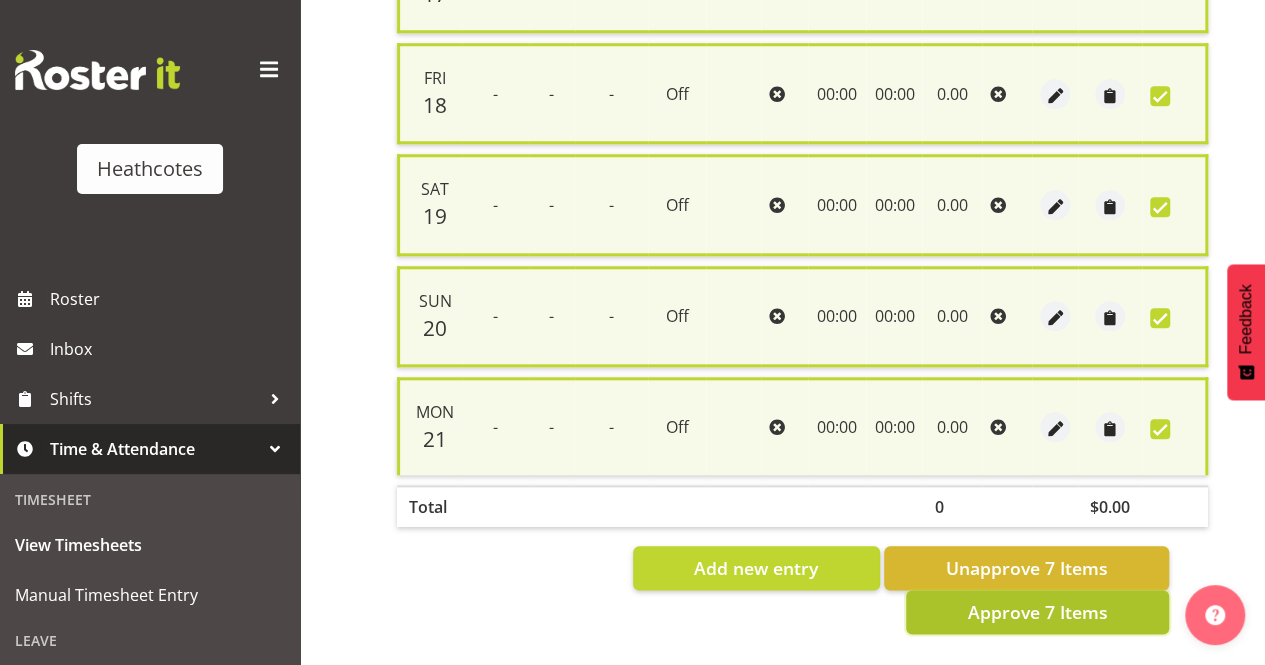 click on "Approve 7 Items" at bounding box center [1037, 612] 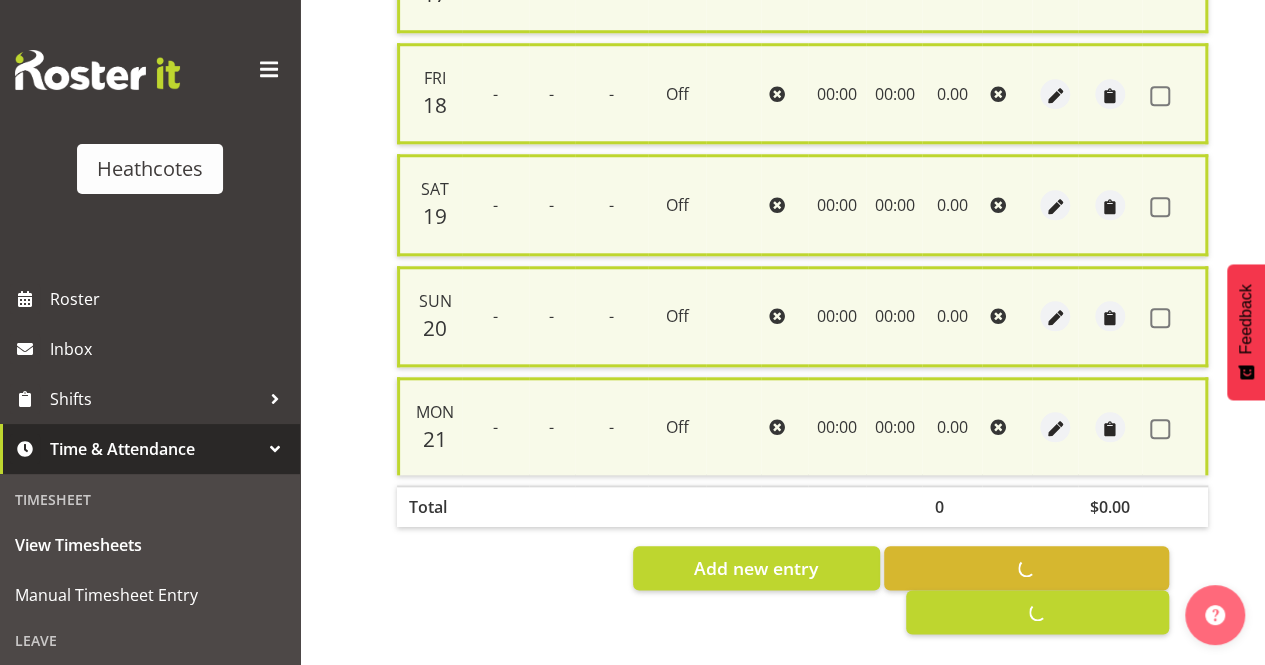 checkbox on "false" 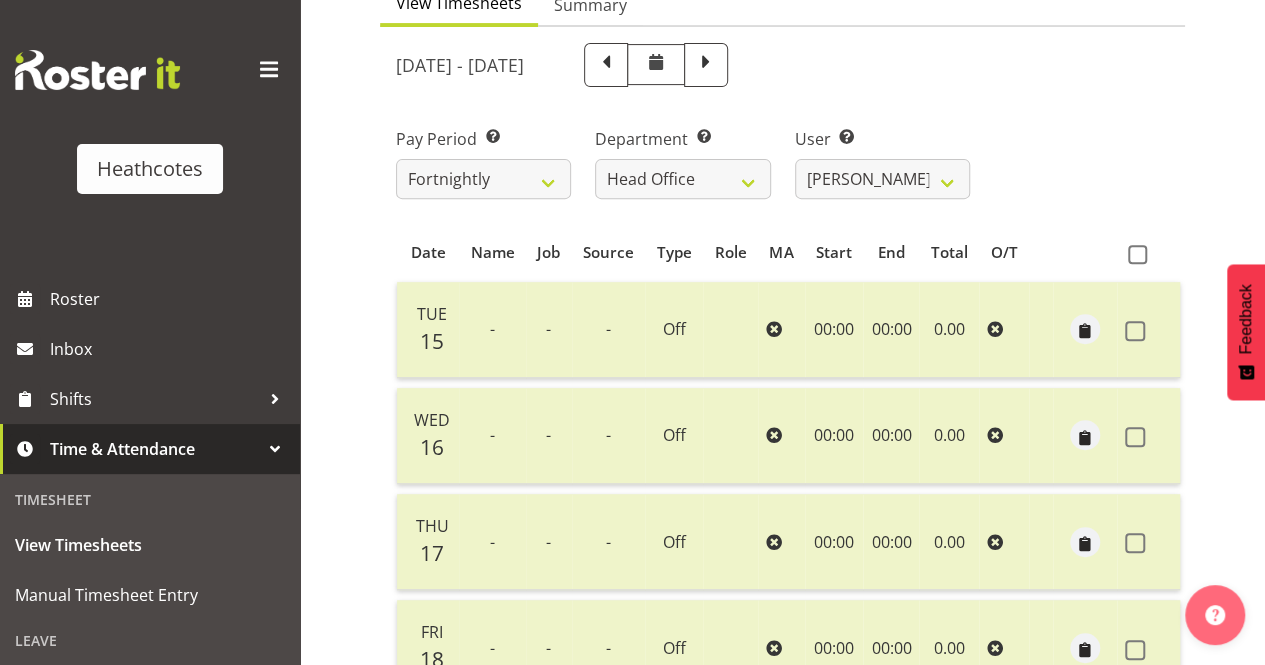 scroll, scrollTop: 154, scrollLeft: 0, axis: vertical 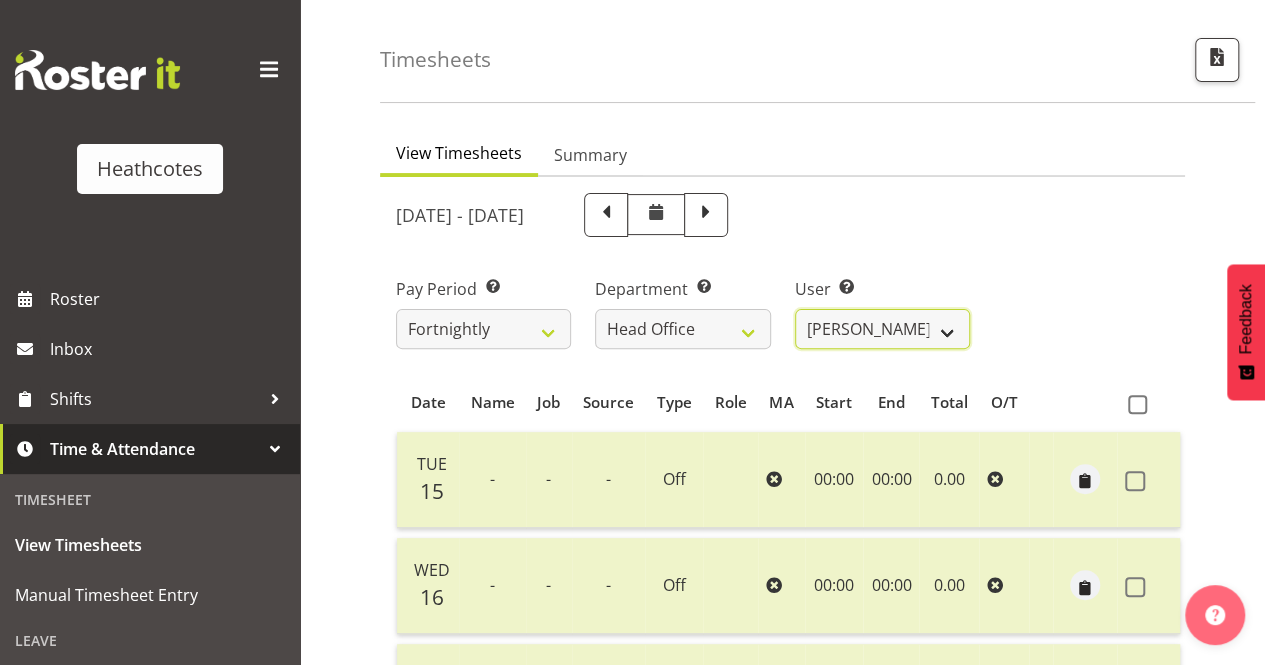 click on "Alan Dunnett
✔
John Heathcote
❌
Nicola Heathcote
❌" at bounding box center (882, 329) 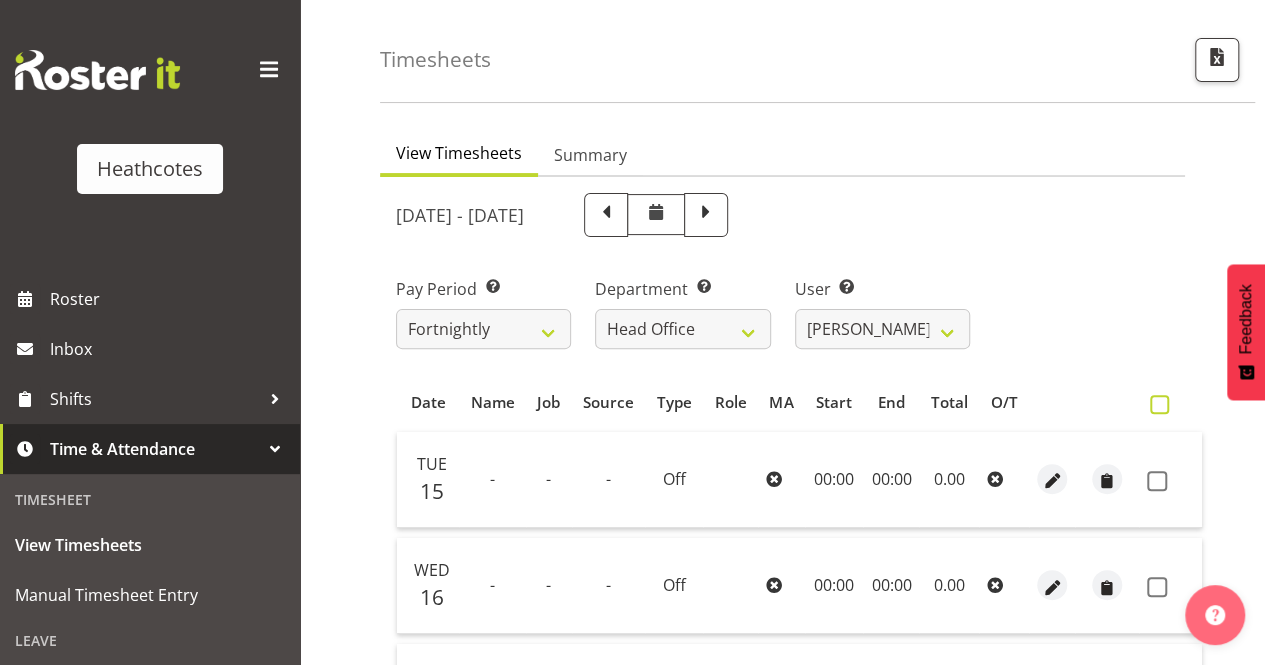 click at bounding box center [1159, 404] 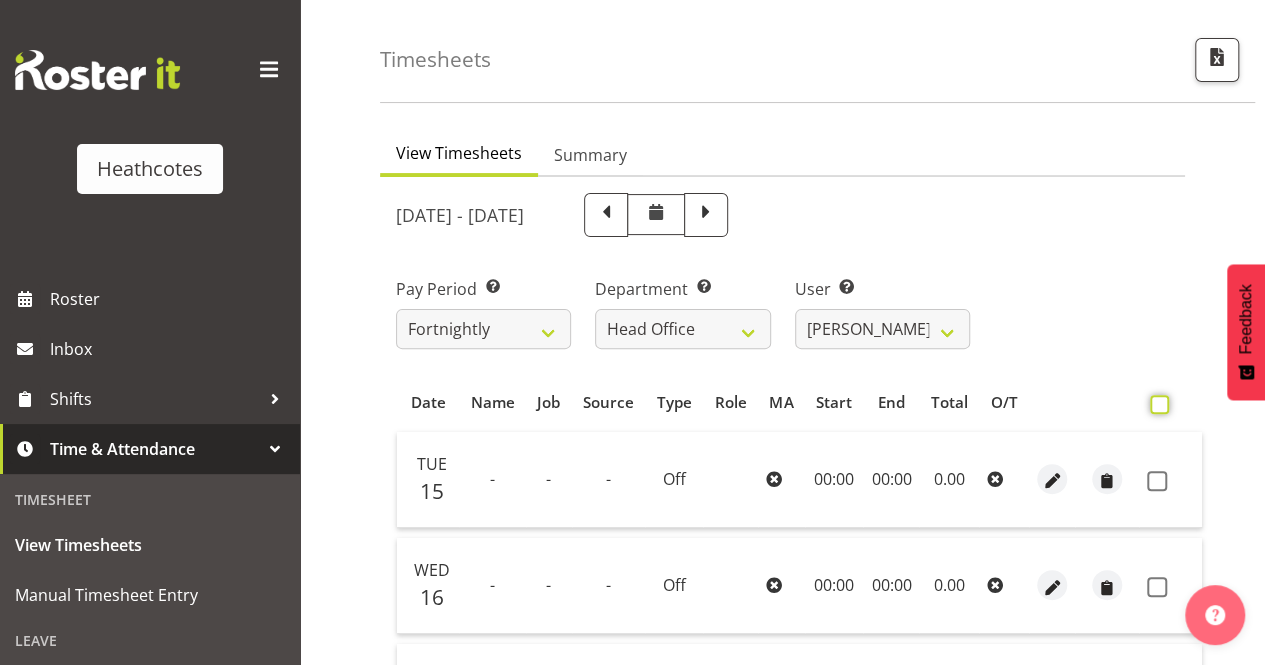 click at bounding box center (1156, 404) 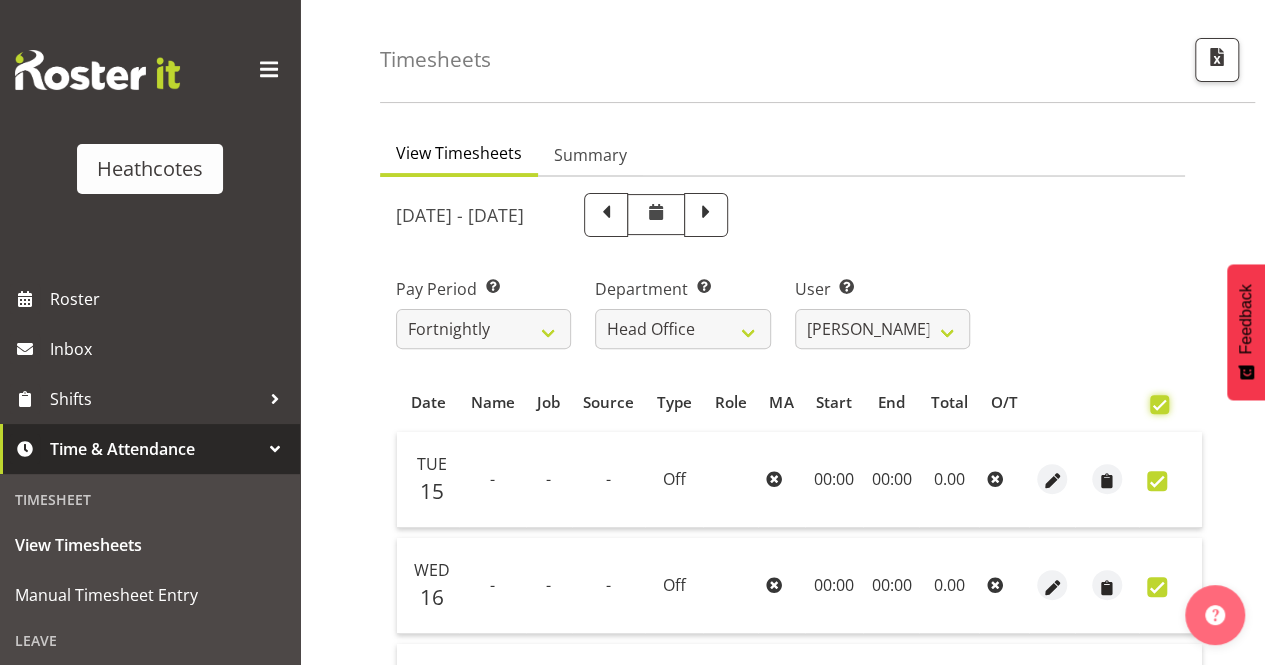 checkbox on "true" 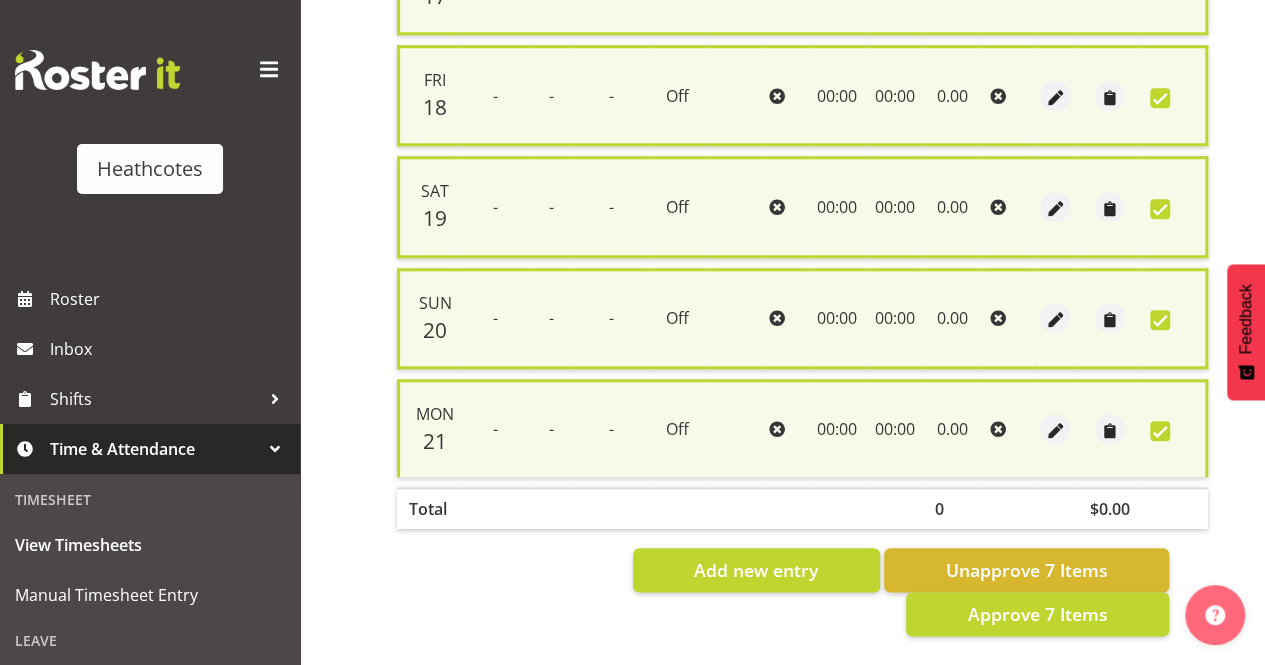scroll, scrollTop: 885, scrollLeft: 0, axis: vertical 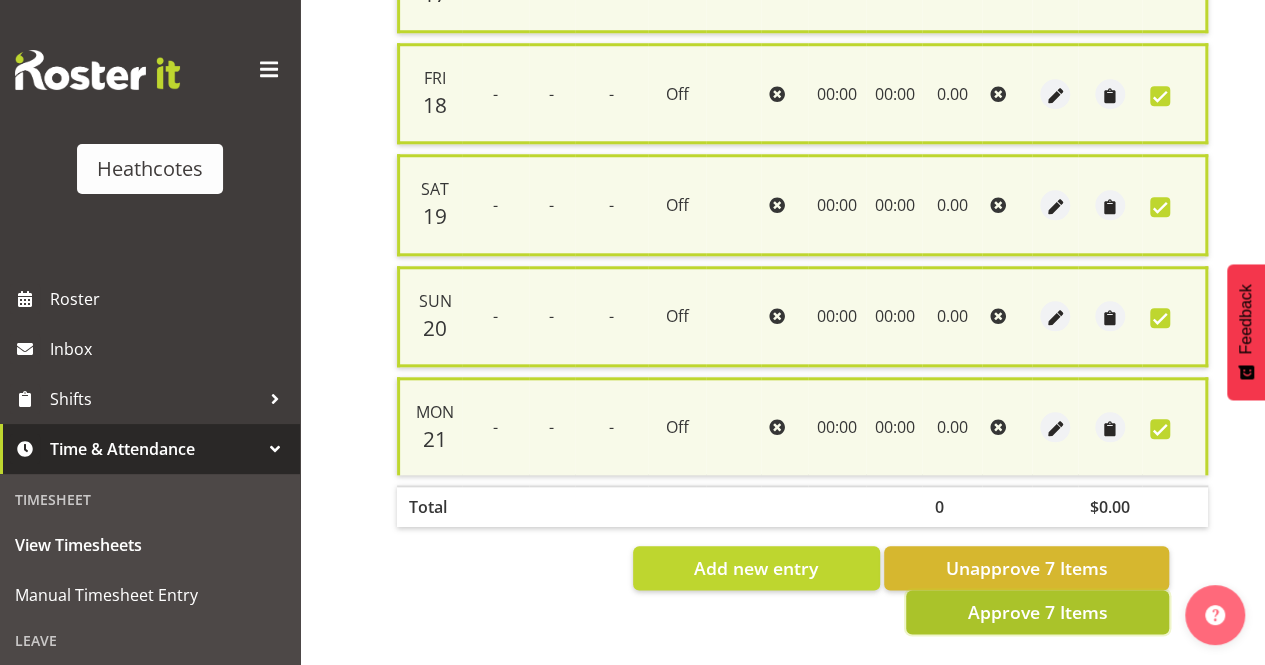 click on "Approve 7 Items" at bounding box center [1037, 612] 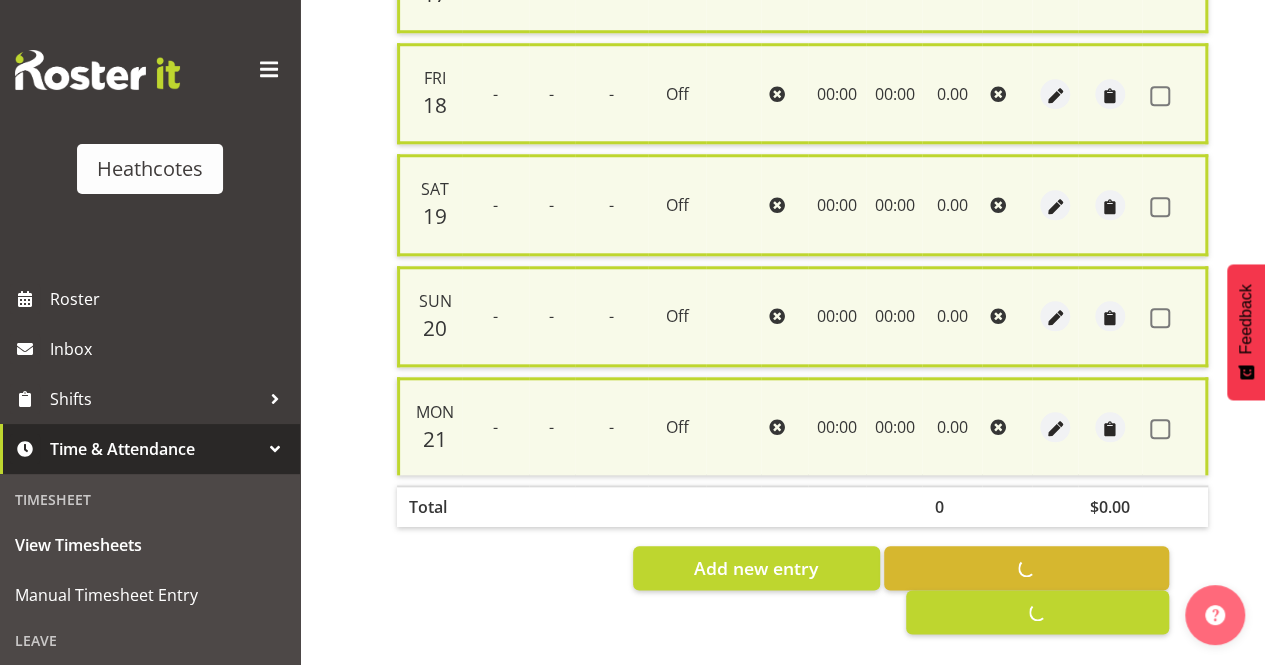checkbox on "false" 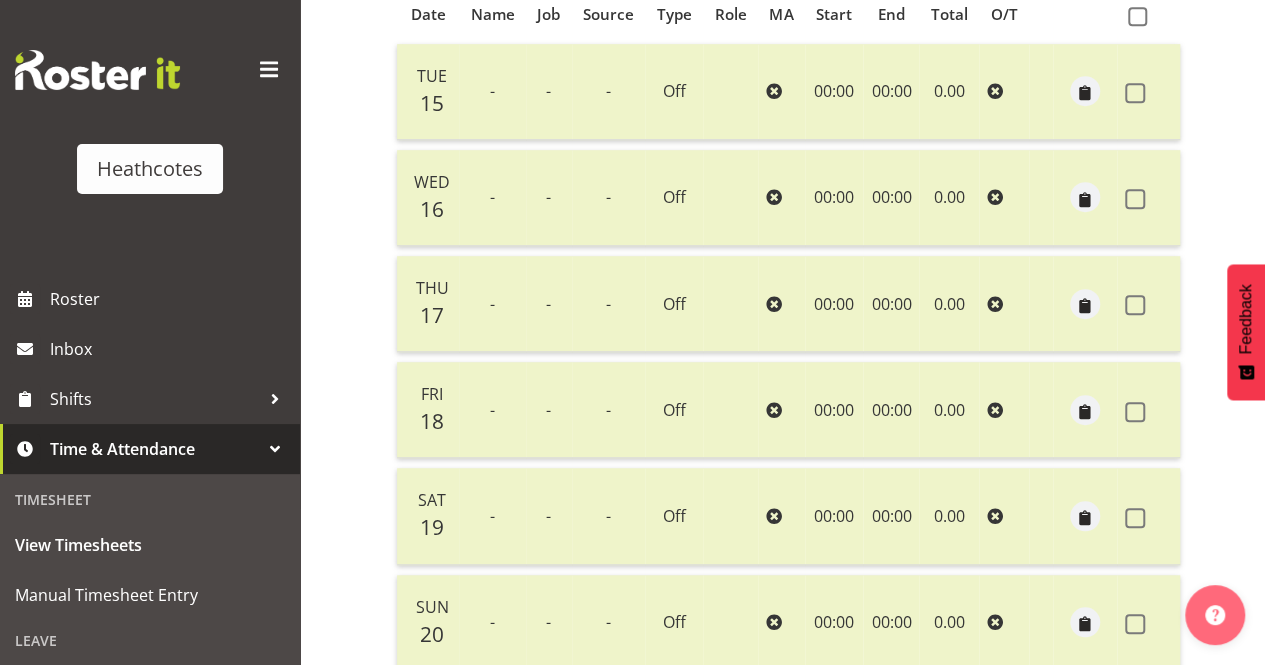 scroll, scrollTop: 354, scrollLeft: 0, axis: vertical 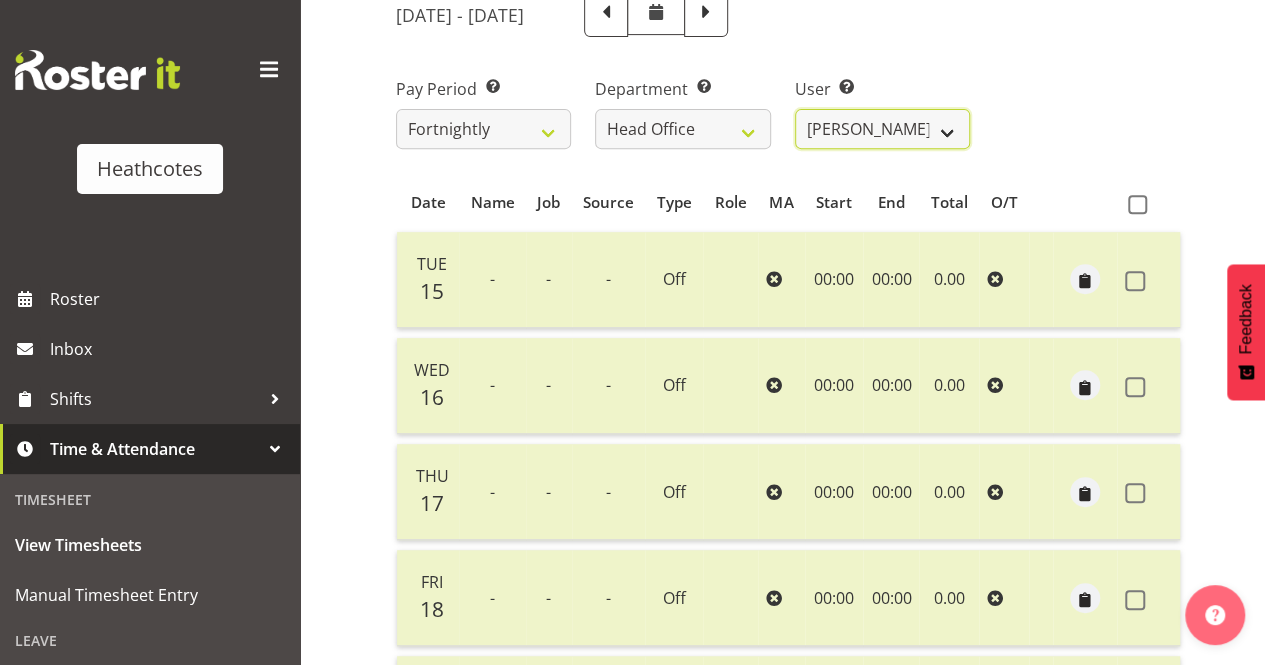 click on "Alan Dunnett
✔
John Heathcote
✔
Nicola Heathcote
❌" at bounding box center [882, 129] 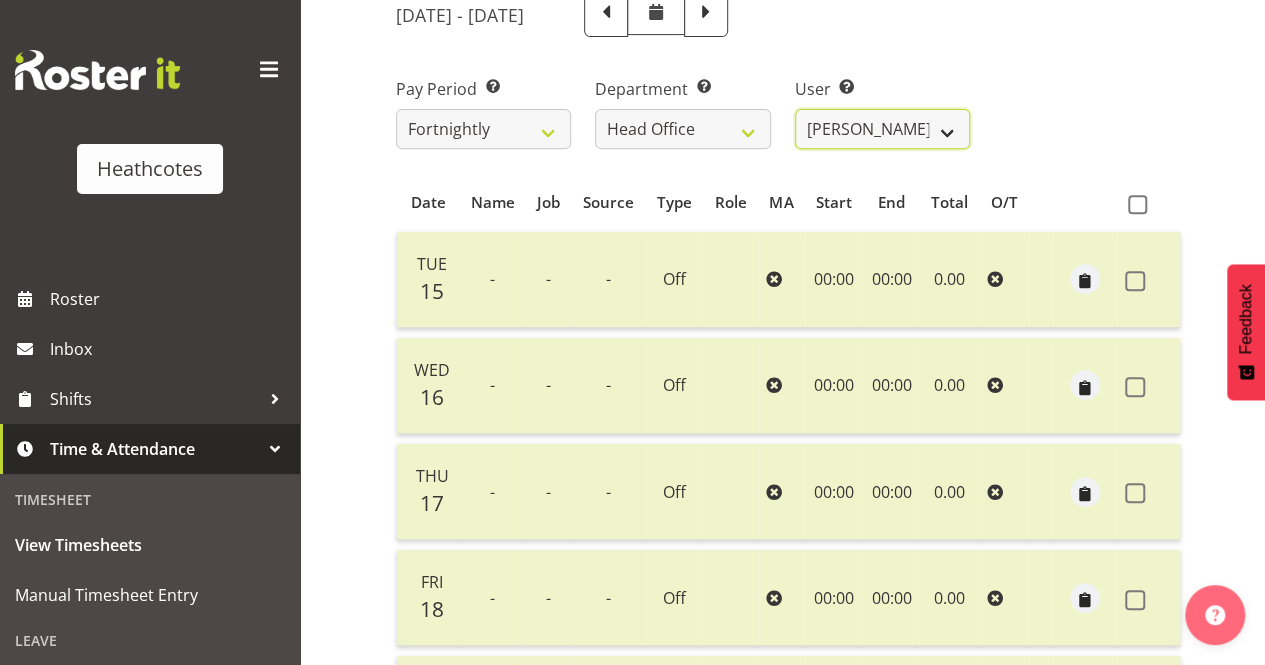 select on "9026" 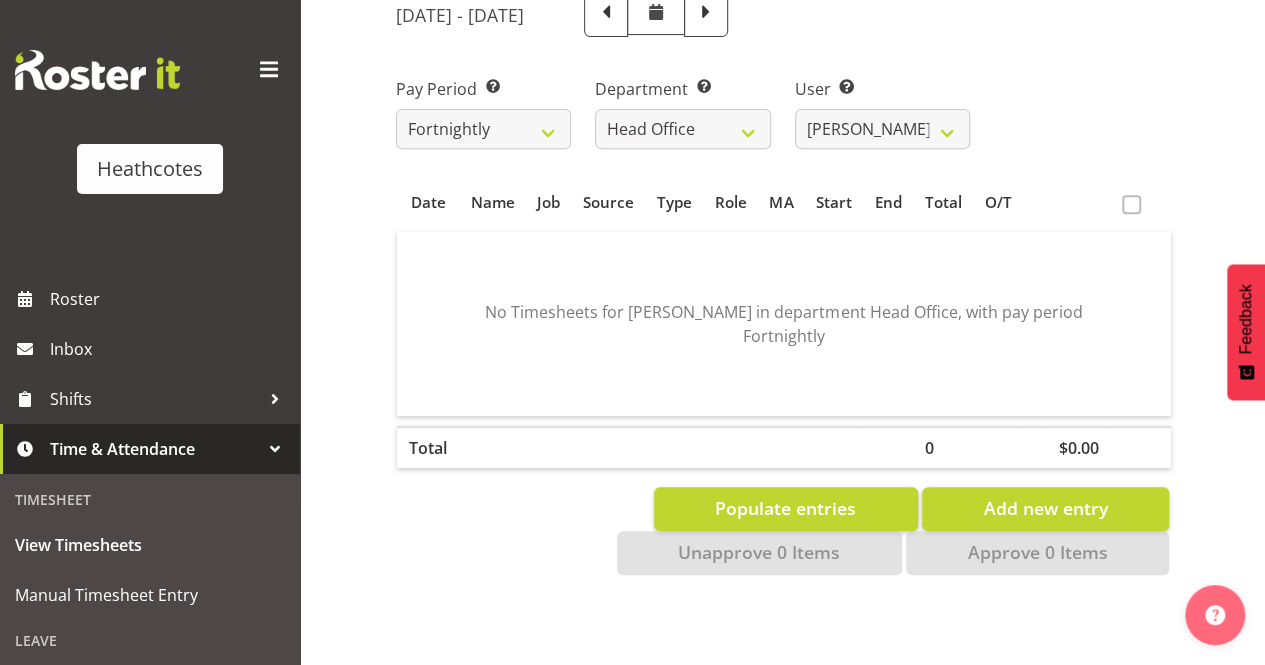 click at bounding box center (1131, 204) 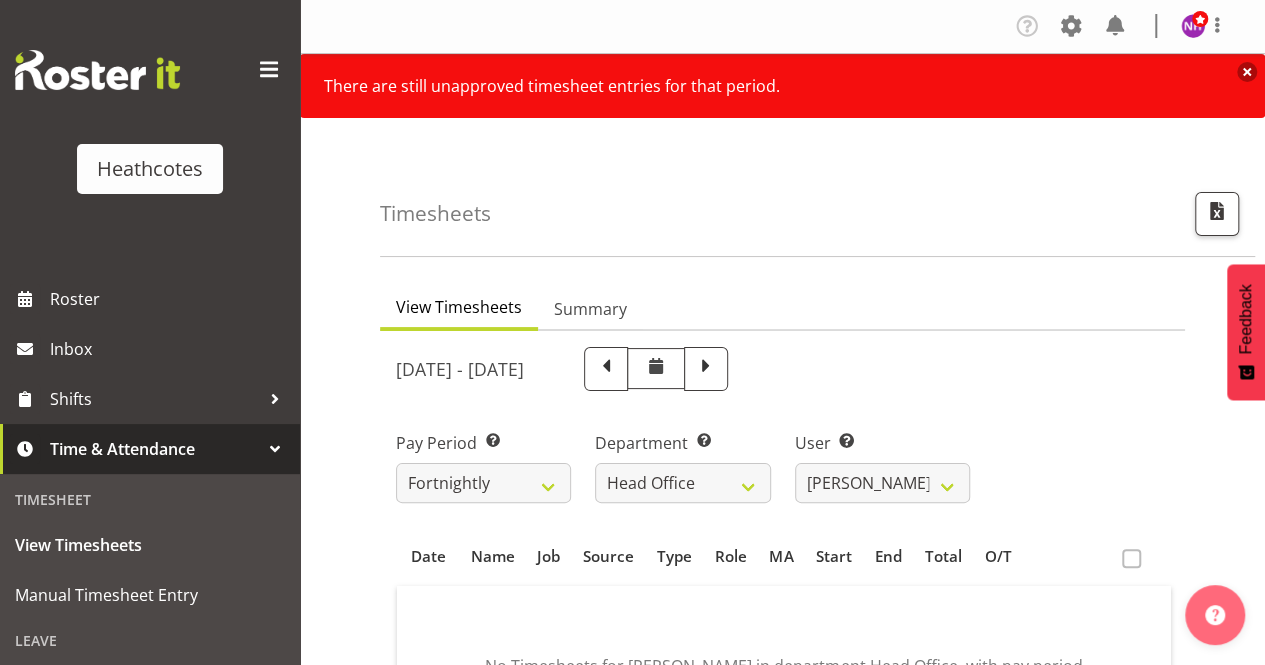 click at bounding box center [1247, 72] 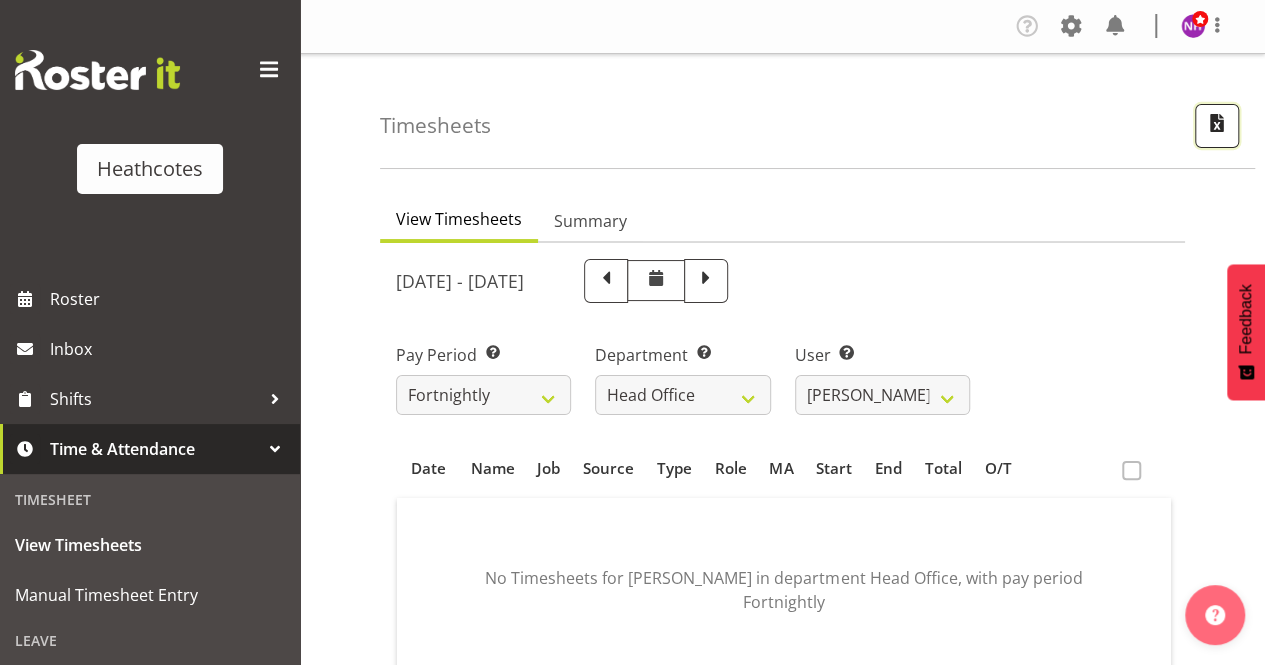 click at bounding box center (1217, 123) 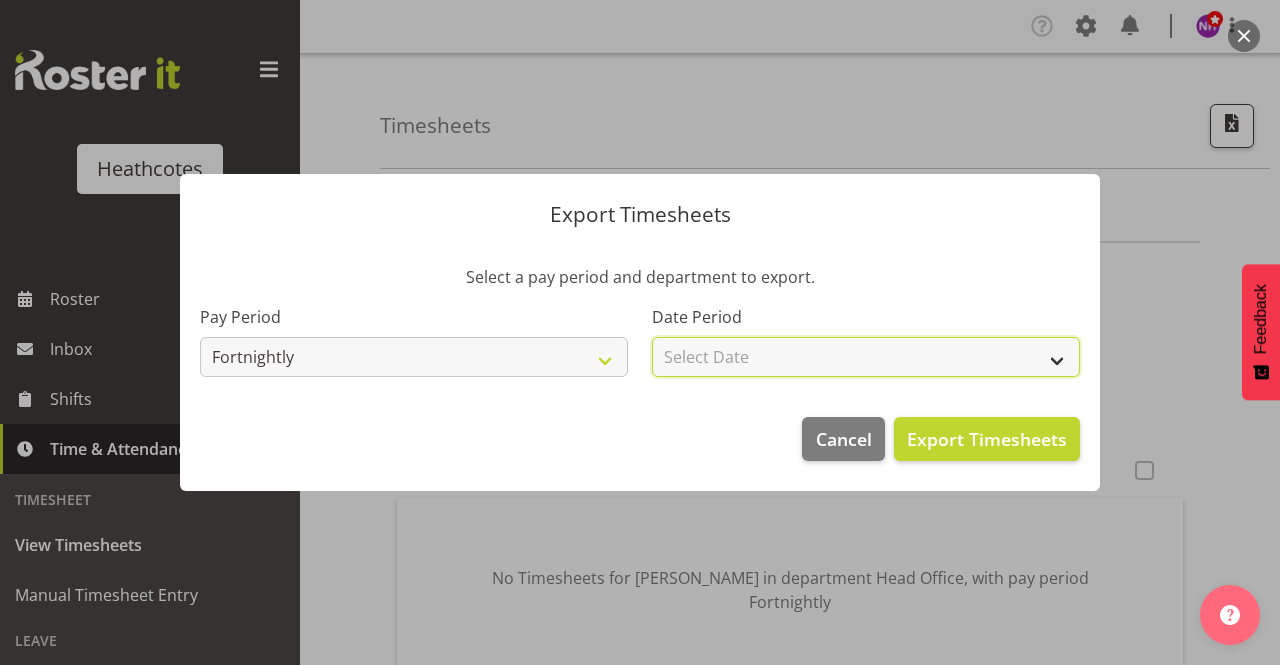 click on "Select Date  Fortnight starting 15/07/2025 Fortnight starting 01/07/2025 Fortnight starting 17/06/2025 Fortnight starting 03/06/2025 Fortnight starting 20/05/2025 Fortnight starting 06/05/2025 Fortnight starting 22/04/2025 Fortnight starting 08/04/2025 Fortnight starting 25/03/2025 Fortnight starting 11/03/2025" at bounding box center [866, 357] 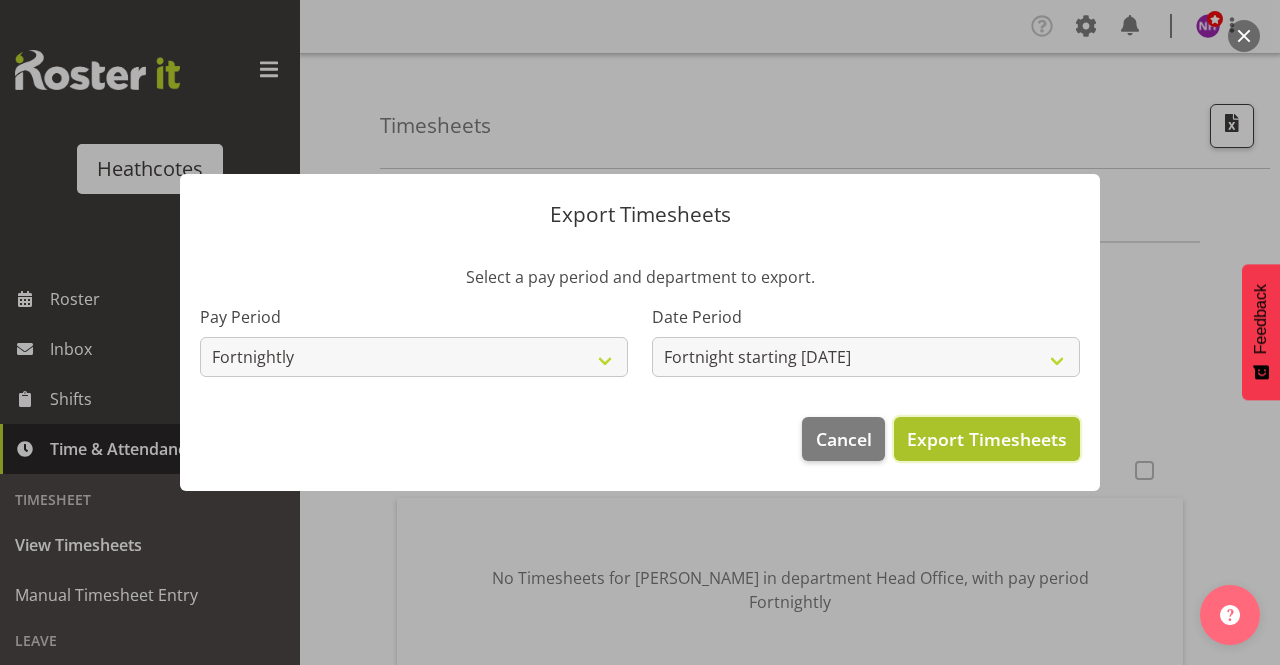 click on "Export Timesheets" at bounding box center (987, 439) 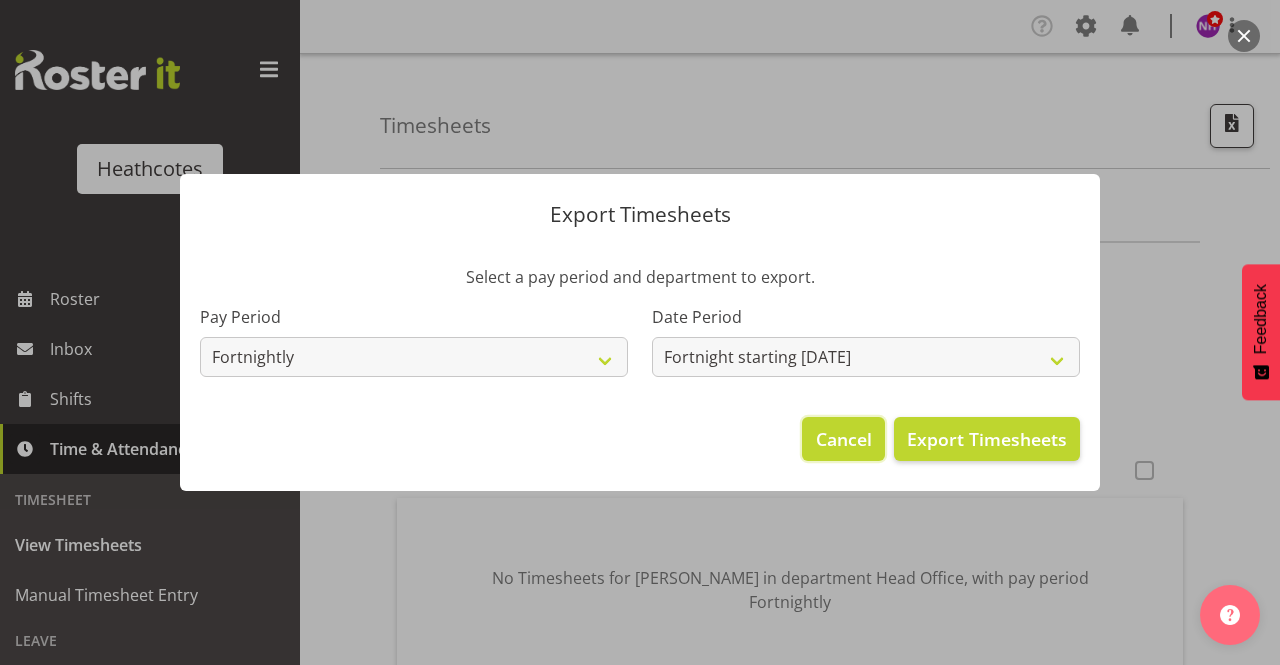 click on "Cancel" at bounding box center [844, 439] 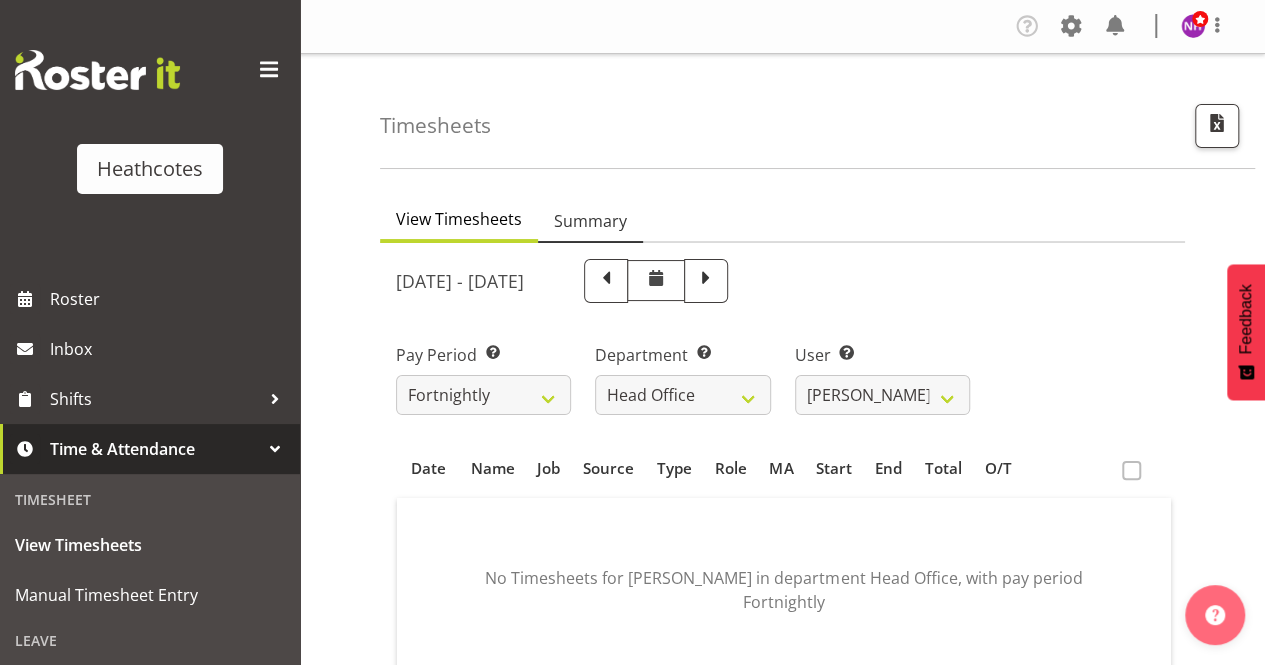 click on "Summary" at bounding box center [590, 221] 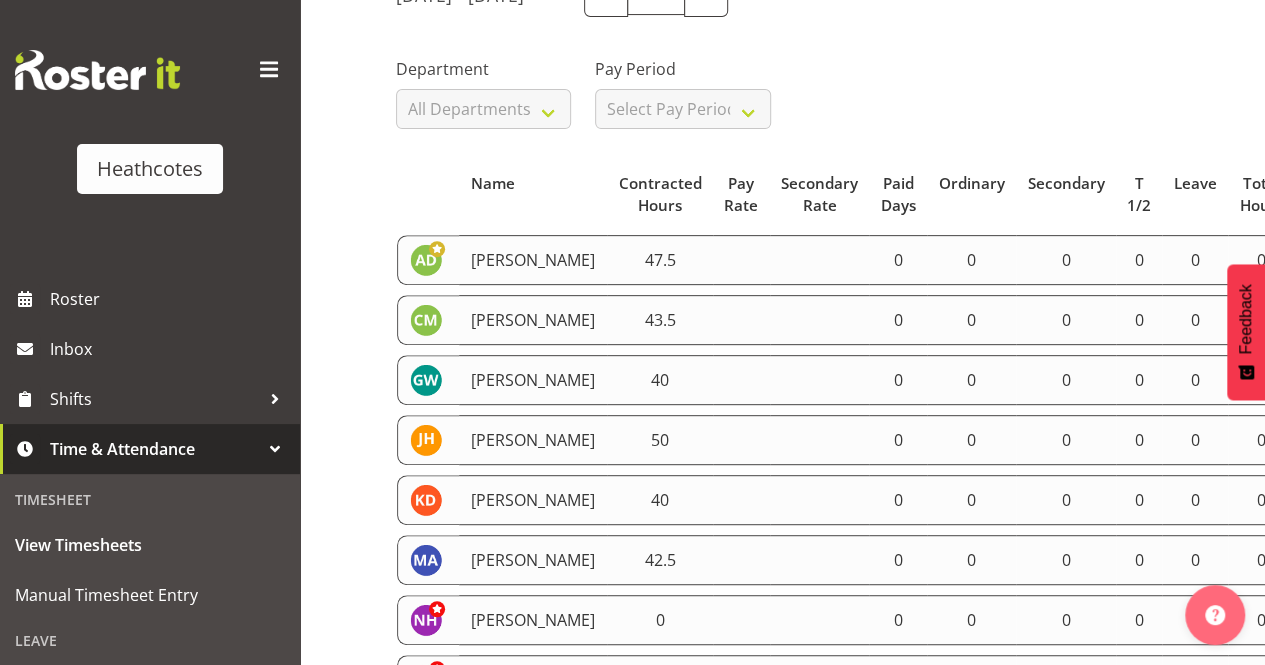 scroll, scrollTop: 0, scrollLeft: 0, axis: both 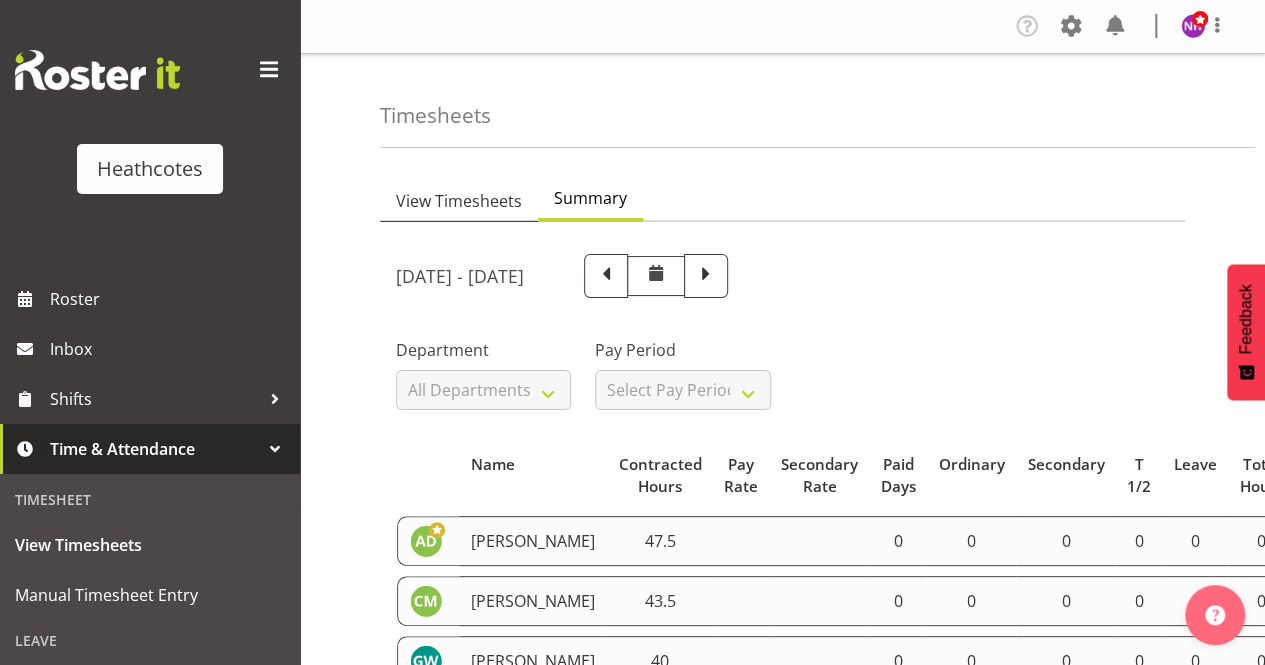 click on "View Timesheets" at bounding box center [459, 201] 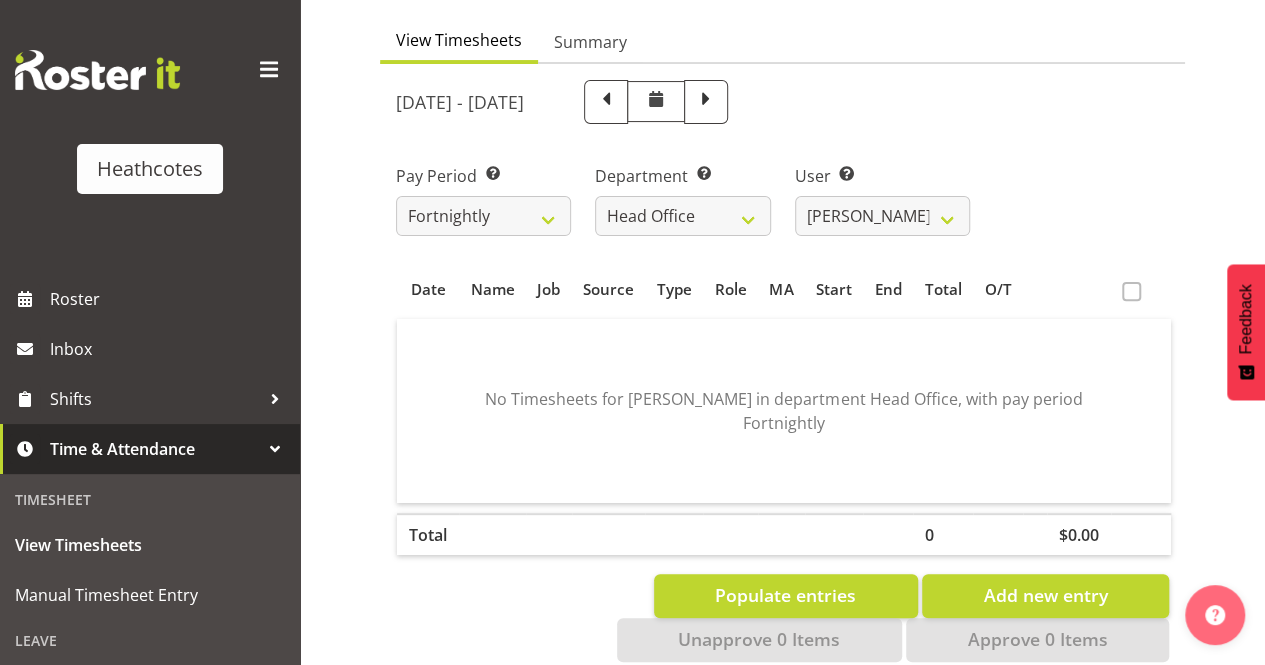 scroll, scrollTop: 0, scrollLeft: 0, axis: both 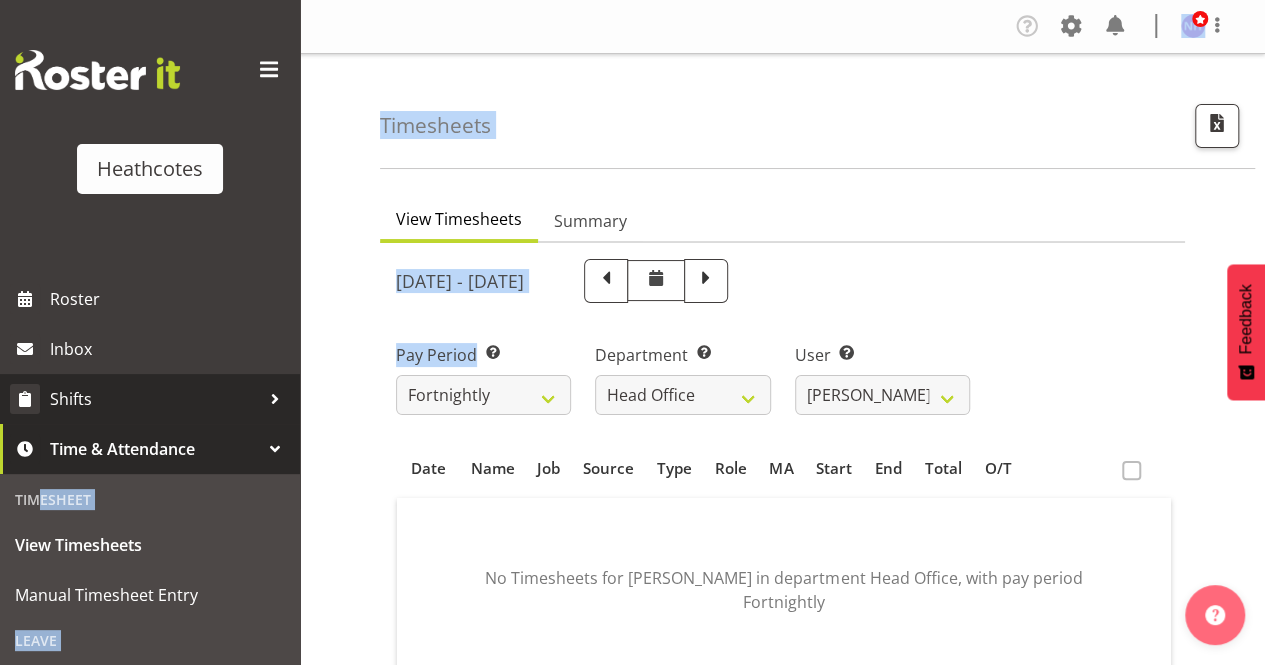 drag, startPoint x: 261, startPoint y: 396, endPoint x: 270, endPoint y: 389, distance: 11.401754 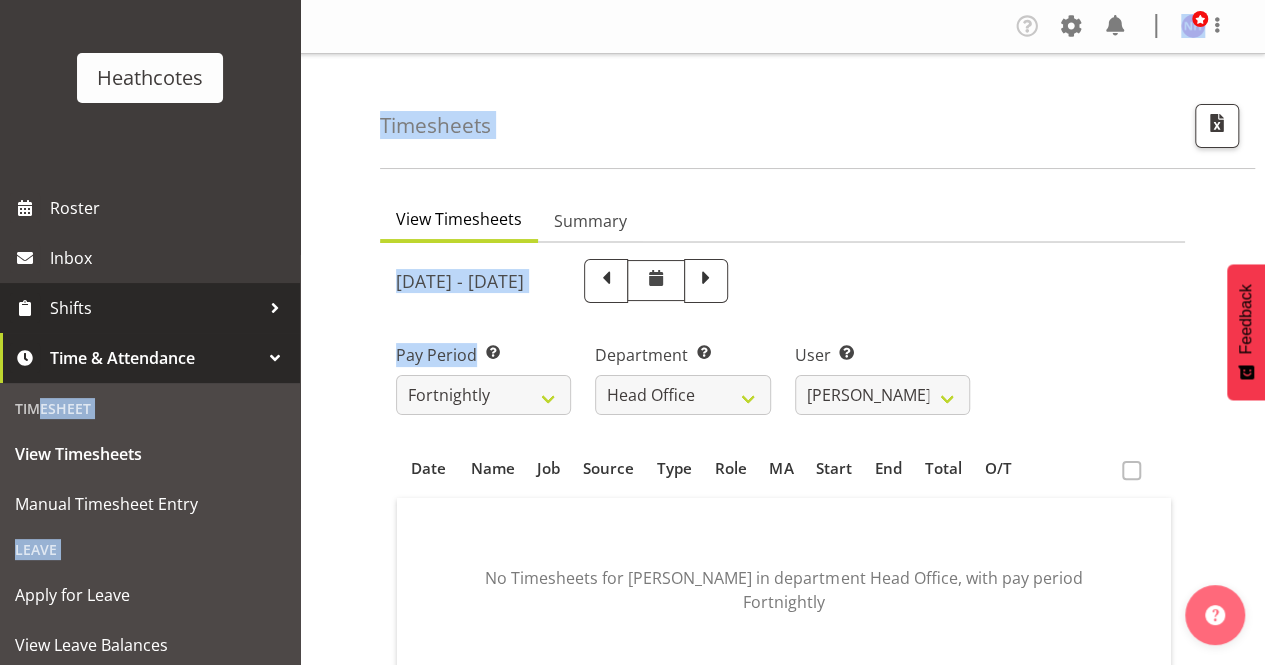 scroll, scrollTop: 0, scrollLeft: 0, axis: both 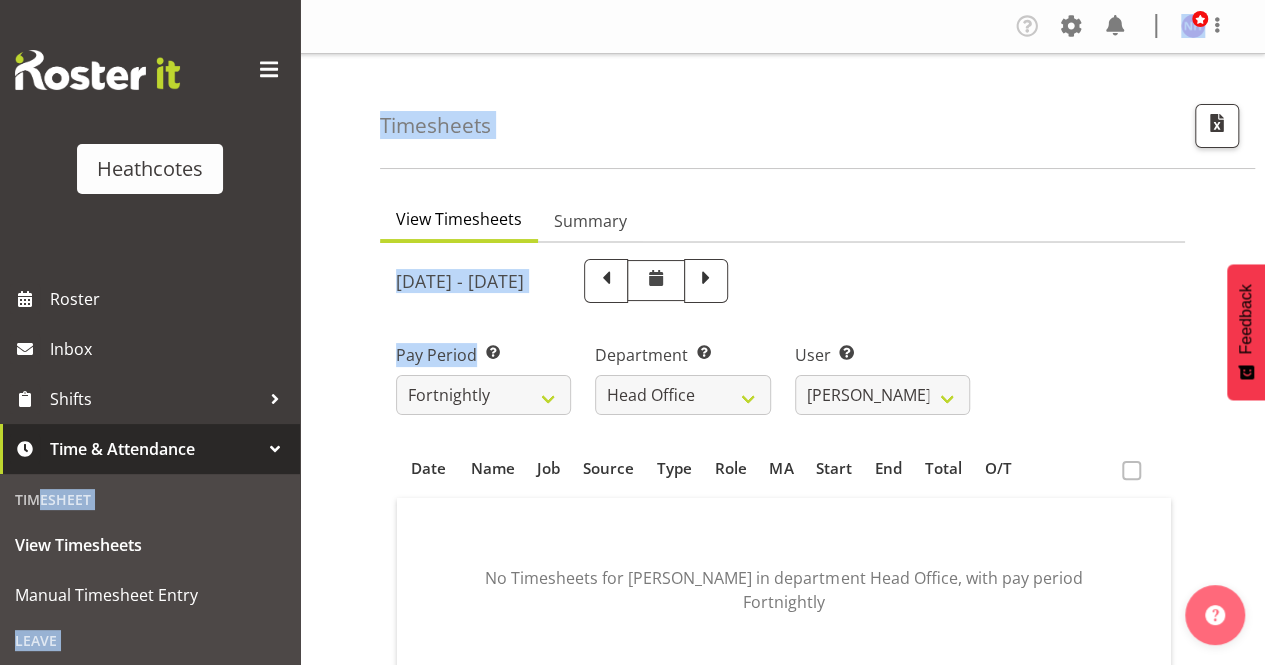 drag, startPoint x: 252, startPoint y: 63, endPoint x: 228, endPoint y: 145, distance: 85.44004 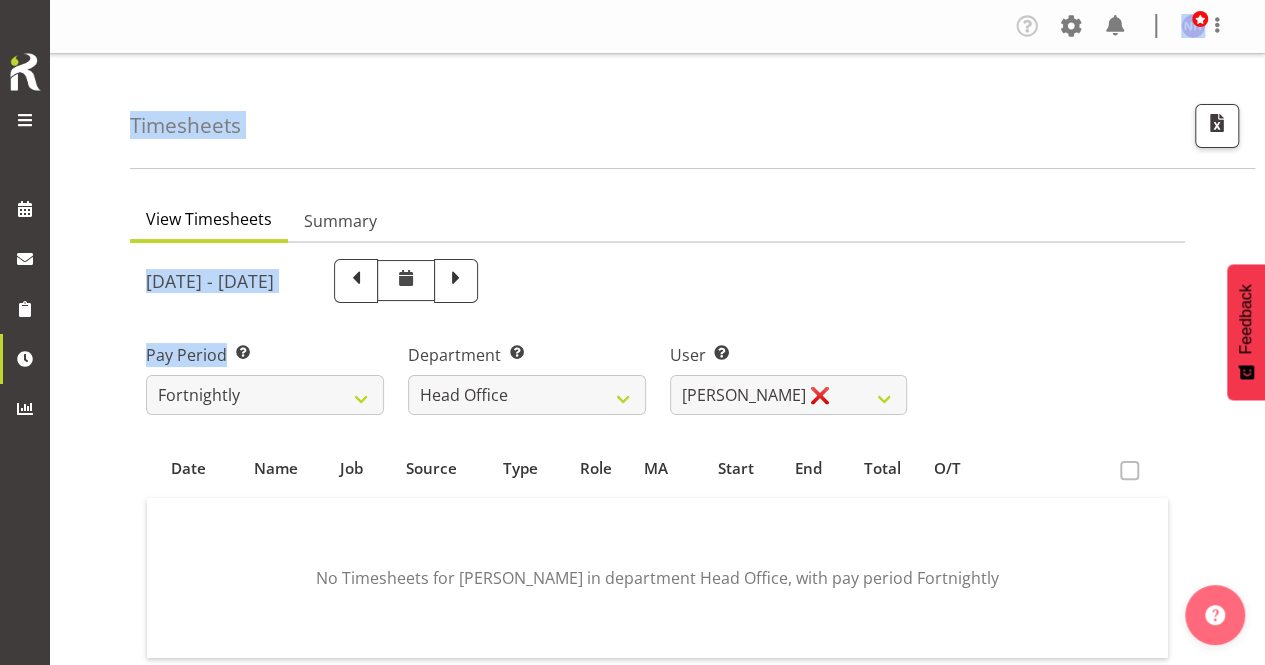 click at bounding box center (25, 120) 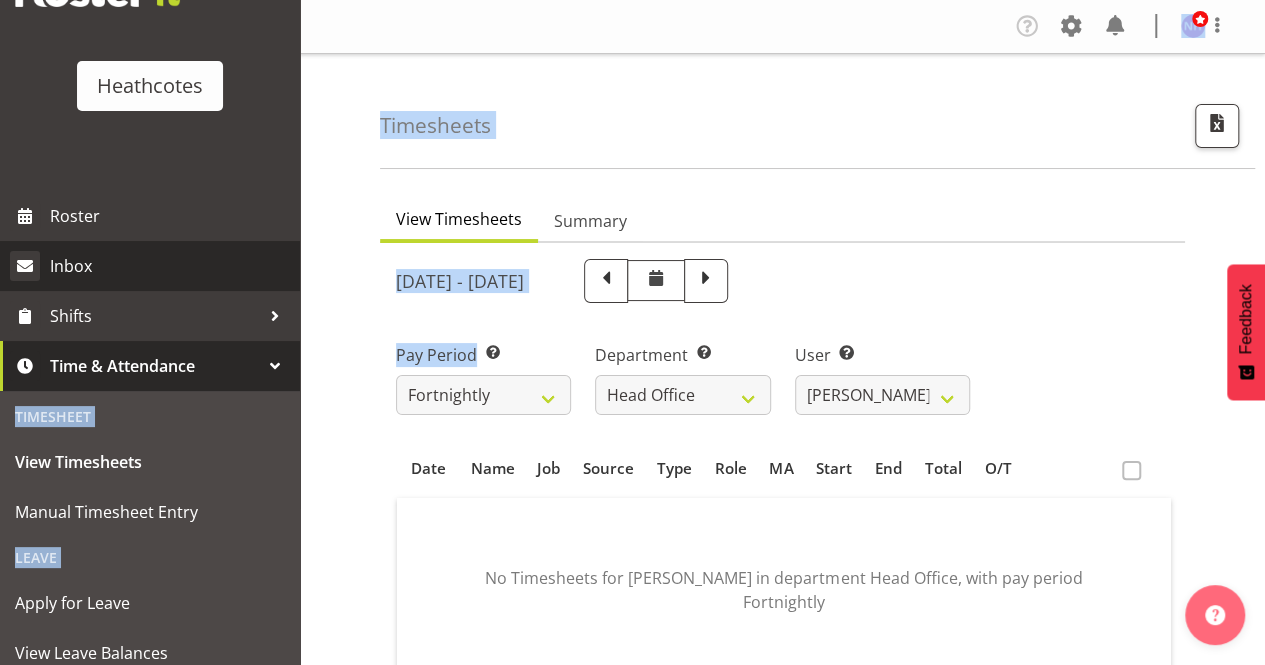 scroll, scrollTop: 250, scrollLeft: 0, axis: vertical 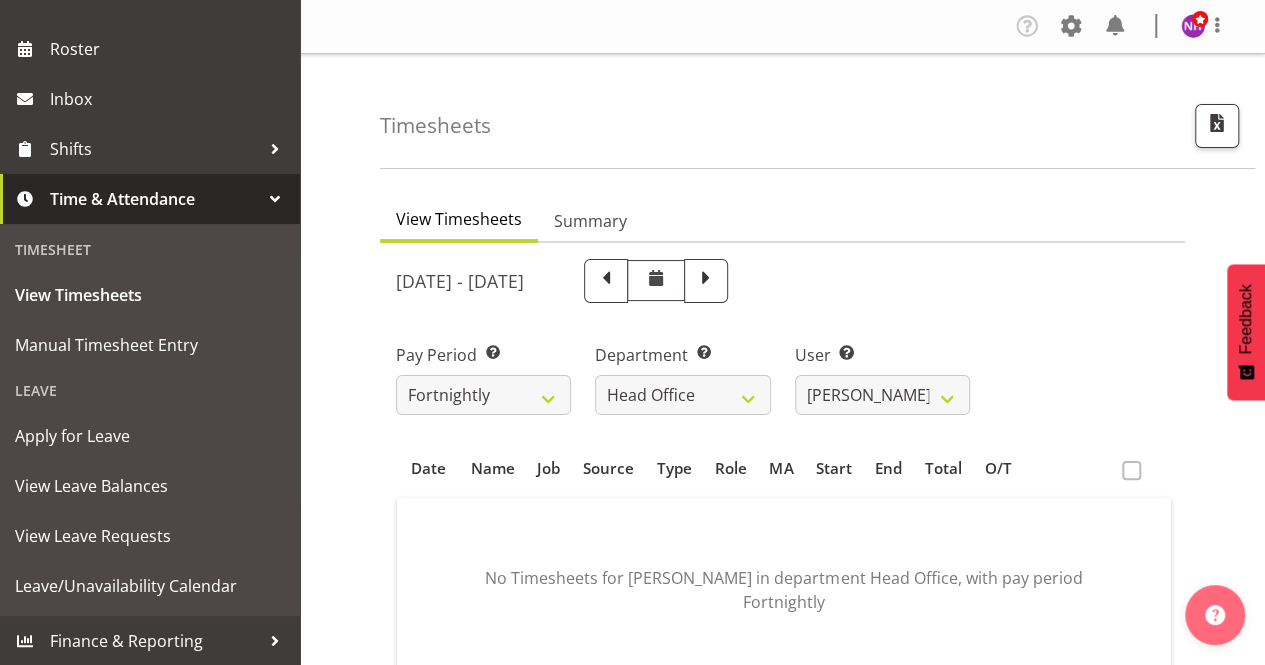 click on "Leave" at bounding box center (150, 390) 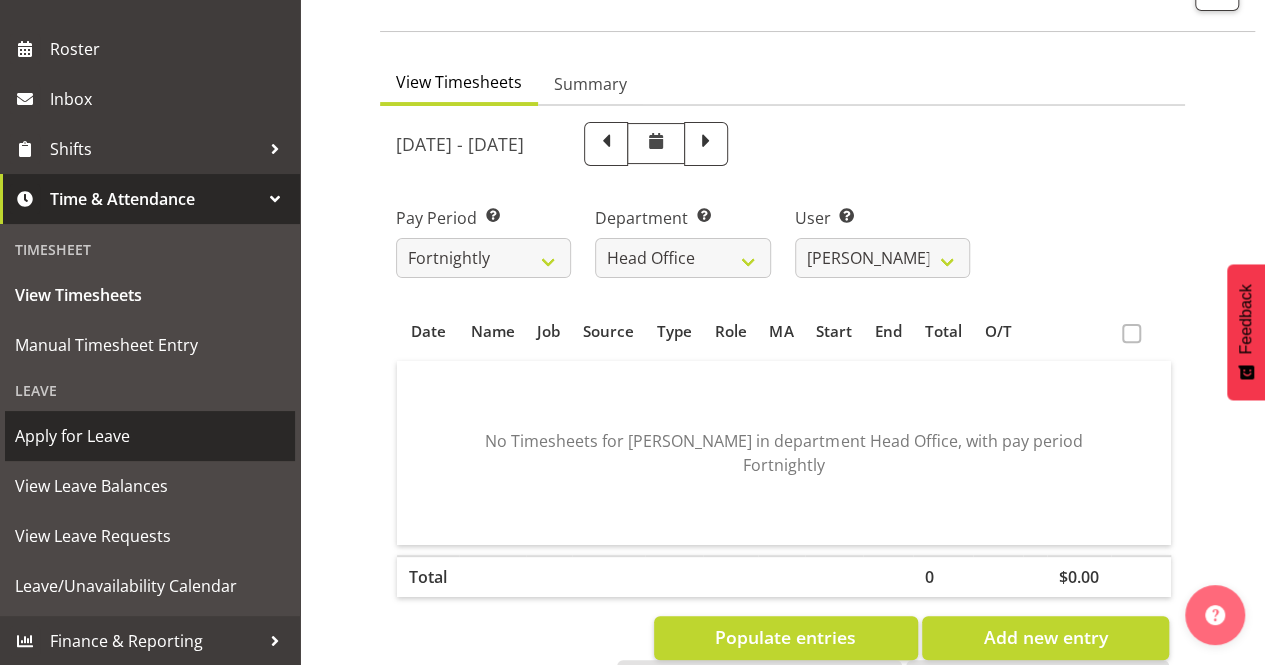 scroll, scrollTop: 200, scrollLeft: 0, axis: vertical 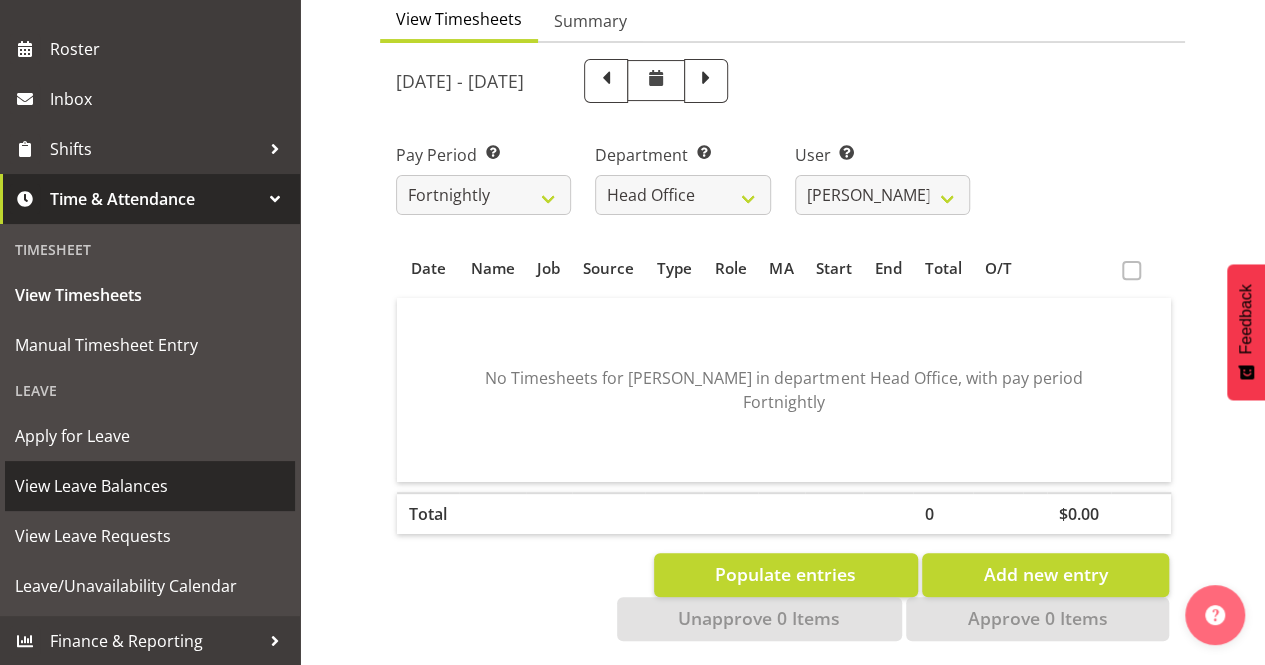 click on "View Leave Balances" at bounding box center [150, 486] 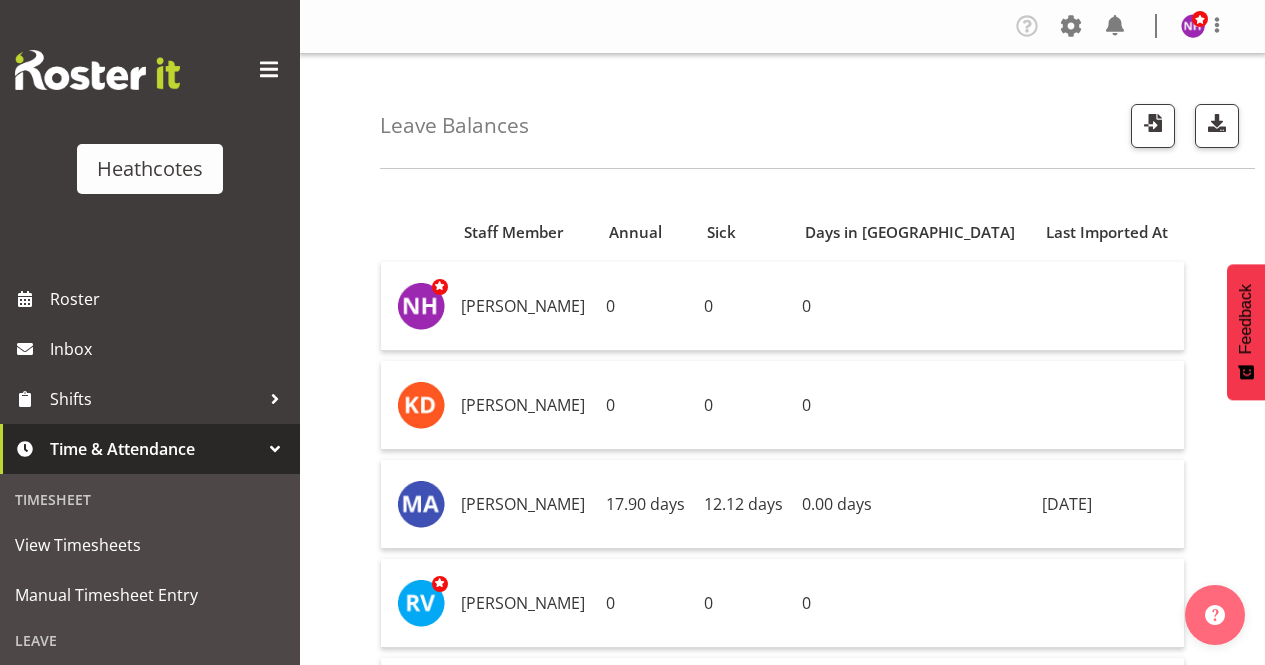 scroll, scrollTop: 0, scrollLeft: 0, axis: both 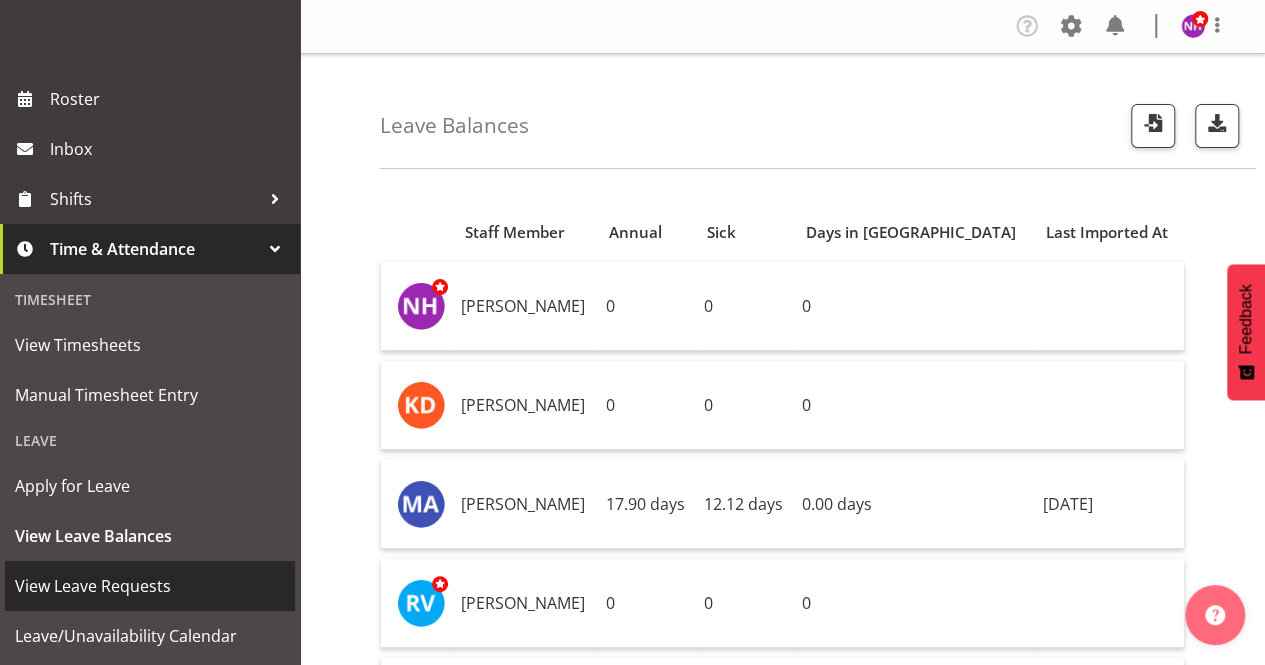 click on "View Leave Requests" at bounding box center (150, 586) 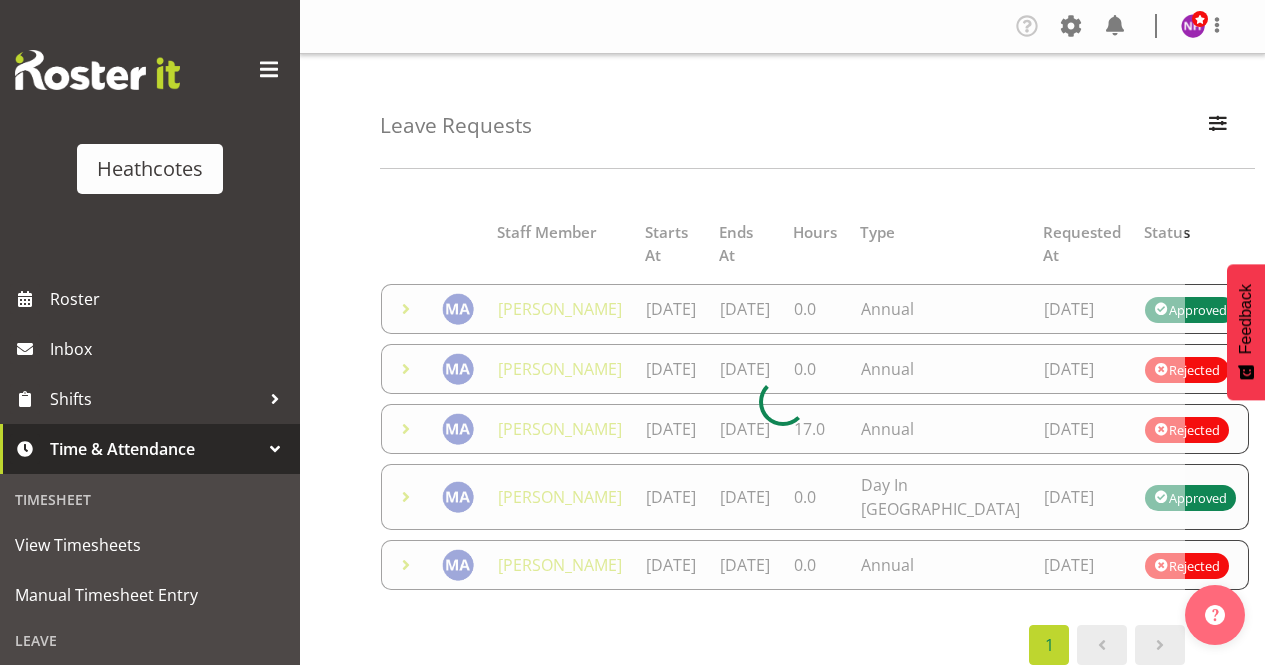 scroll, scrollTop: 0, scrollLeft: 0, axis: both 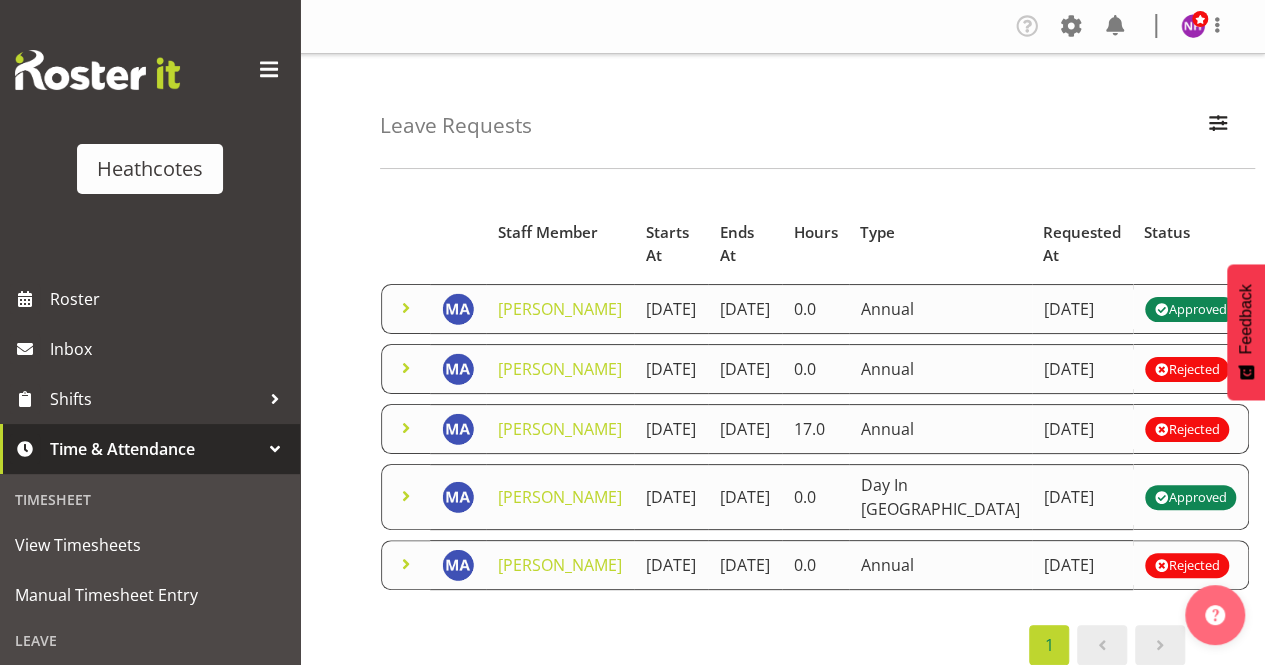 click at bounding box center (275, 449) 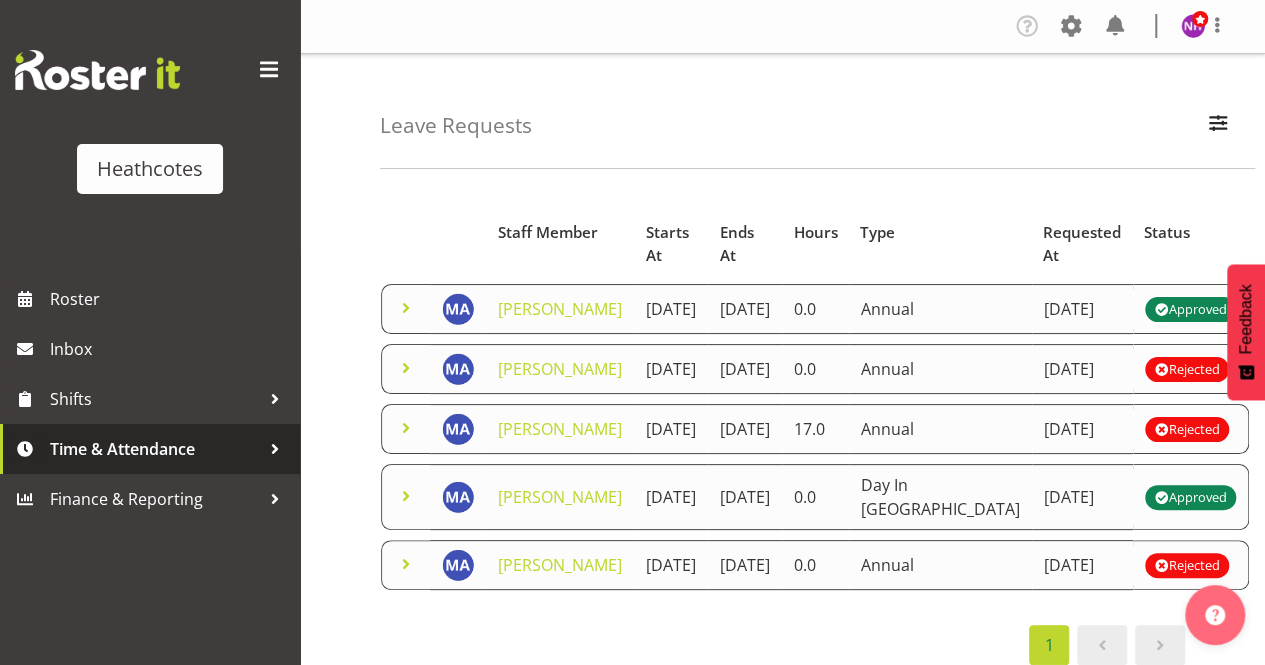 click on "Time & Attendance" at bounding box center [155, 449] 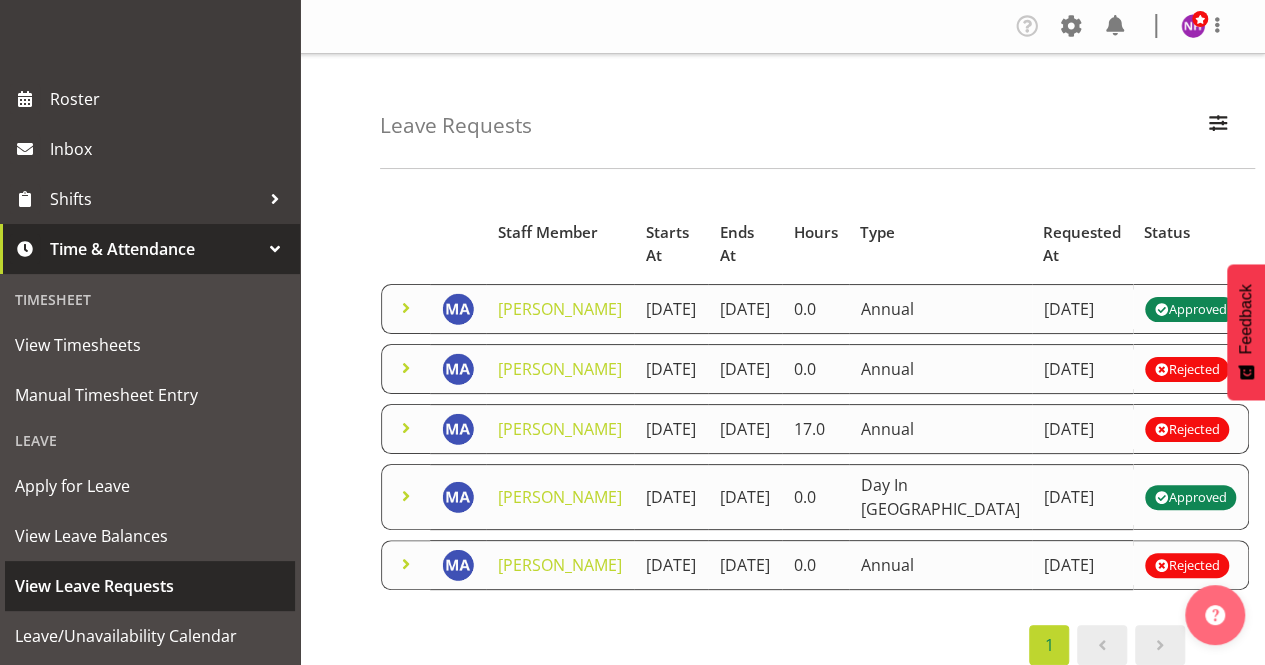 scroll, scrollTop: 250, scrollLeft: 0, axis: vertical 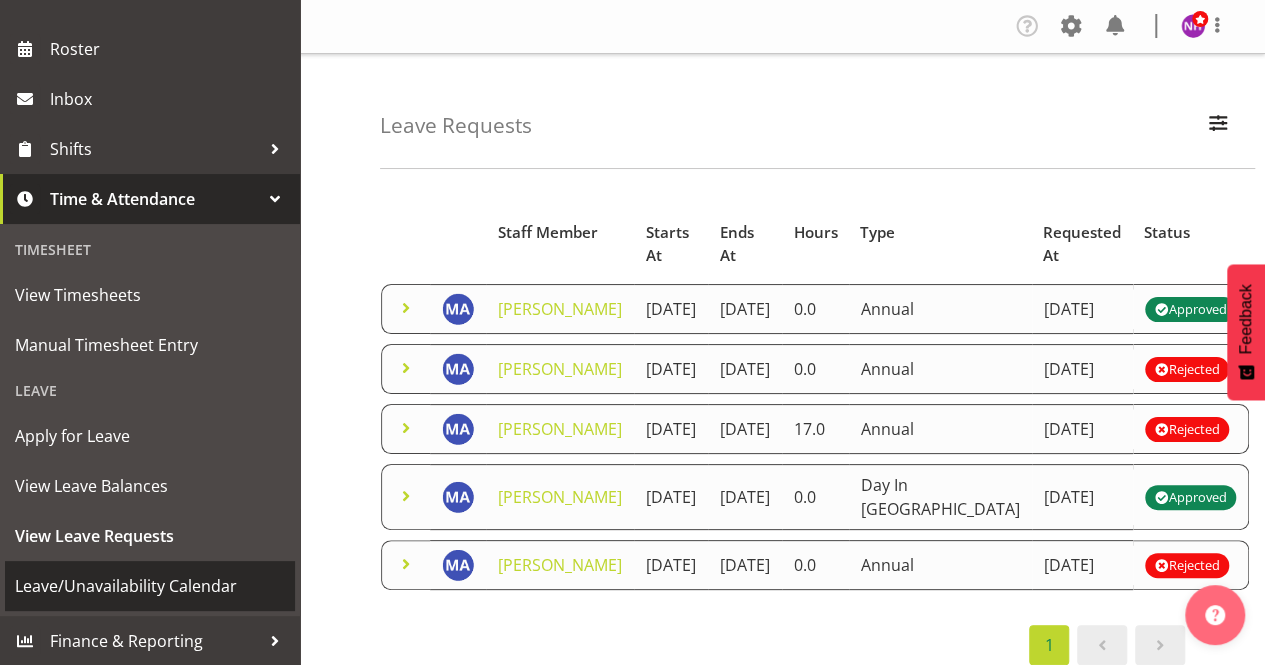 click on "Leave/Unavailability Calendar" at bounding box center (150, 586) 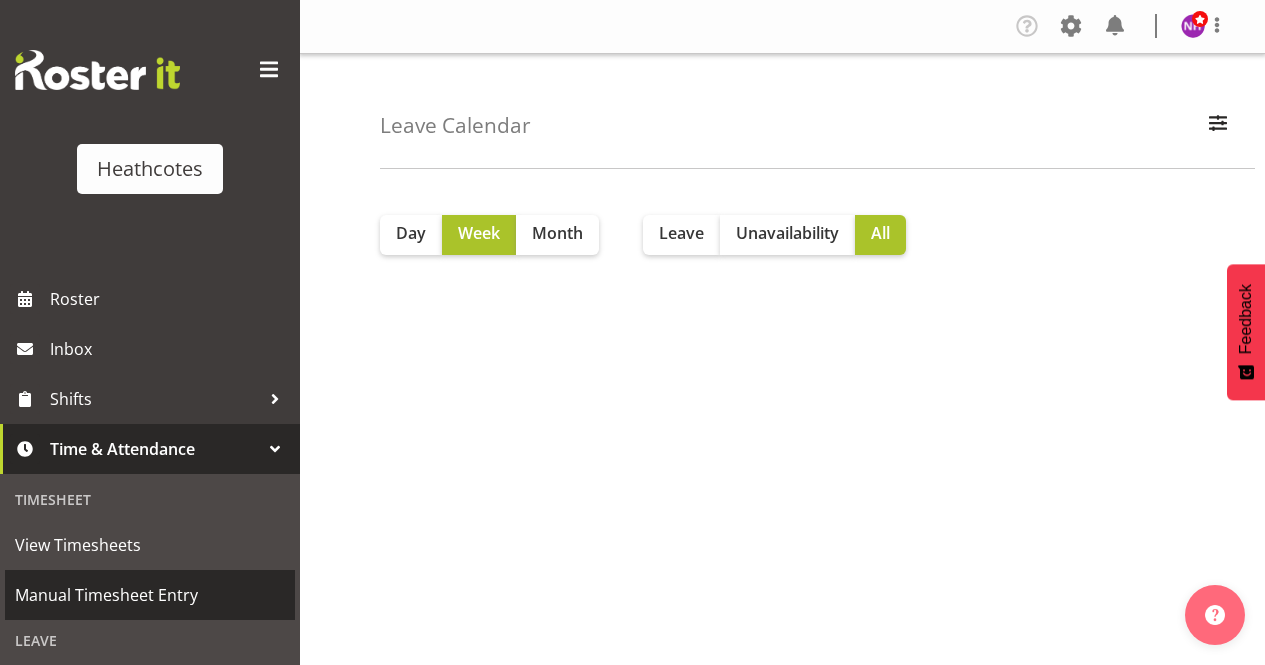 scroll, scrollTop: 0, scrollLeft: 0, axis: both 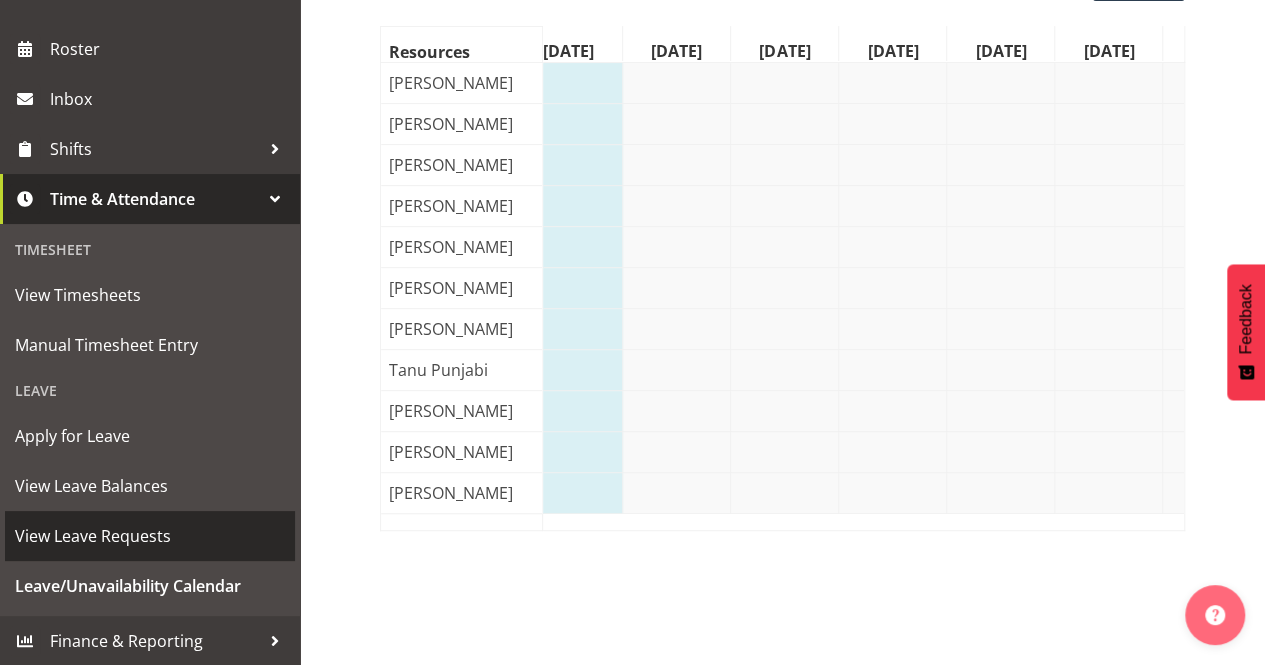click on "View Leave Requests" at bounding box center (150, 536) 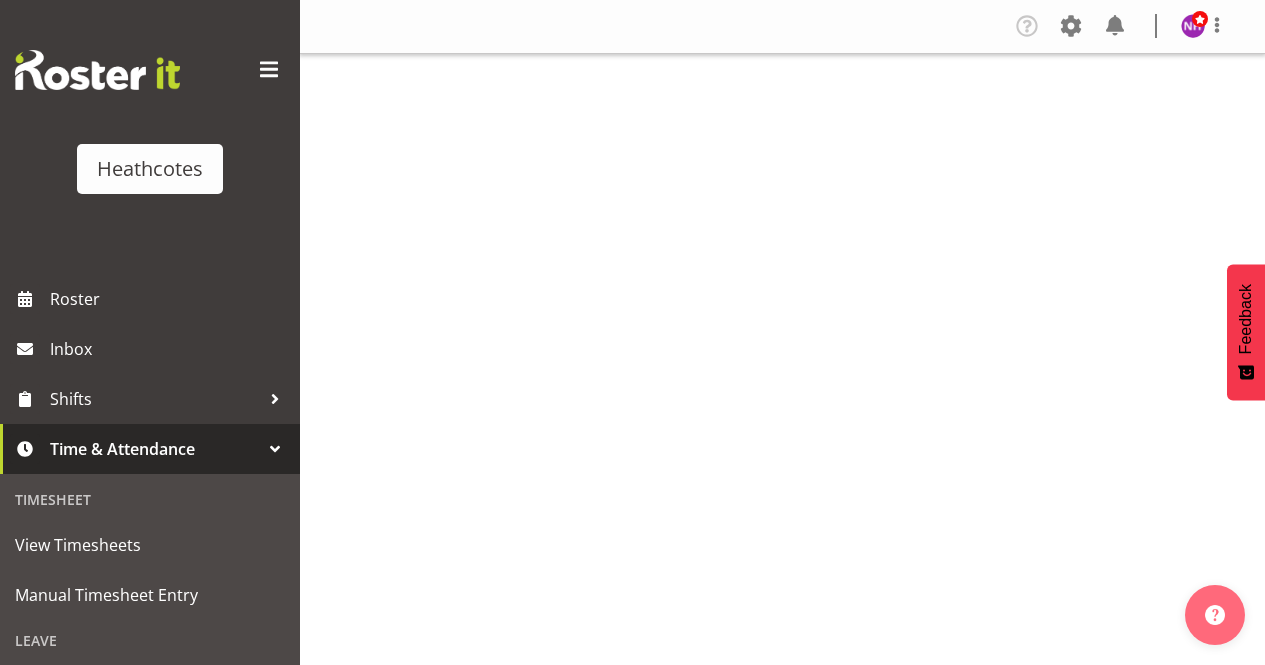 scroll, scrollTop: 0, scrollLeft: 0, axis: both 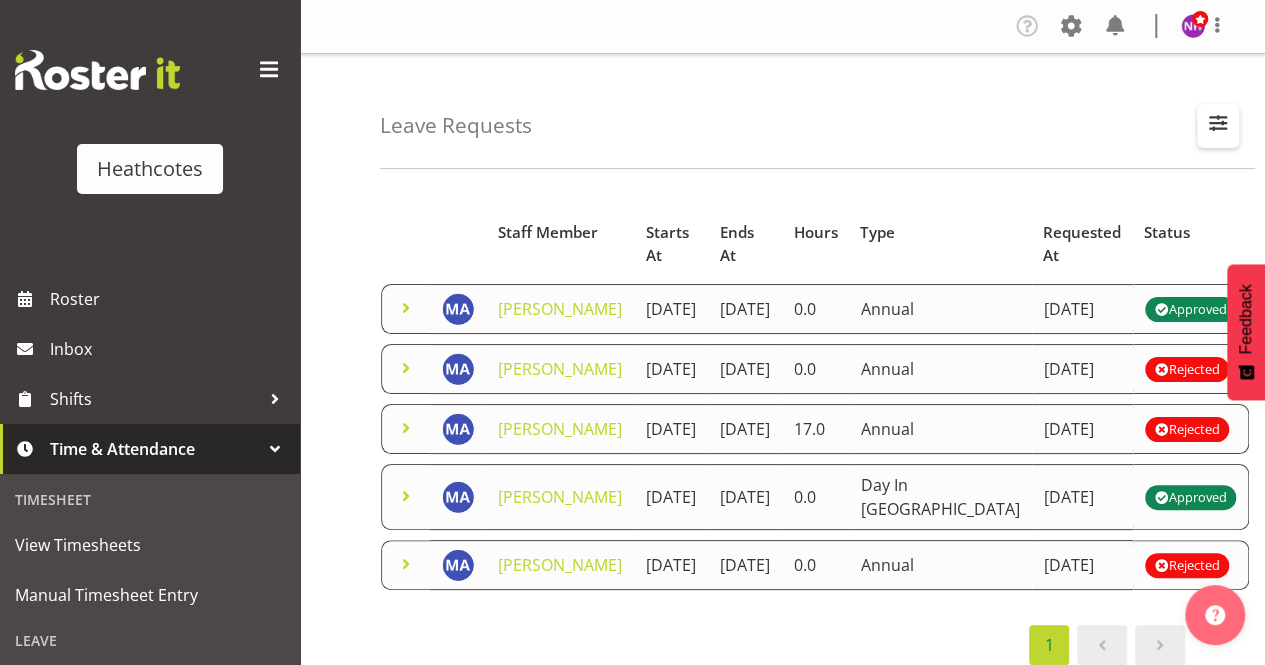 click at bounding box center [1218, 126] 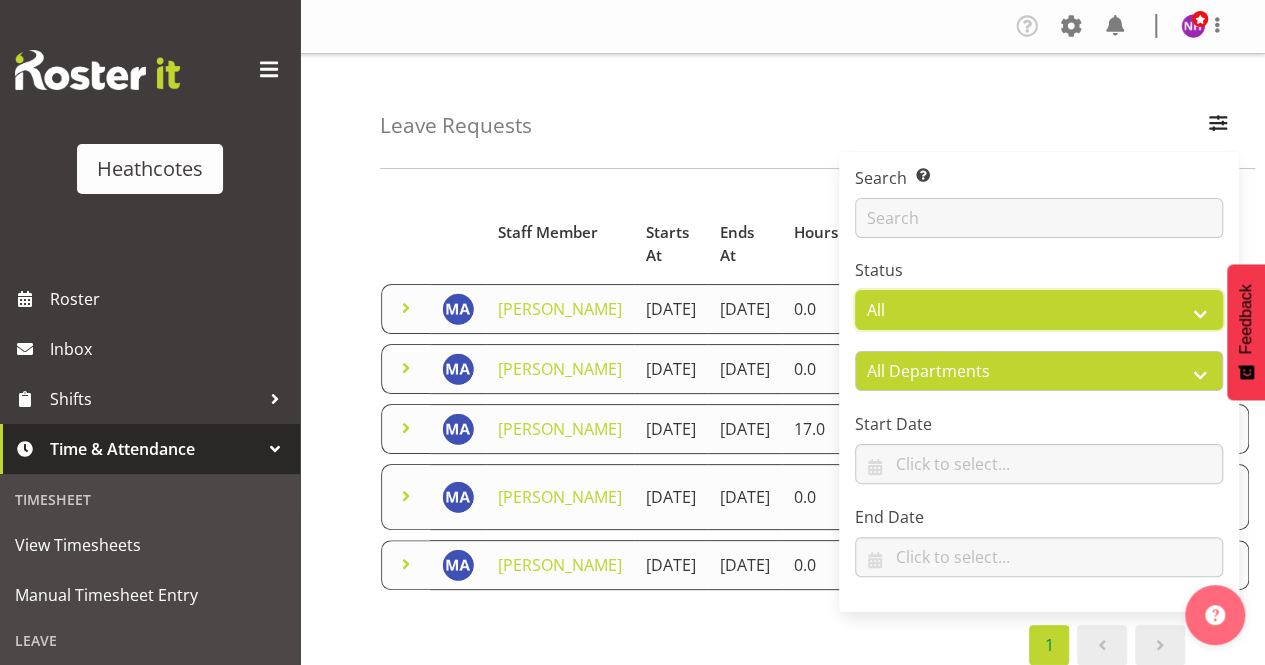 click on "All   Approved   Requested   Unapproved" at bounding box center (1039, 310) 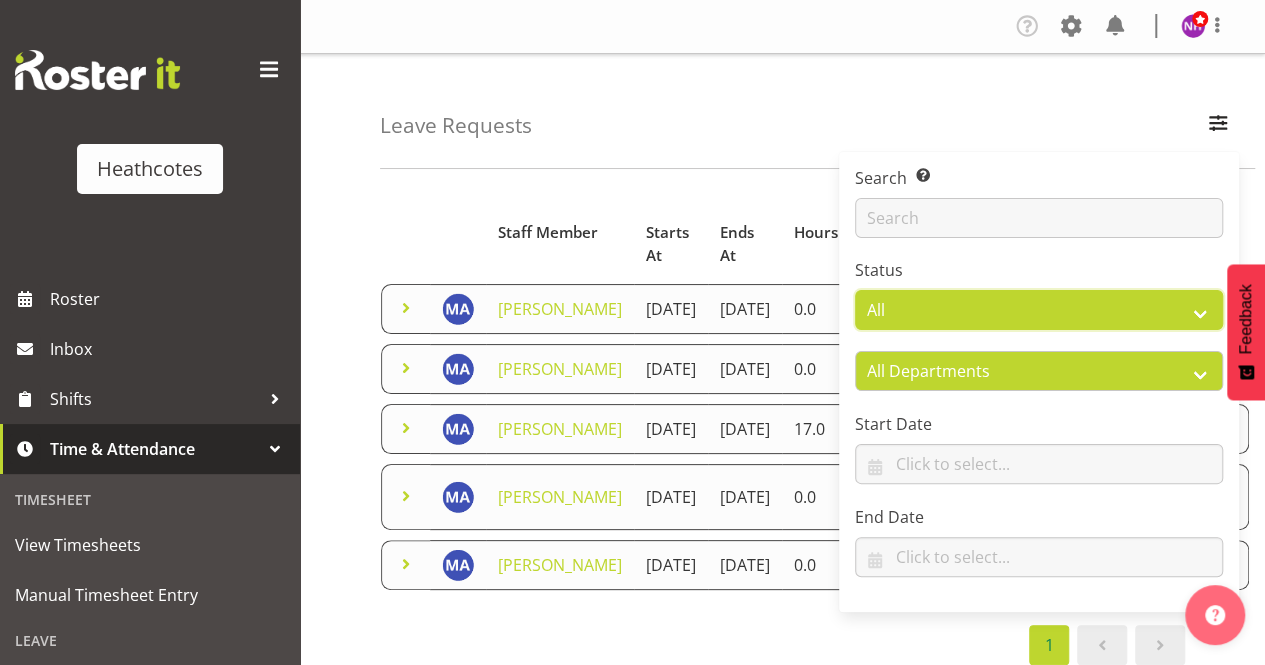 select on "approved" 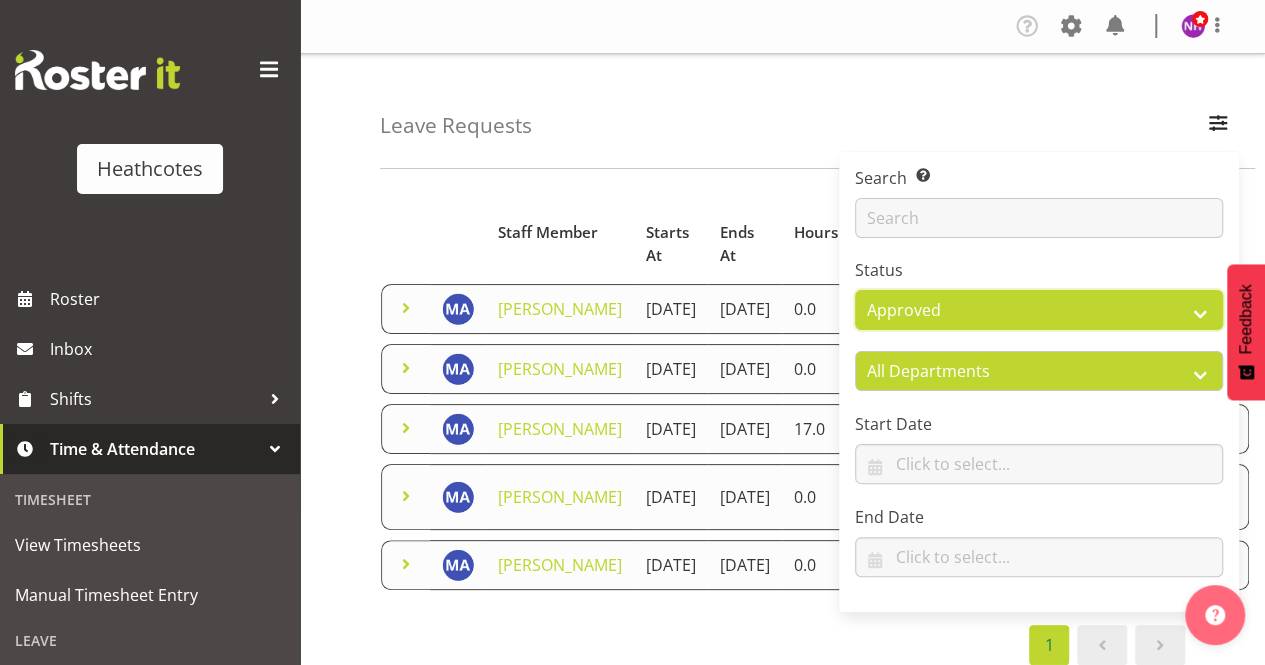 click on "All   Approved   Requested   Unapproved" at bounding box center [1039, 310] 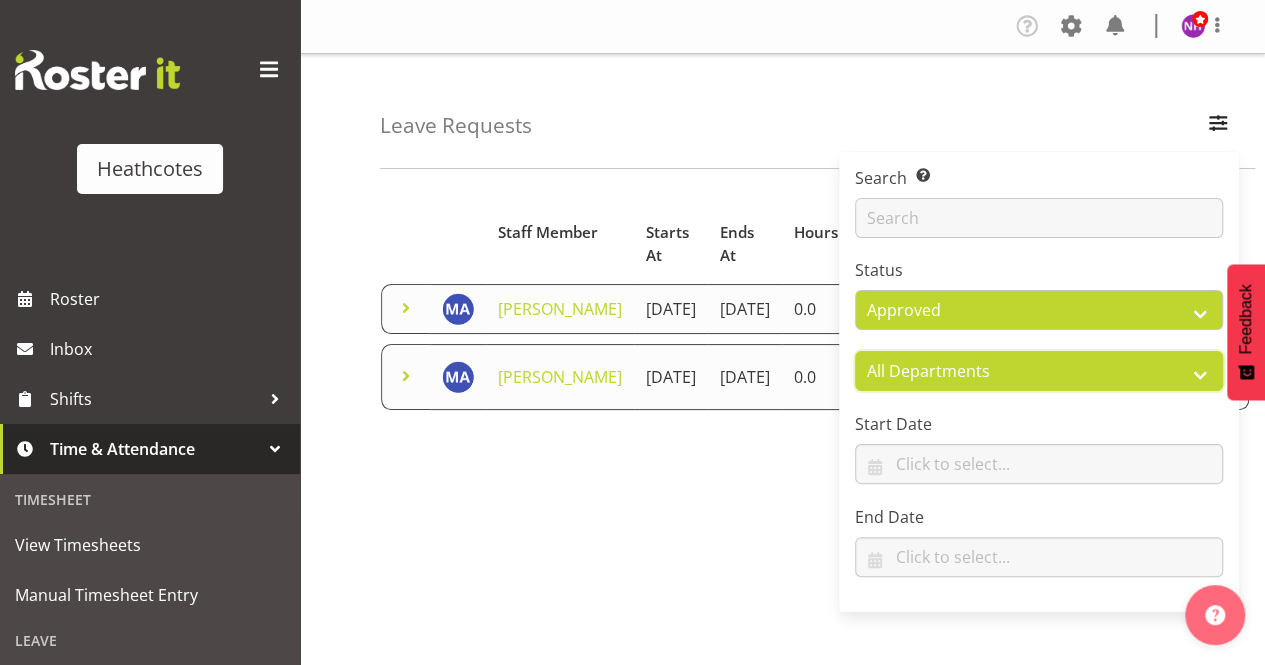 click on "All Departments  All Departments
Accounts
Head Office
Head Office - Websales
Te Rapa" at bounding box center (1039, 371) 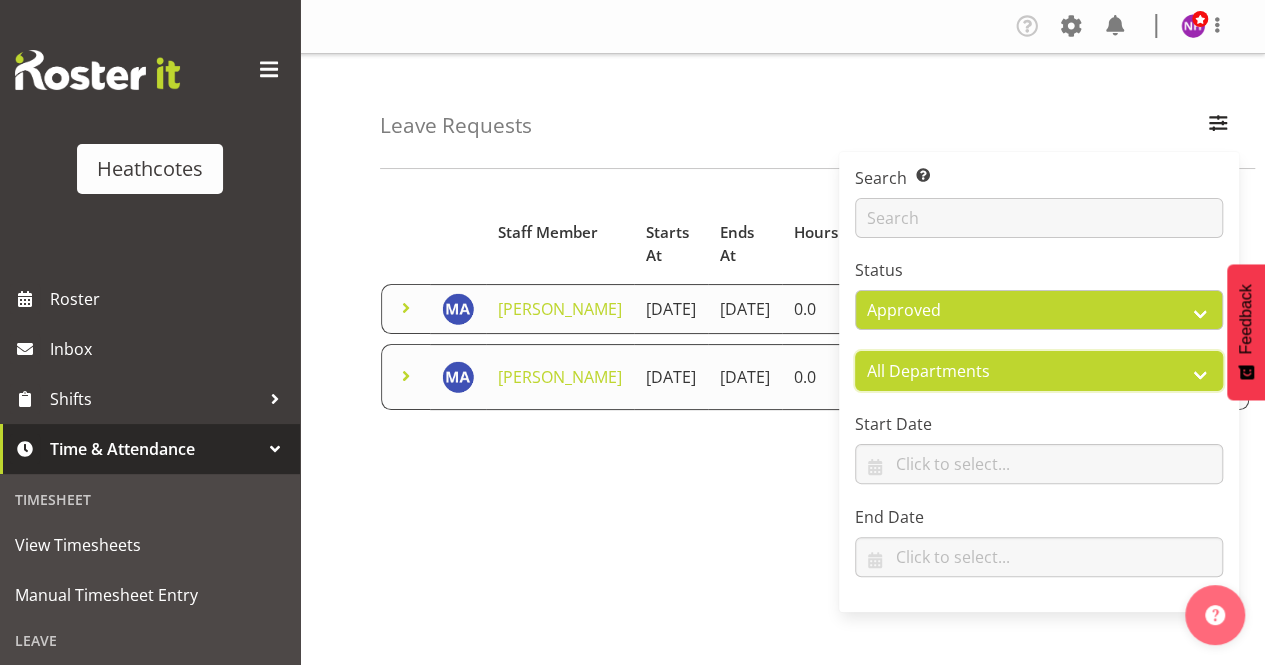 select on "789" 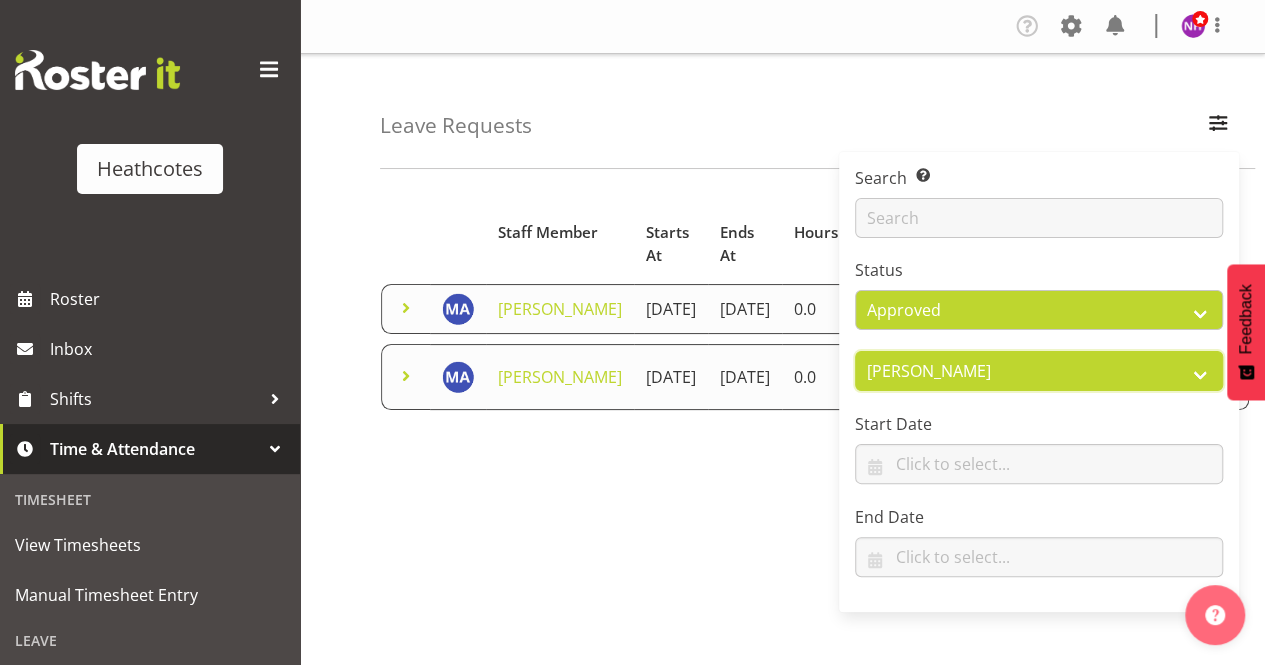 click on "All Departments  All Departments
Accounts
Head Office
Head Office - Websales
Te Rapa" at bounding box center (1039, 371) 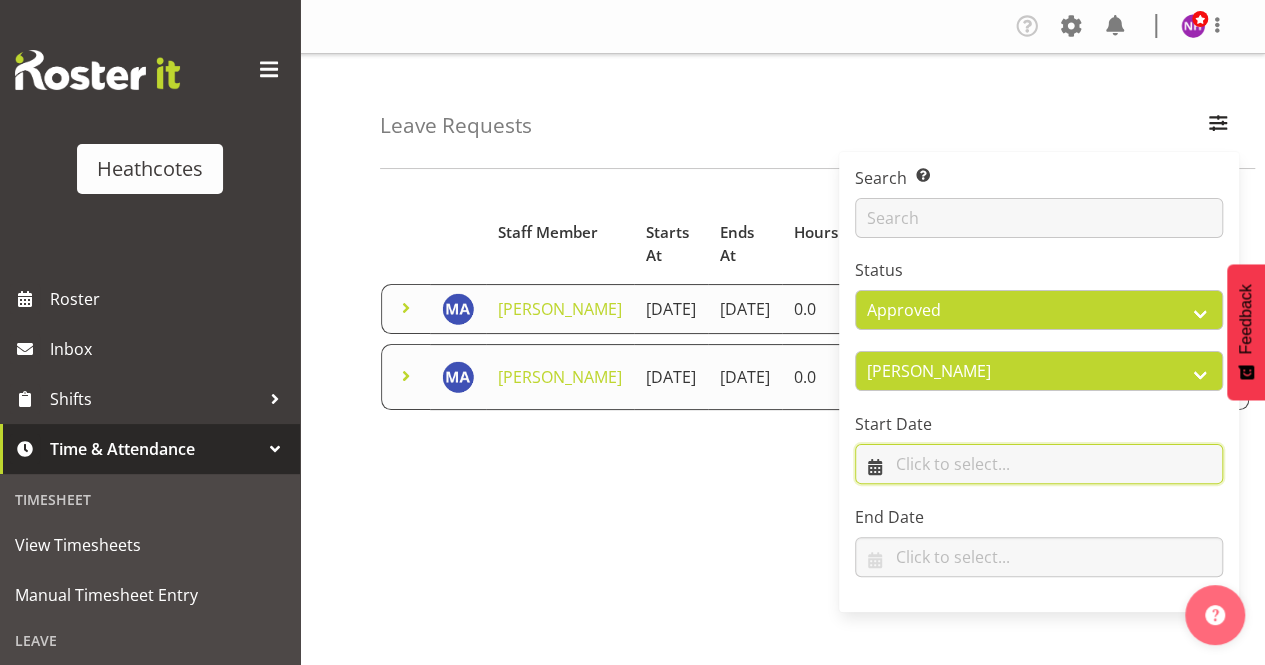 click at bounding box center [1039, 464] 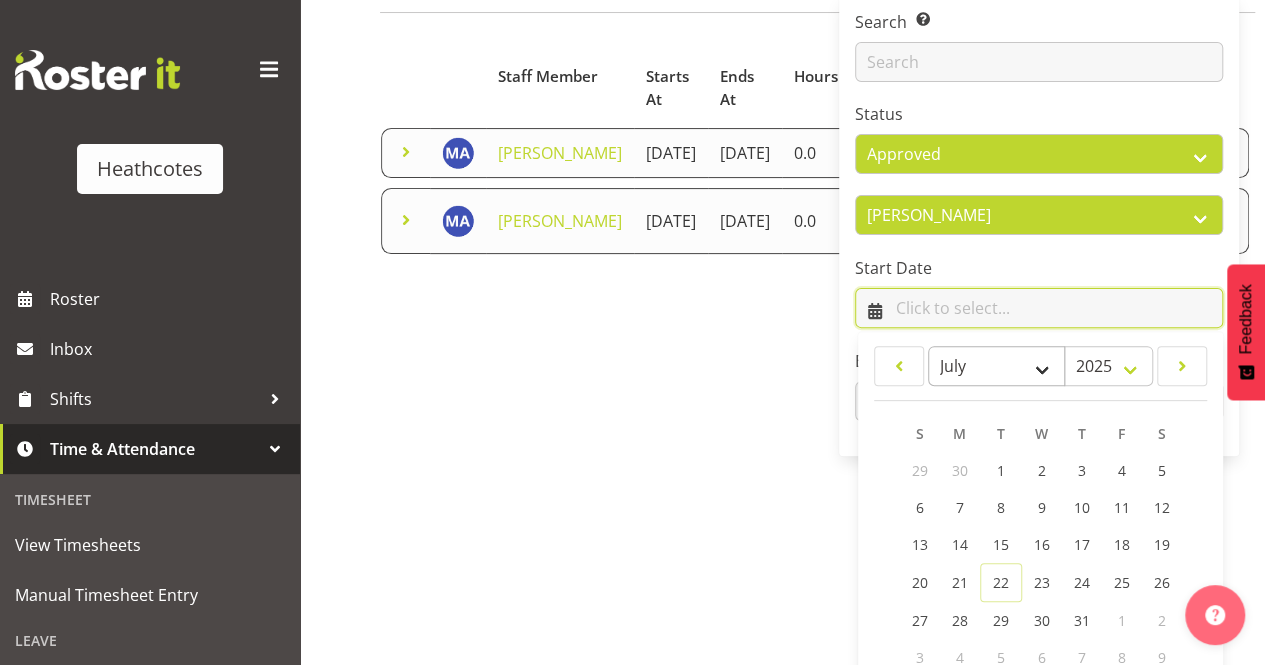 scroll, scrollTop: 300, scrollLeft: 0, axis: vertical 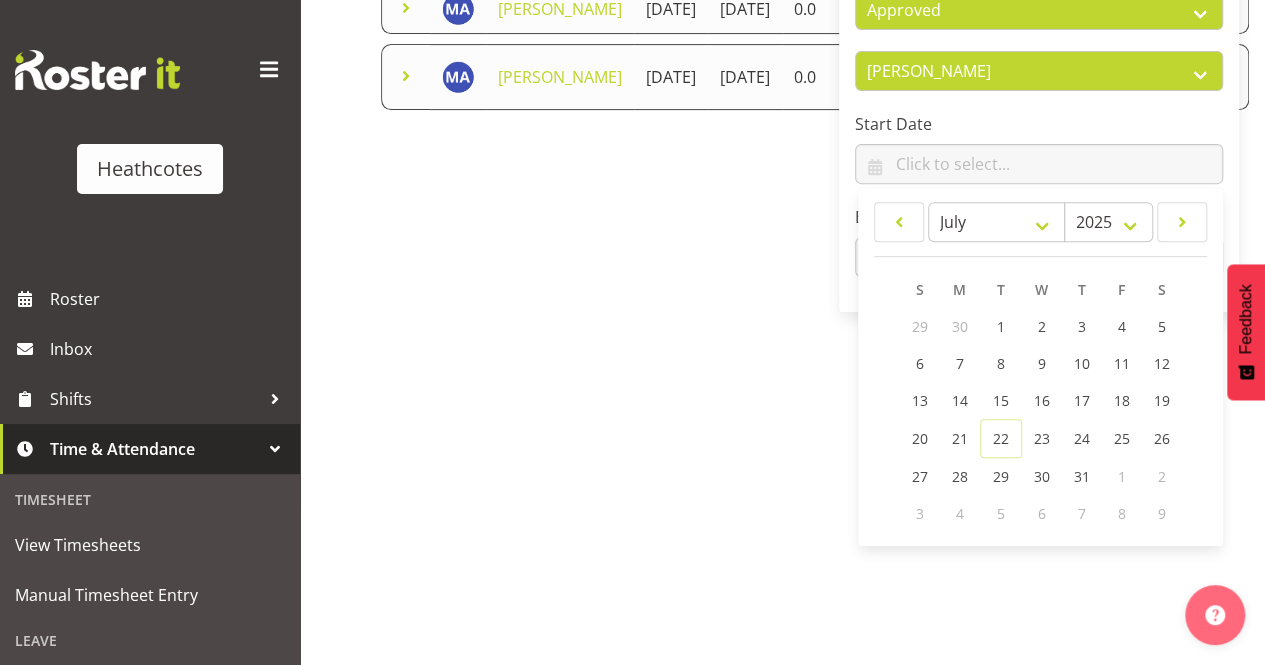 click on "Starts At   Type   Requested At   Status      Staff Member   Starts At   Ends At   Hours   Type   Requested At   Status
Marieka Allan-Jones
27th April 2025
28th April 2025
0.0
Annual
17th April 2025
Approved
Marieka Allan-Jones
1st April 2025
1st April 2025
0.0
Day In Lieu
1st April 2025
Approved
1" at bounding box center [822, 284] 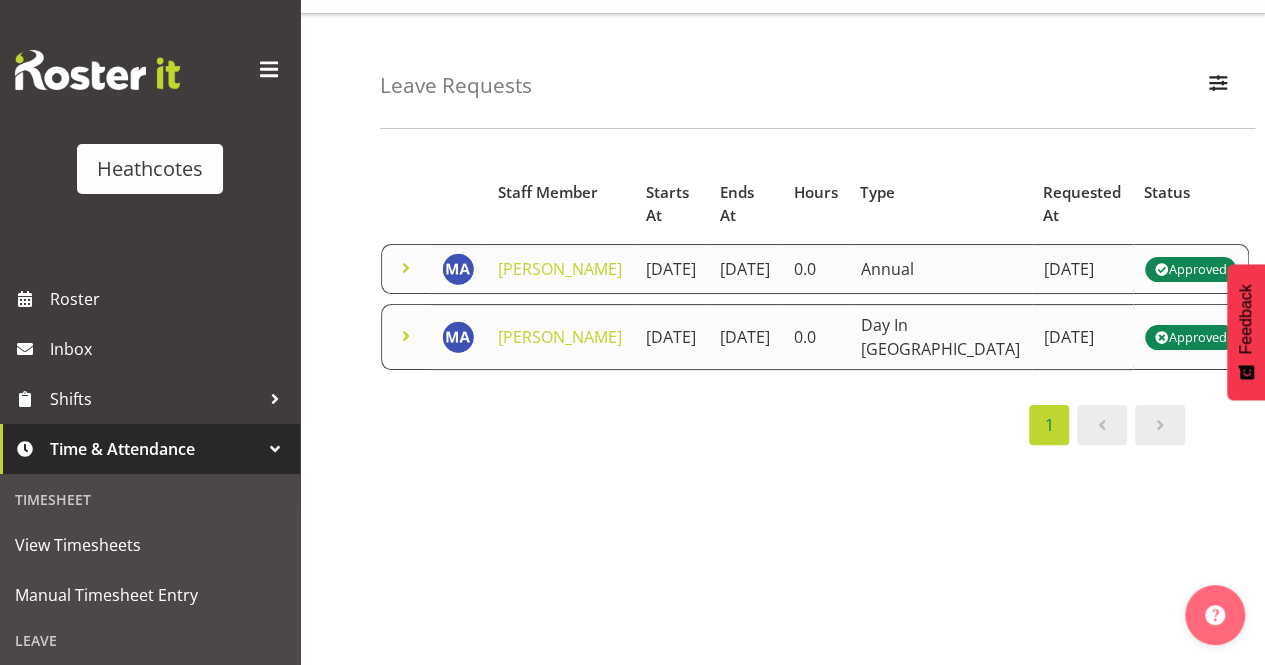 scroll, scrollTop: 0, scrollLeft: 0, axis: both 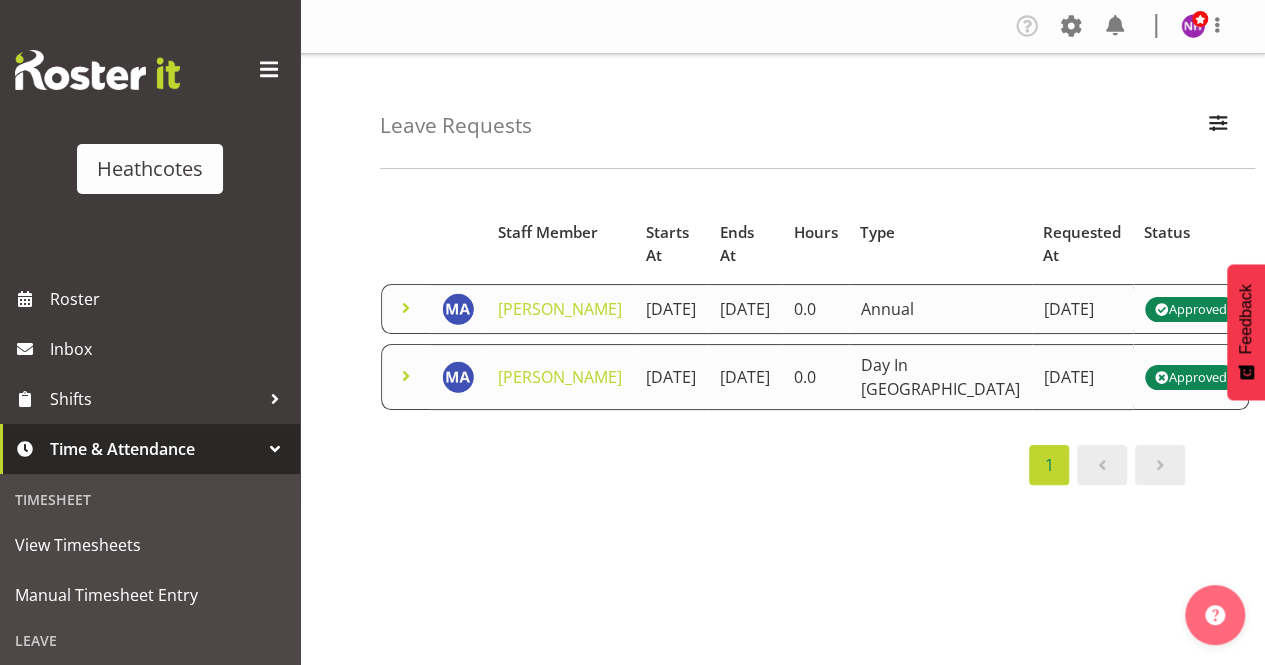 click on "0.0" at bounding box center [815, 309] 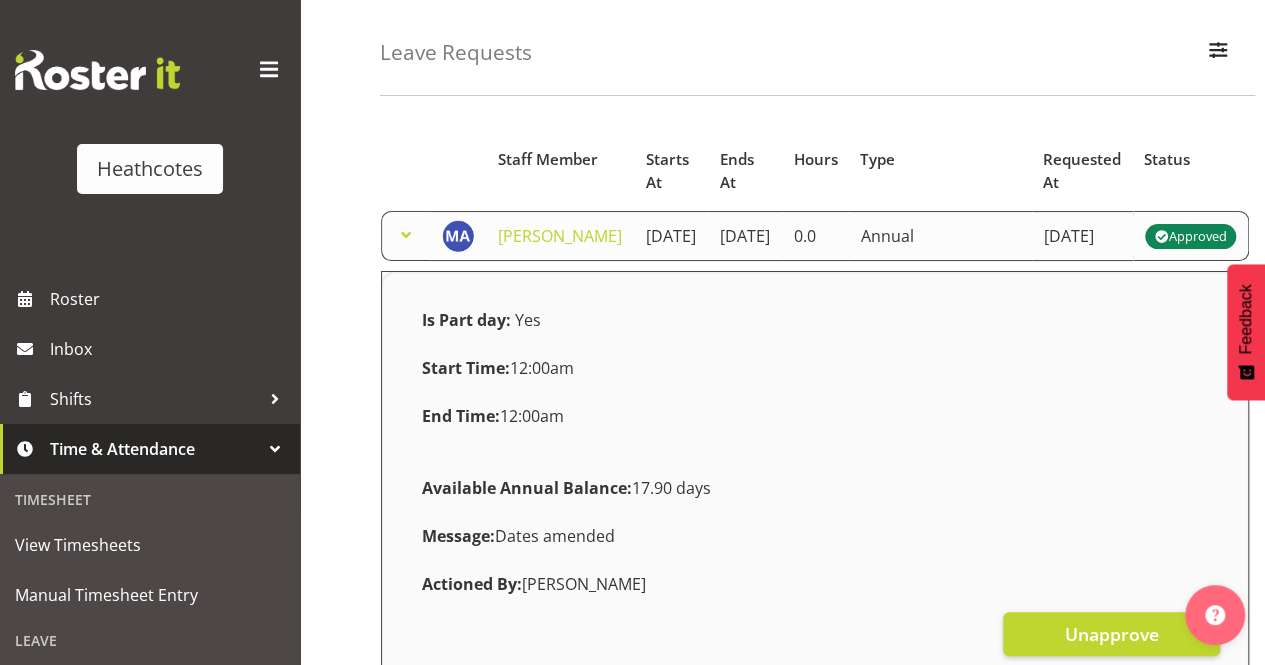 scroll, scrollTop: 0, scrollLeft: 0, axis: both 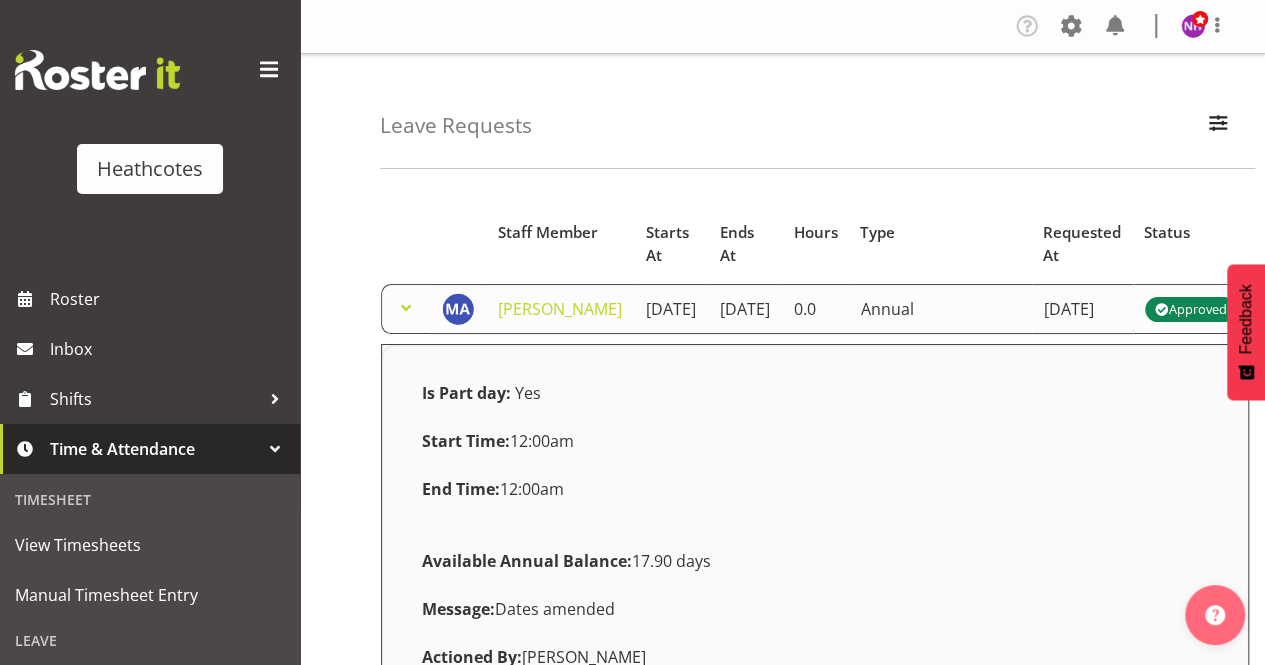 click at bounding box center [406, 308] 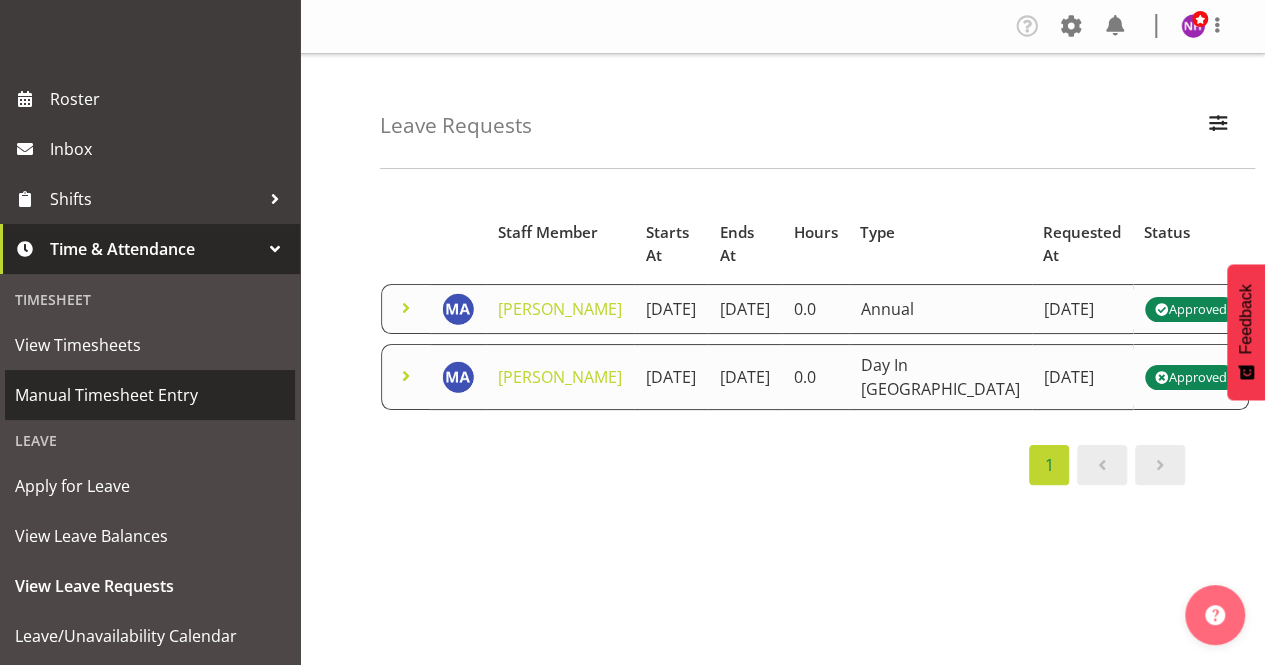 scroll, scrollTop: 250, scrollLeft: 0, axis: vertical 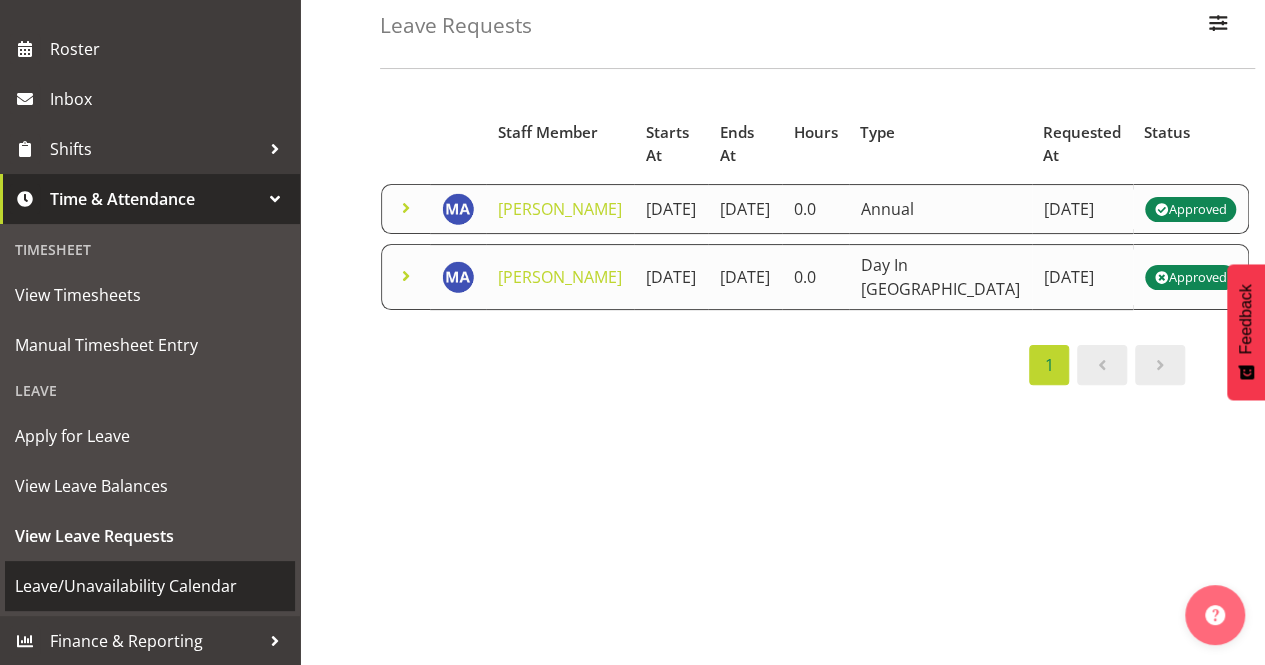 click on "Leave/Unavailability Calendar" at bounding box center [150, 586] 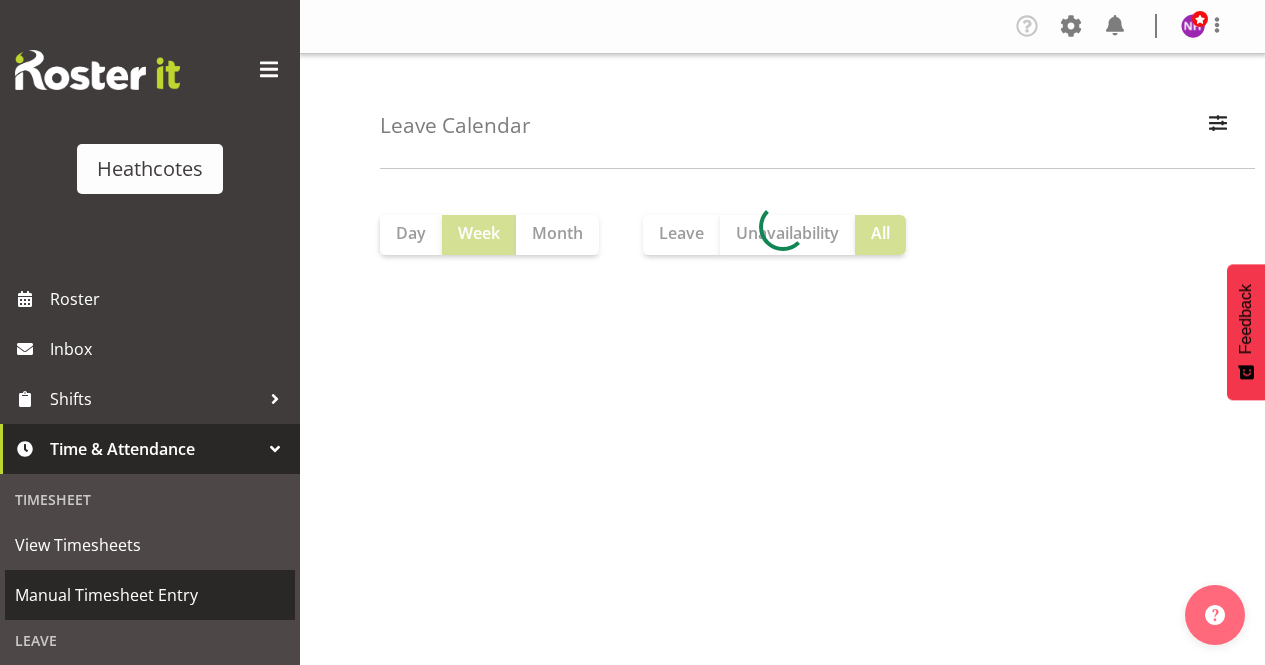 scroll, scrollTop: 0, scrollLeft: 0, axis: both 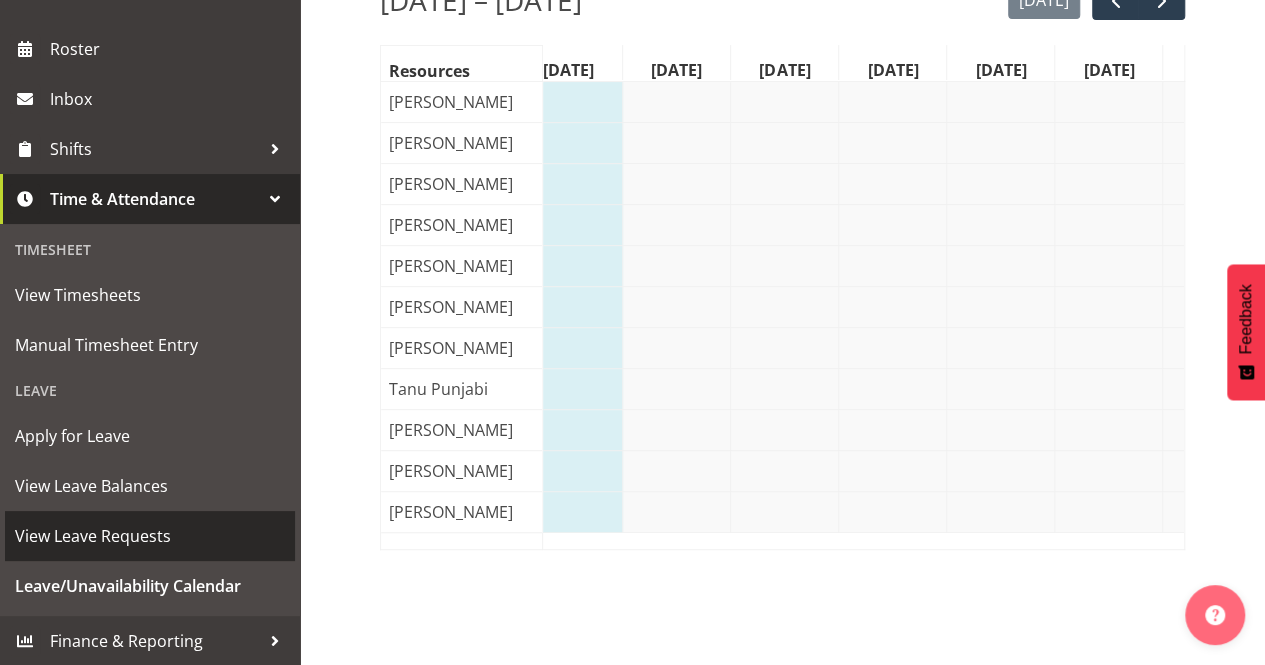 click on "View Leave Requests" at bounding box center (150, 536) 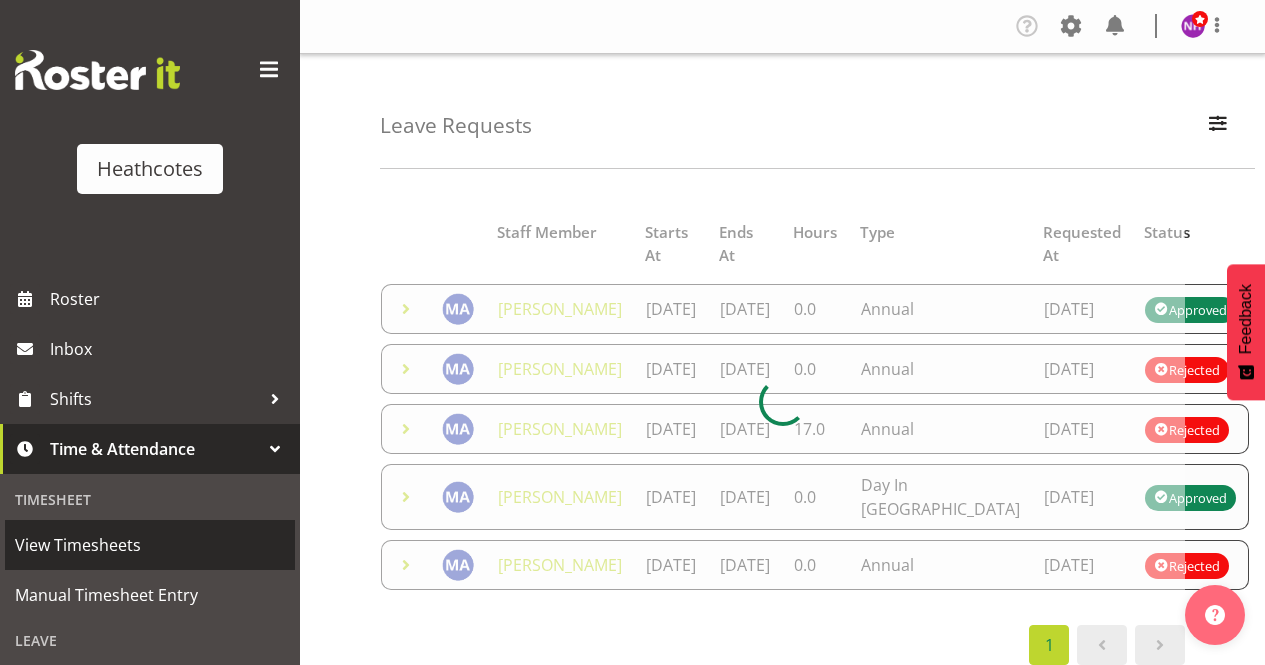 scroll, scrollTop: 0, scrollLeft: 0, axis: both 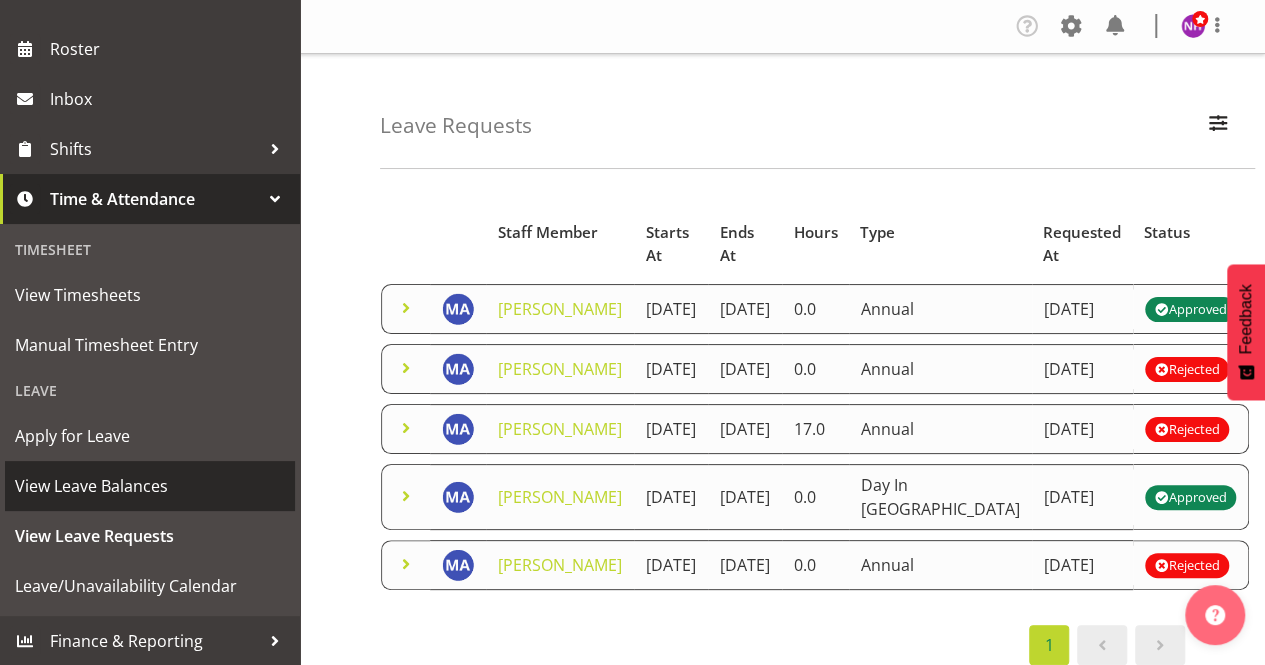 click on "View Leave Balances" at bounding box center [150, 486] 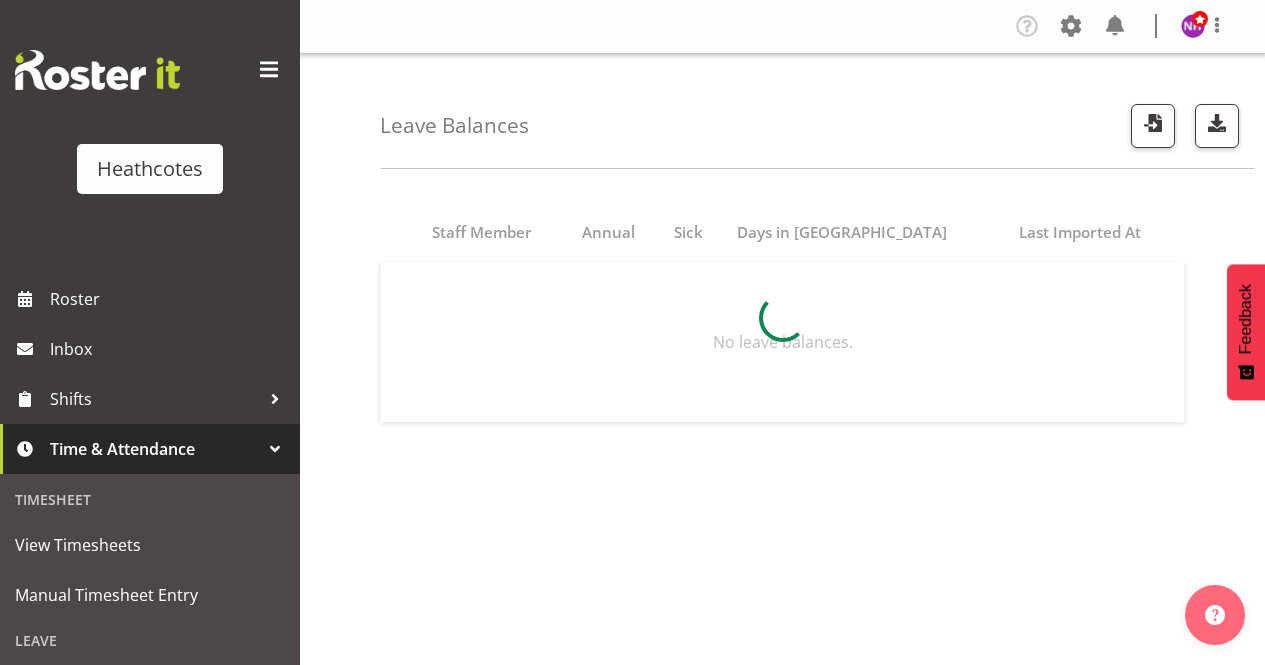 scroll, scrollTop: 0, scrollLeft: 0, axis: both 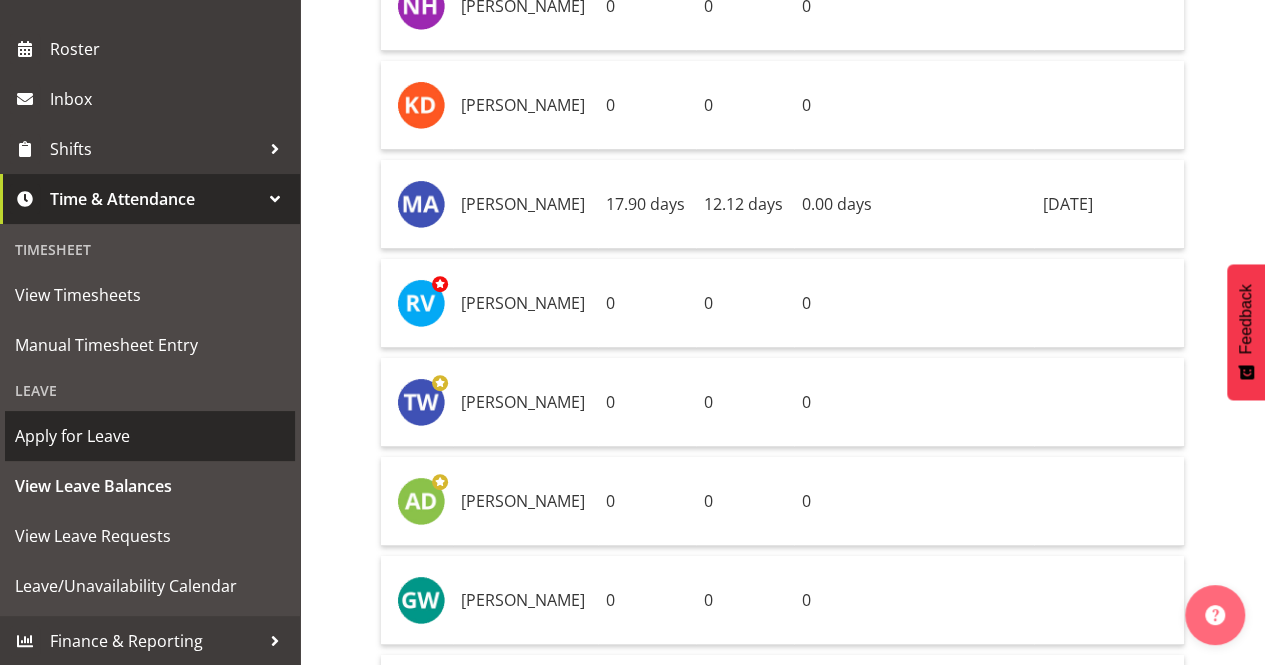 click on "Apply for Leave" at bounding box center [150, 436] 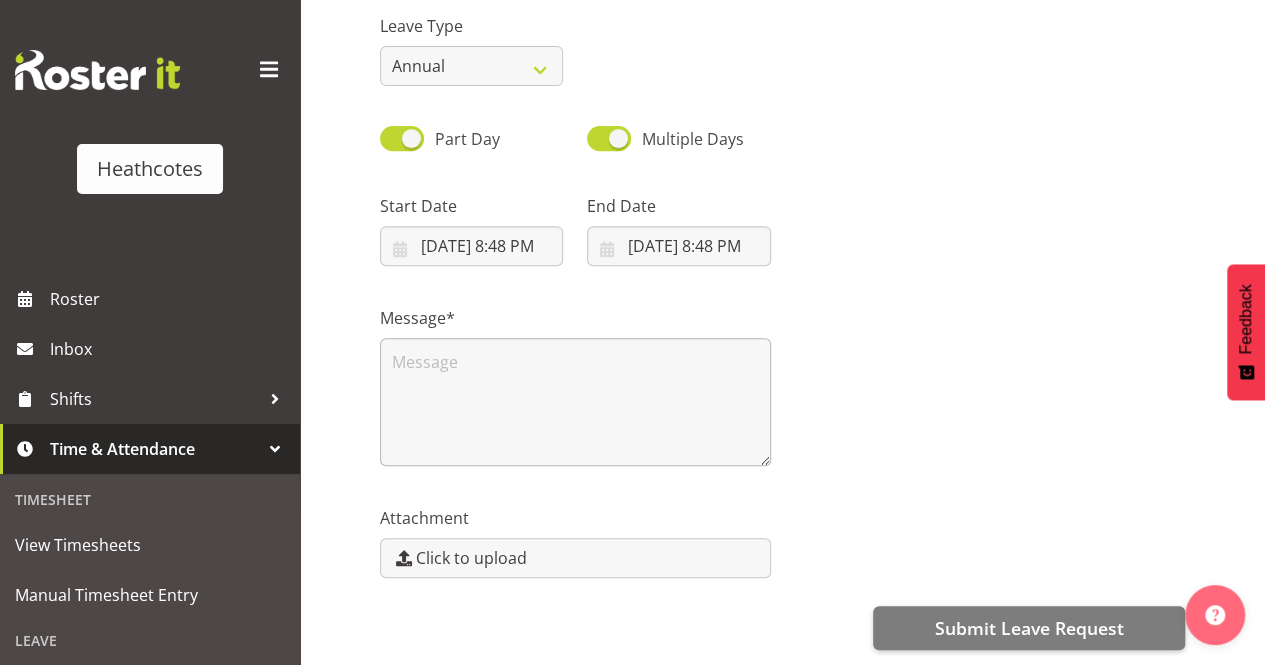 scroll, scrollTop: 0, scrollLeft: 0, axis: both 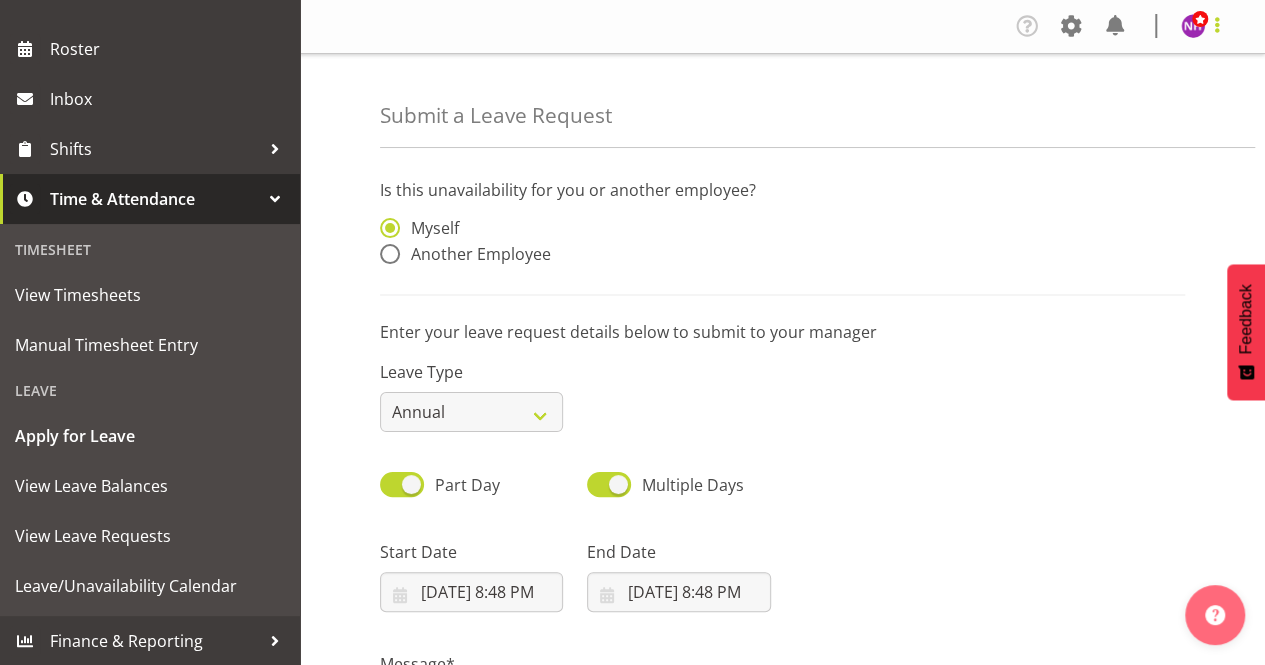 click at bounding box center [1217, 25] 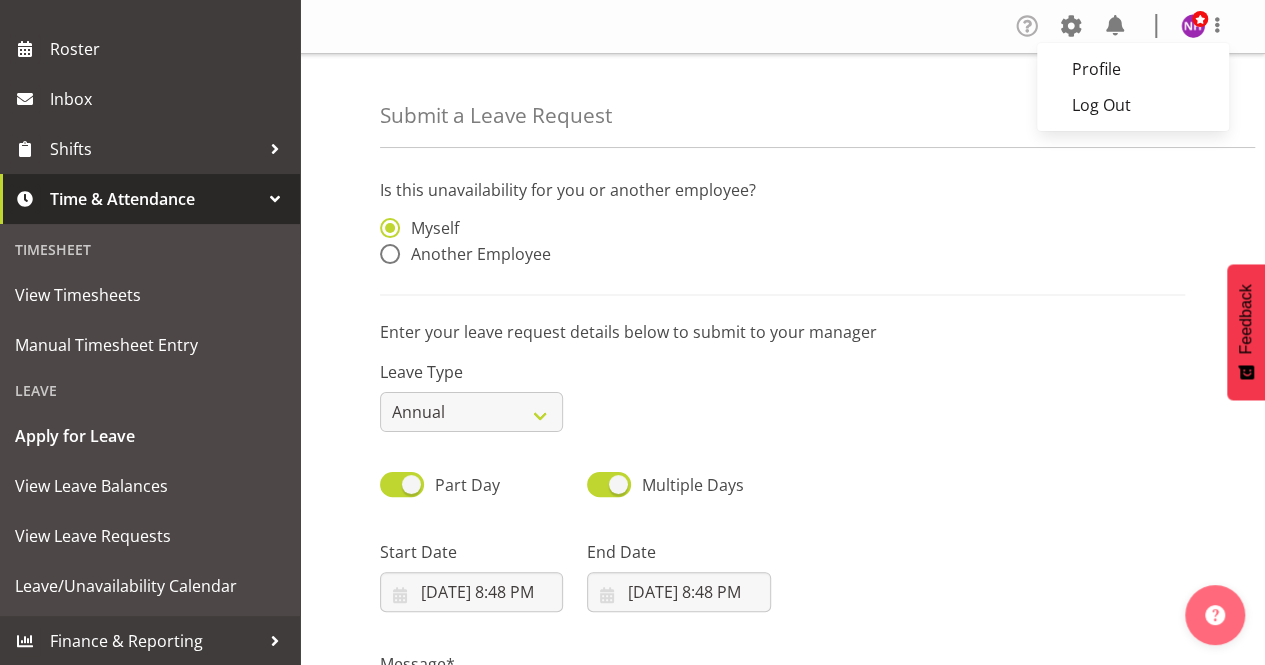 click at bounding box center (1027, 26) 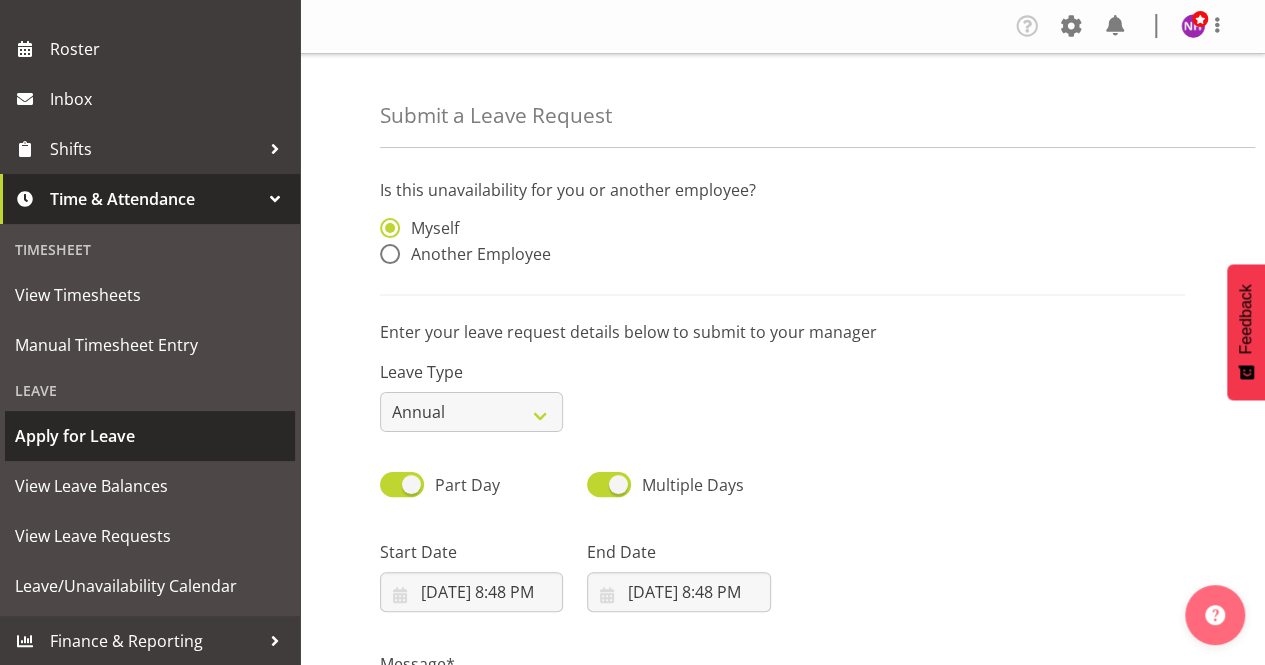 click on "Apply for Leave" at bounding box center (150, 436) 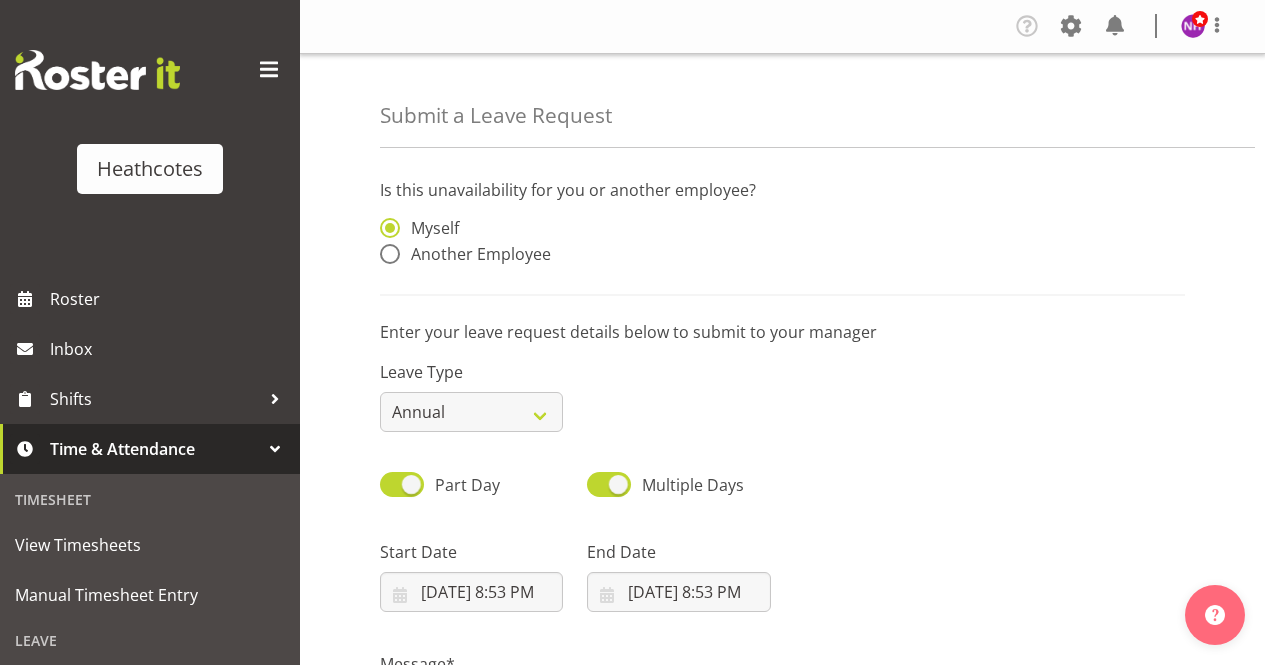 scroll, scrollTop: 0, scrollLeft: 0, axis: both 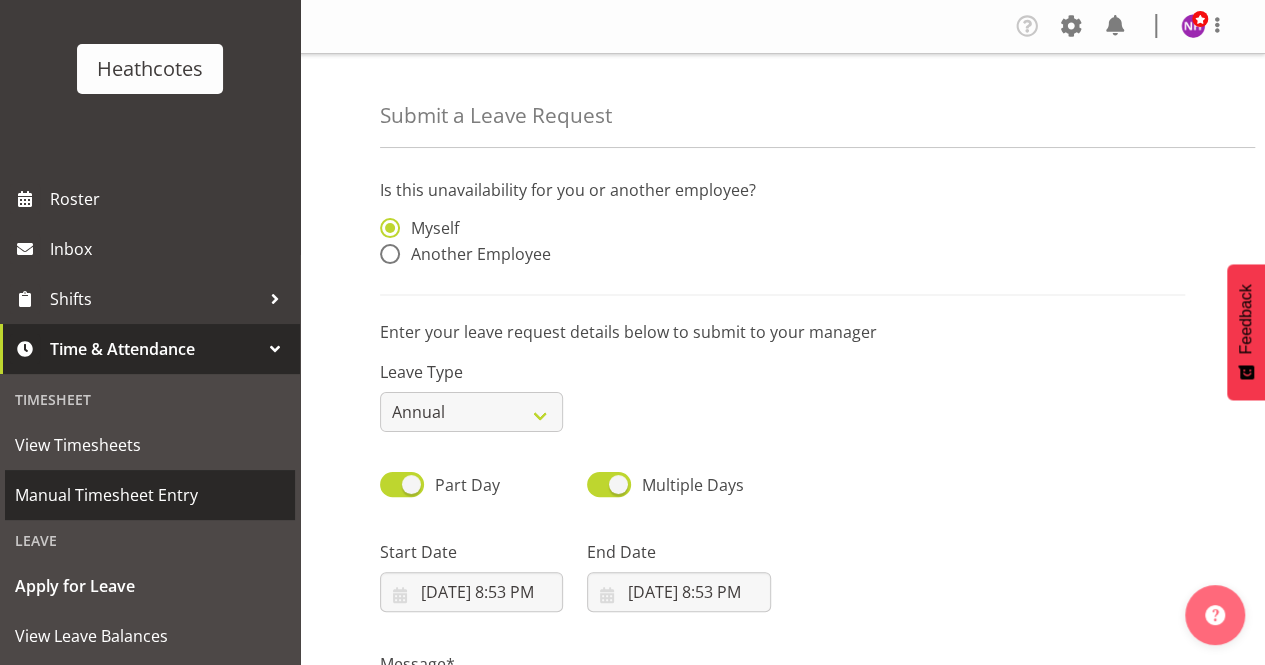 click on "Manual Timesheet Entry" at bounding box center (150, 495) 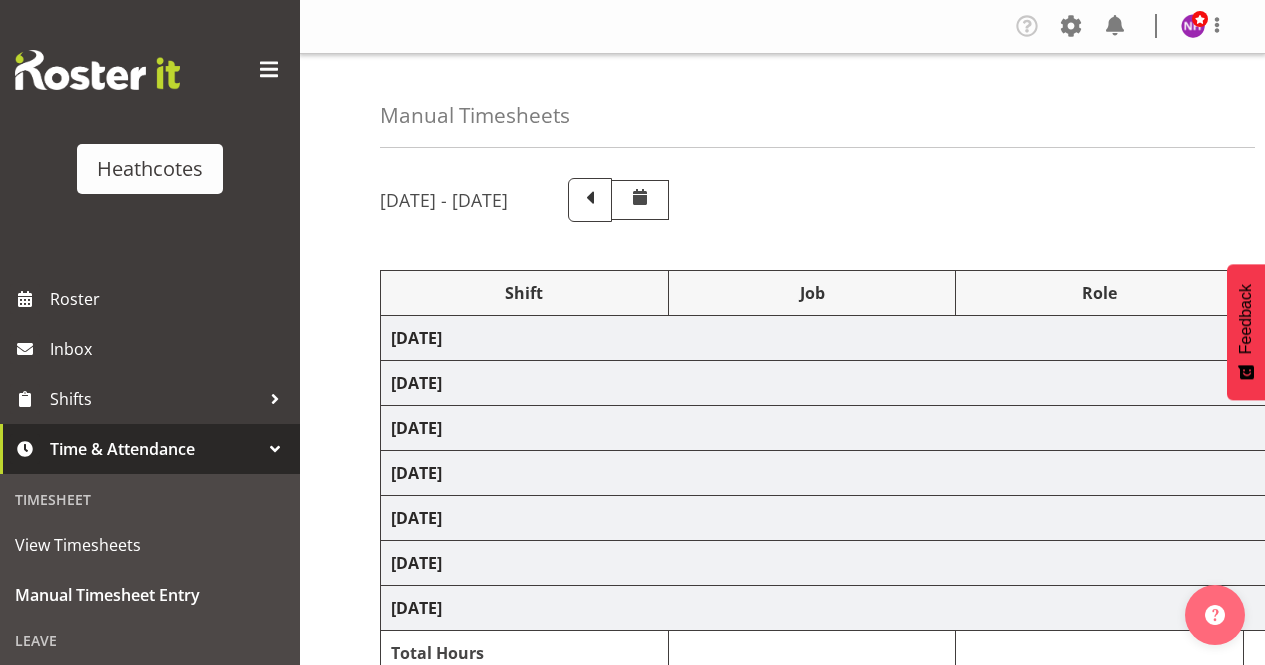 scroll, scrollTop: 0, scrollLeft: 0, axis: both 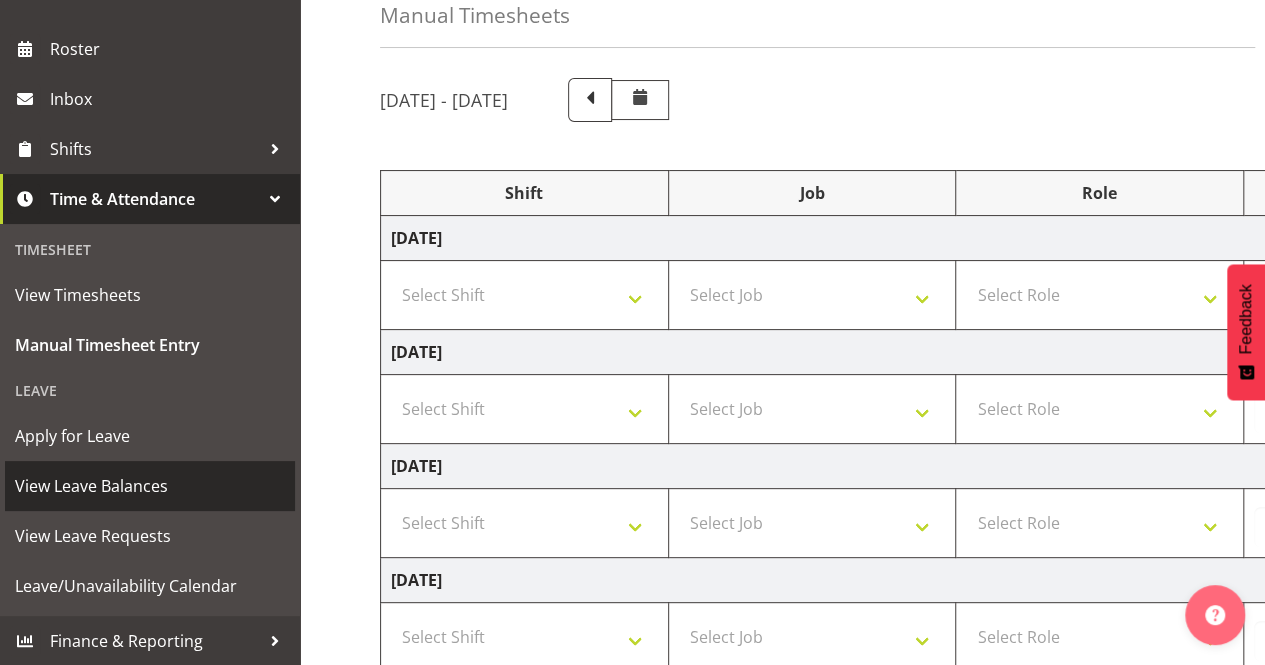 click on "View Leave Balances" at bounding box center [150, 486] 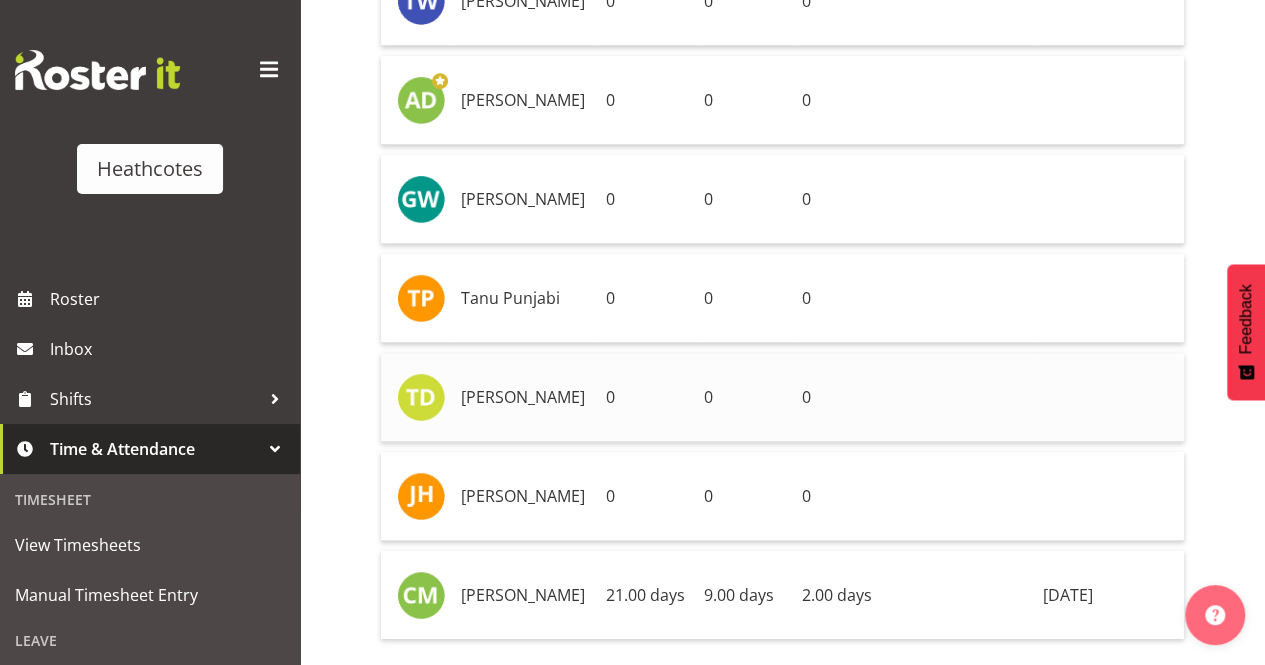 scroll, scrollTop: 710, scrollLeft: 0, axis: vertical 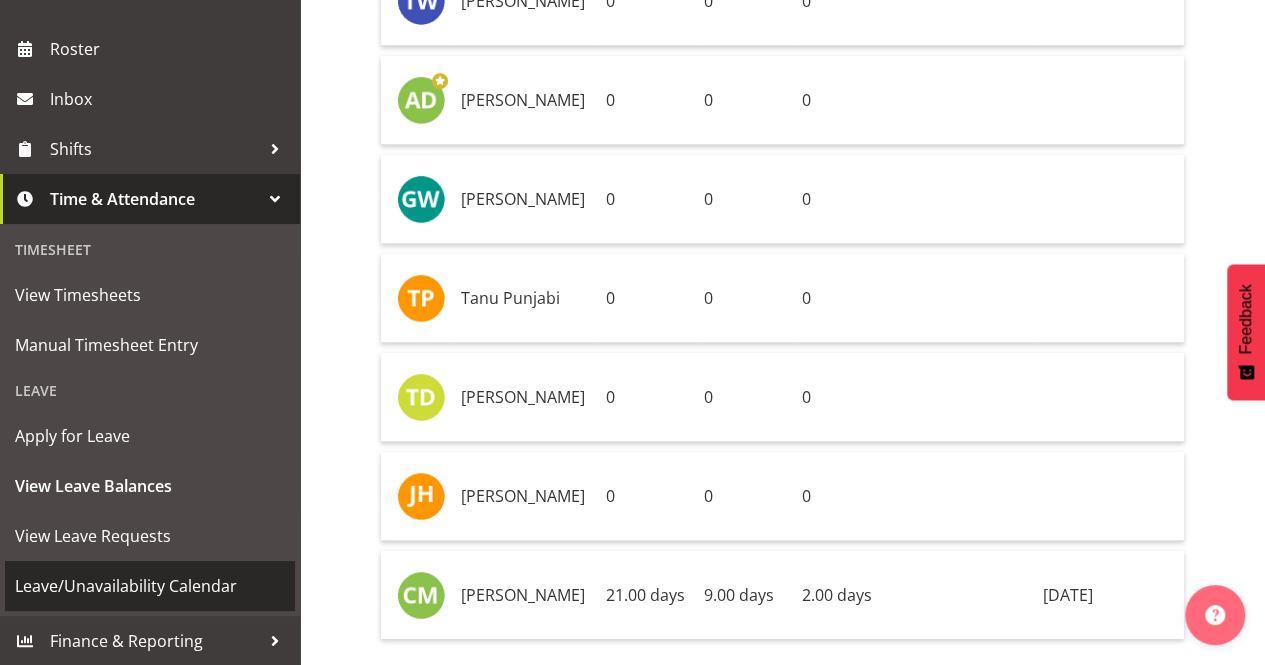 click on "Leave/Unavailability Calendar" at bounding box center [150, 586] 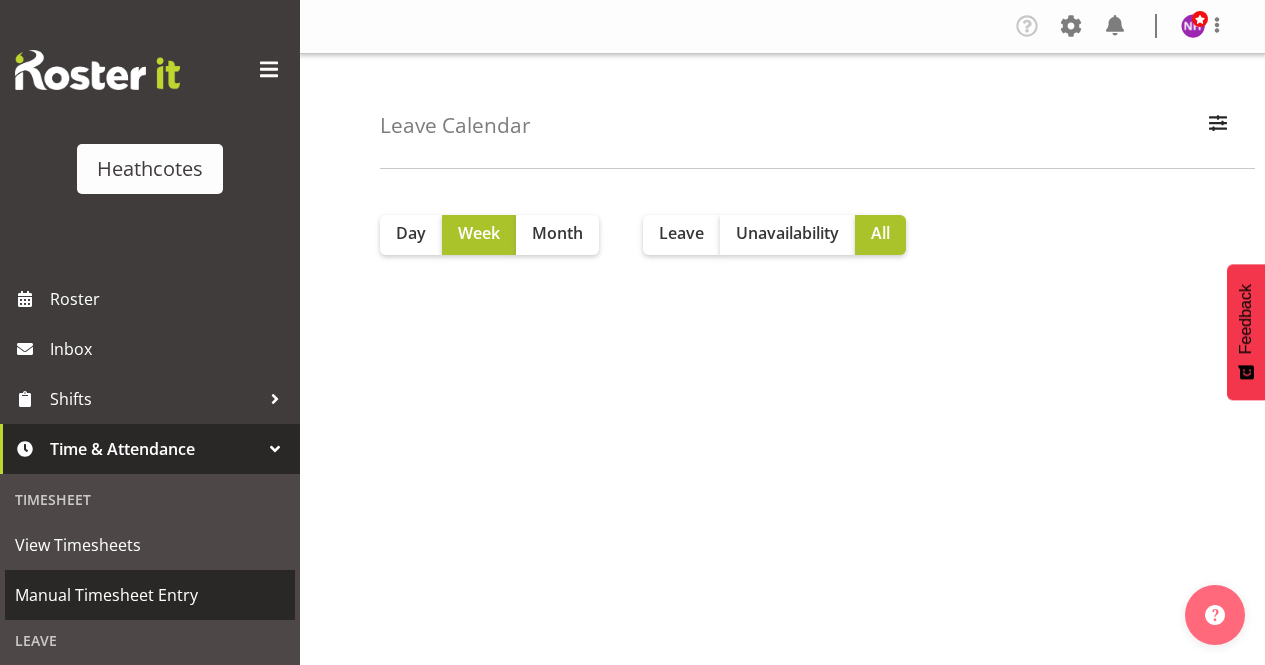 scroll, scrollTop: 0, scrollLeft: 0, axis: both 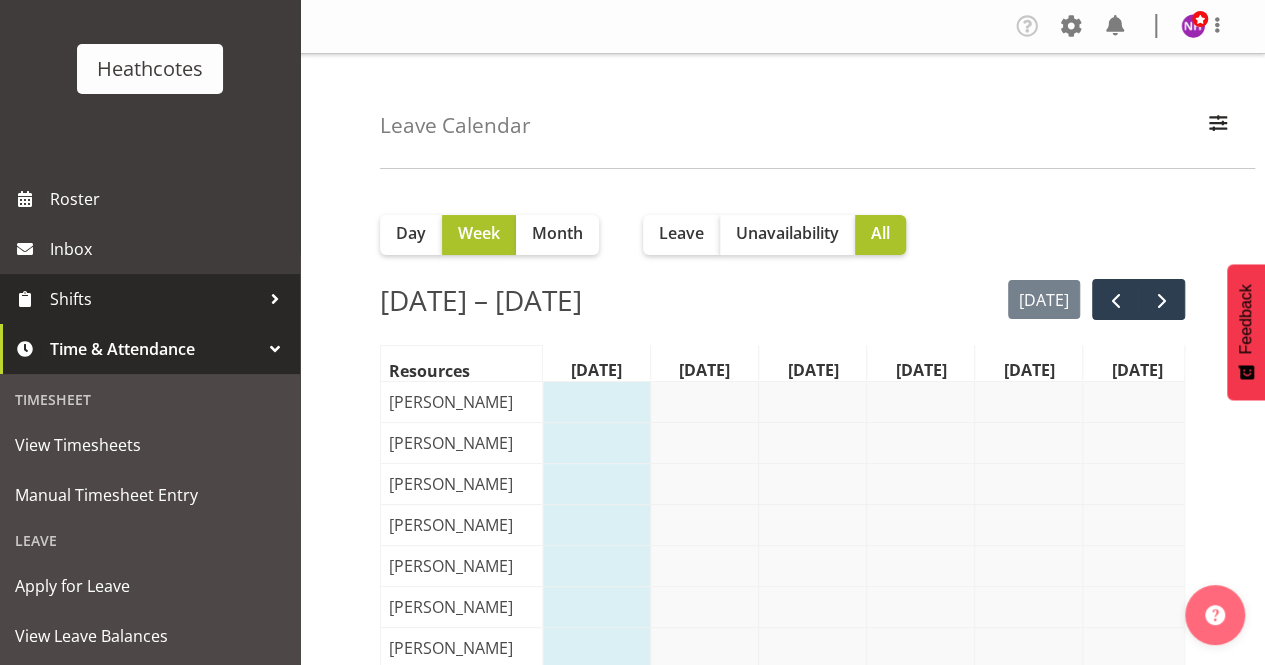 click on "Shifts" at bounding box center [155, 299] 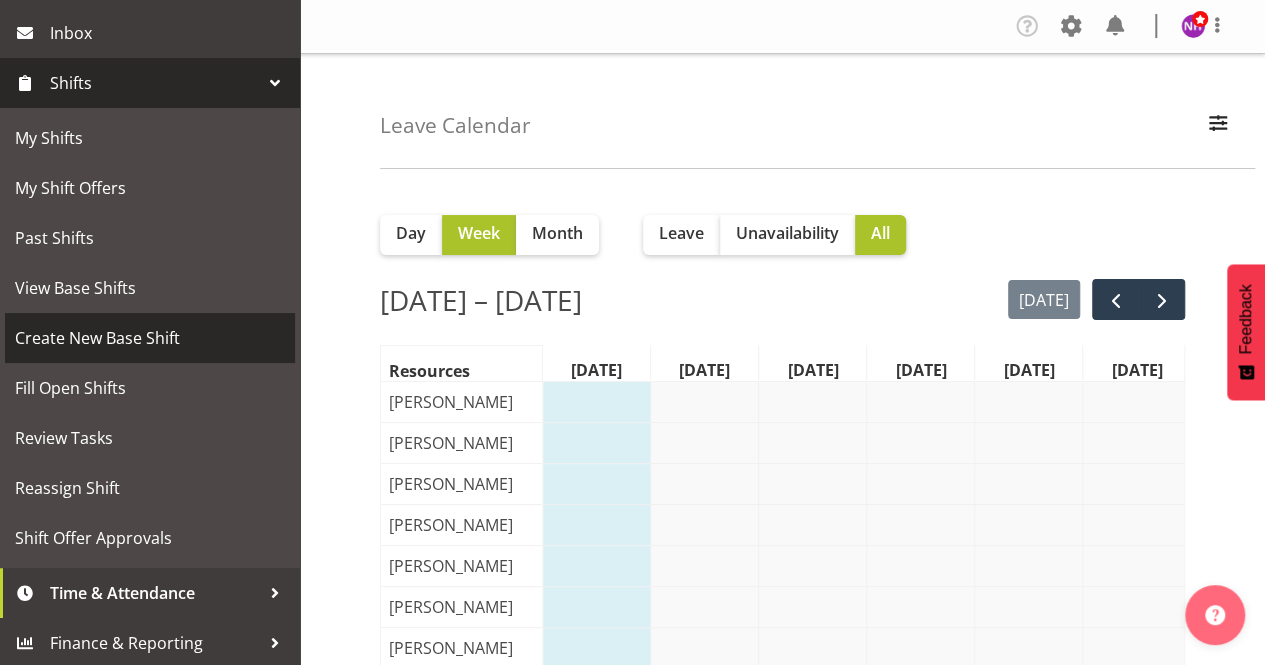scroll, scrollTop: 318, scrollLeft: 0, axis: vertical 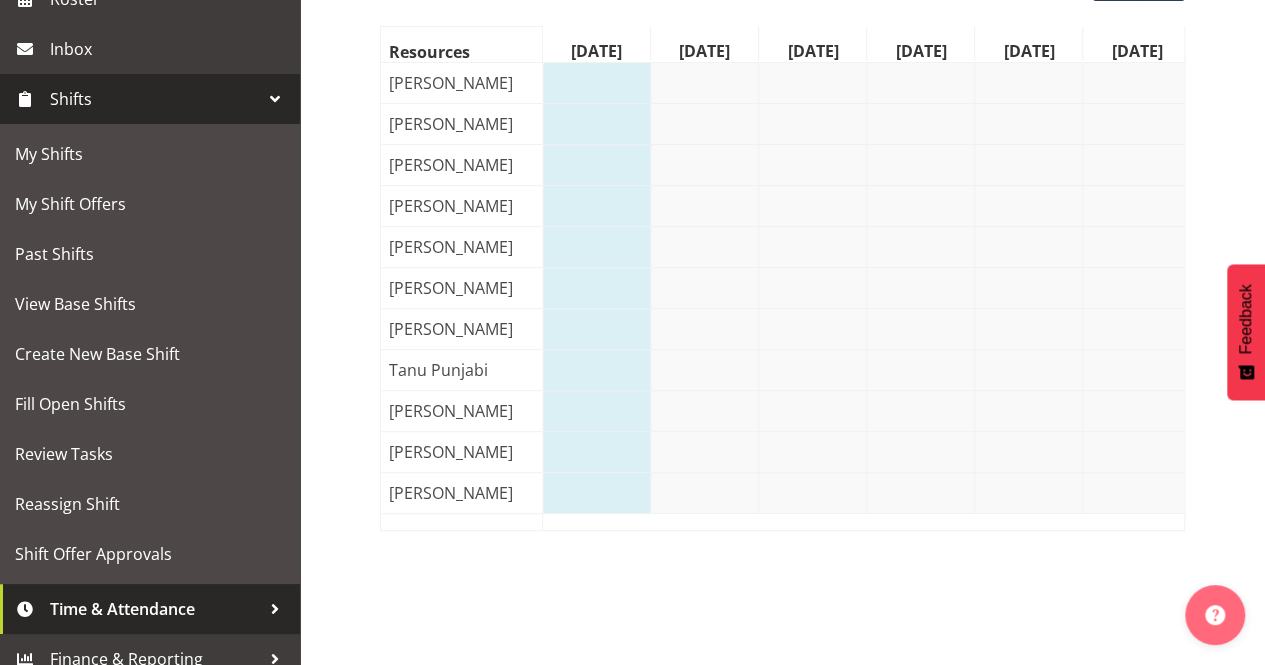click on "Time & Attendance" at bounding box center [155, 609] 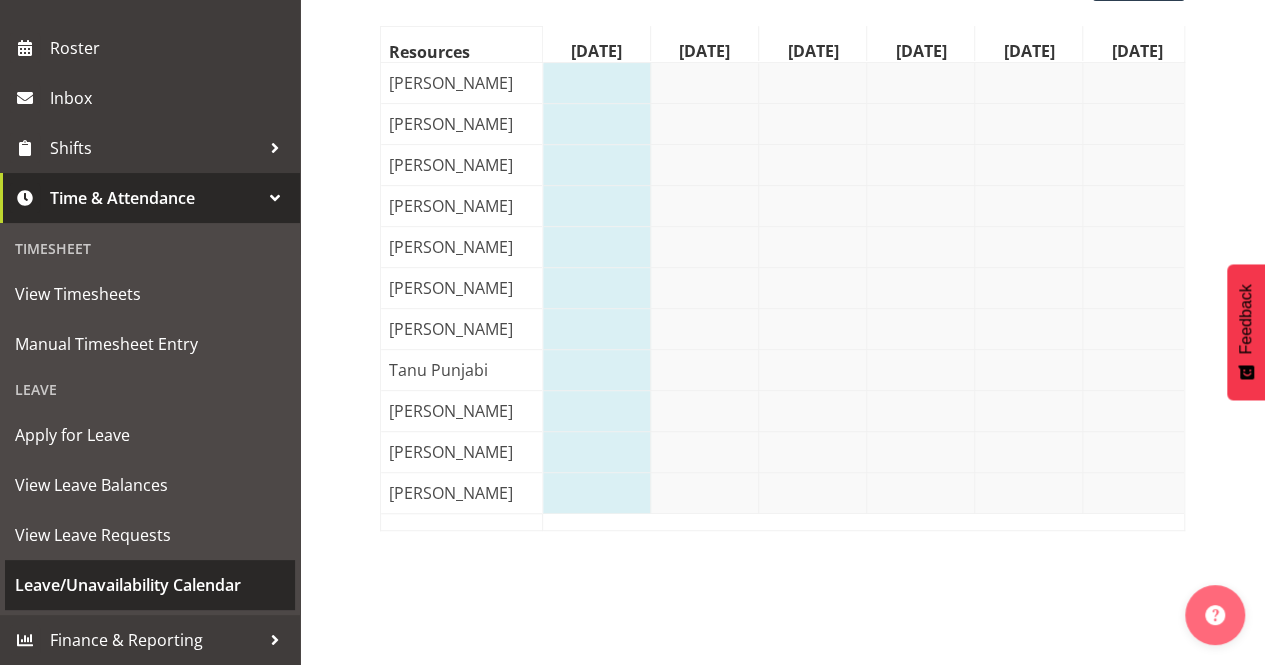 scroll, scrollTop: 250, scrollLeft: 0, axis: vertical 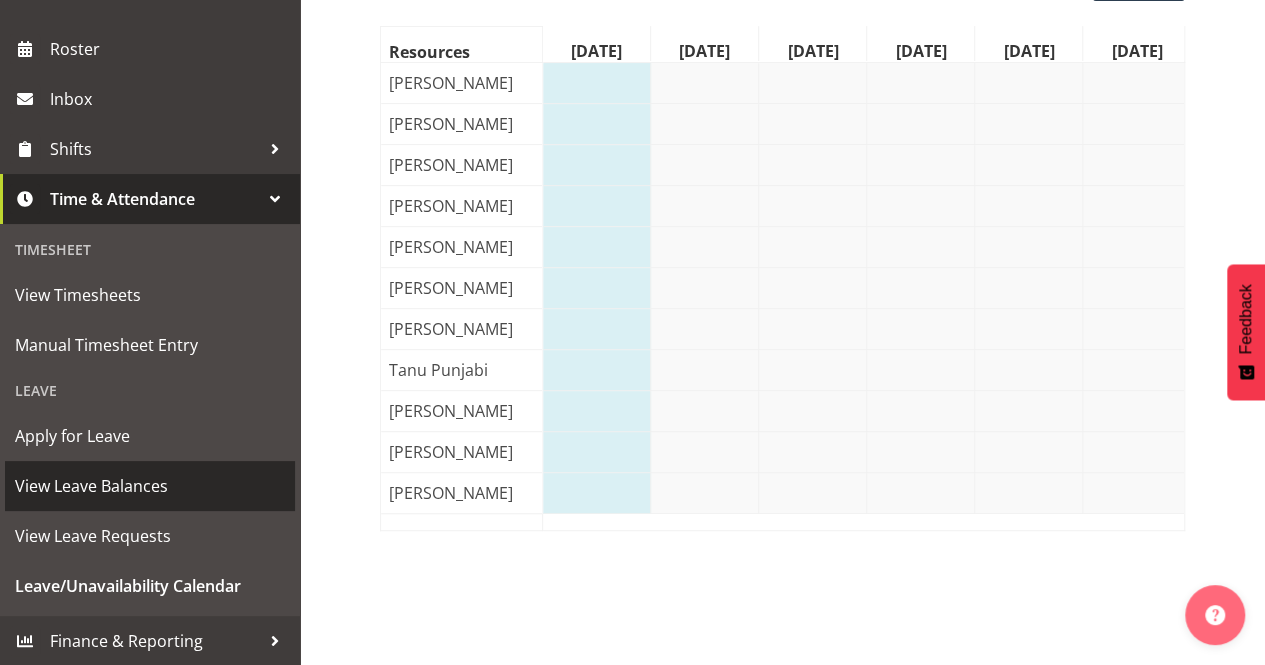 click on "View Leave Balances" at bounding box center (150, 486) 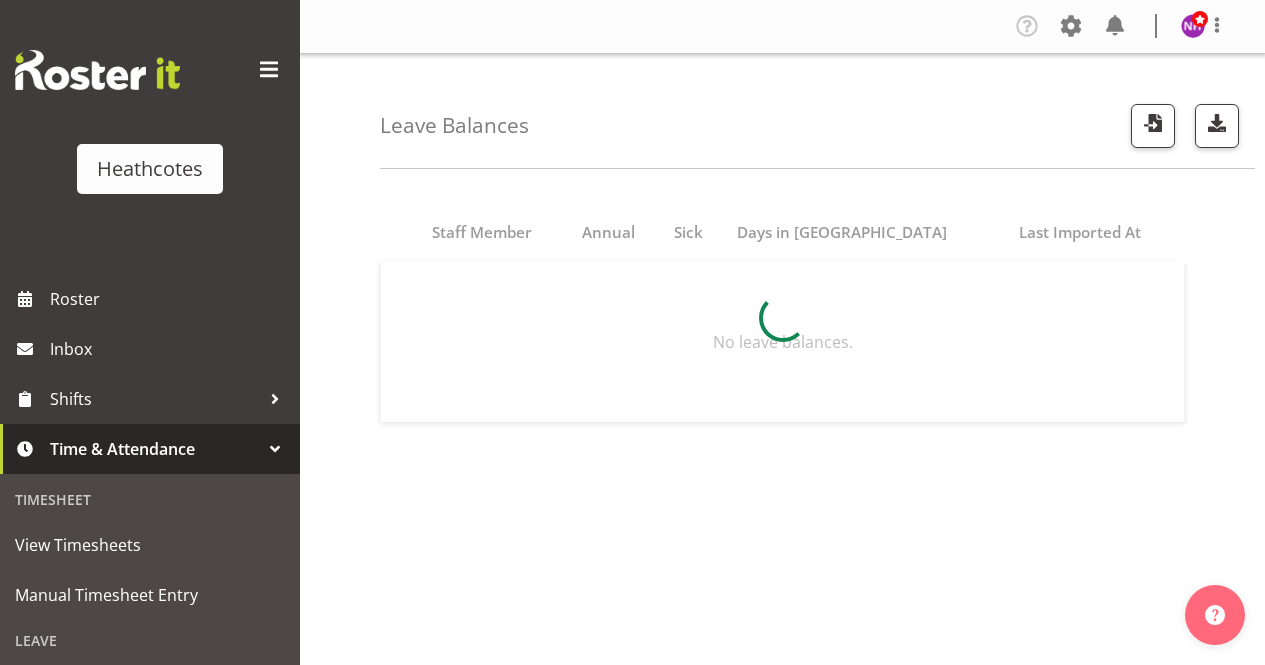 scroll, scrollTop: 0, scrollLeft: 0, axis: both 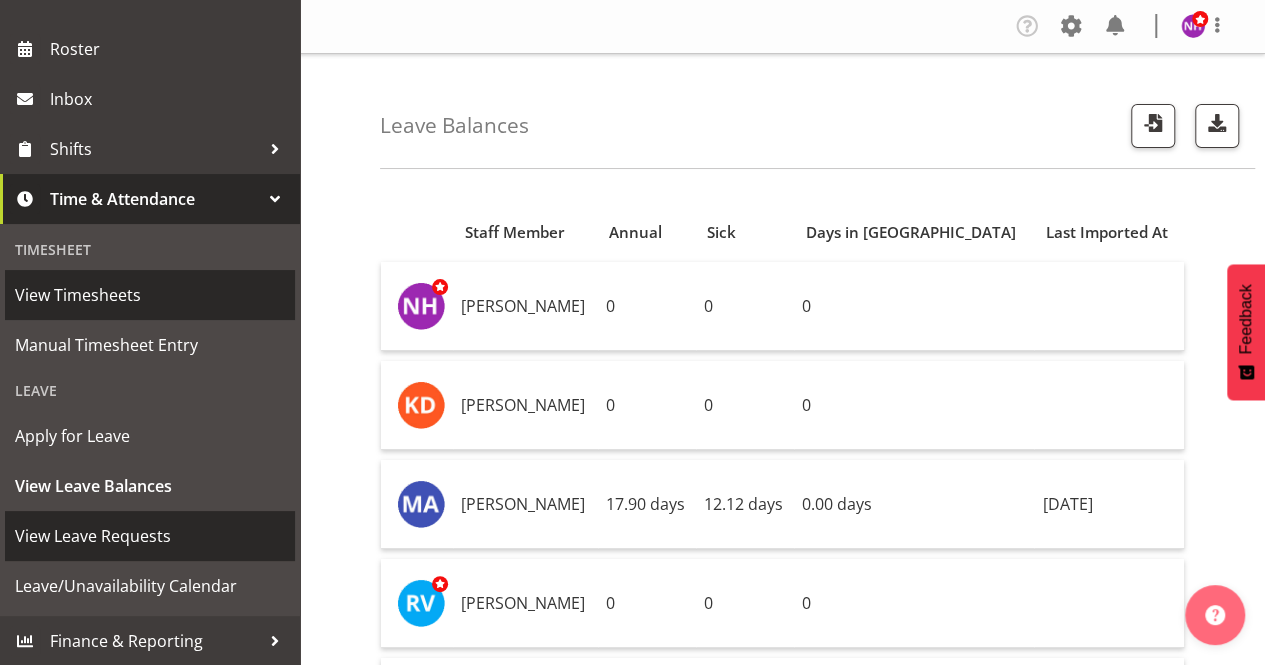 click on "View Leave Requests" at bounding box center [150, 536] 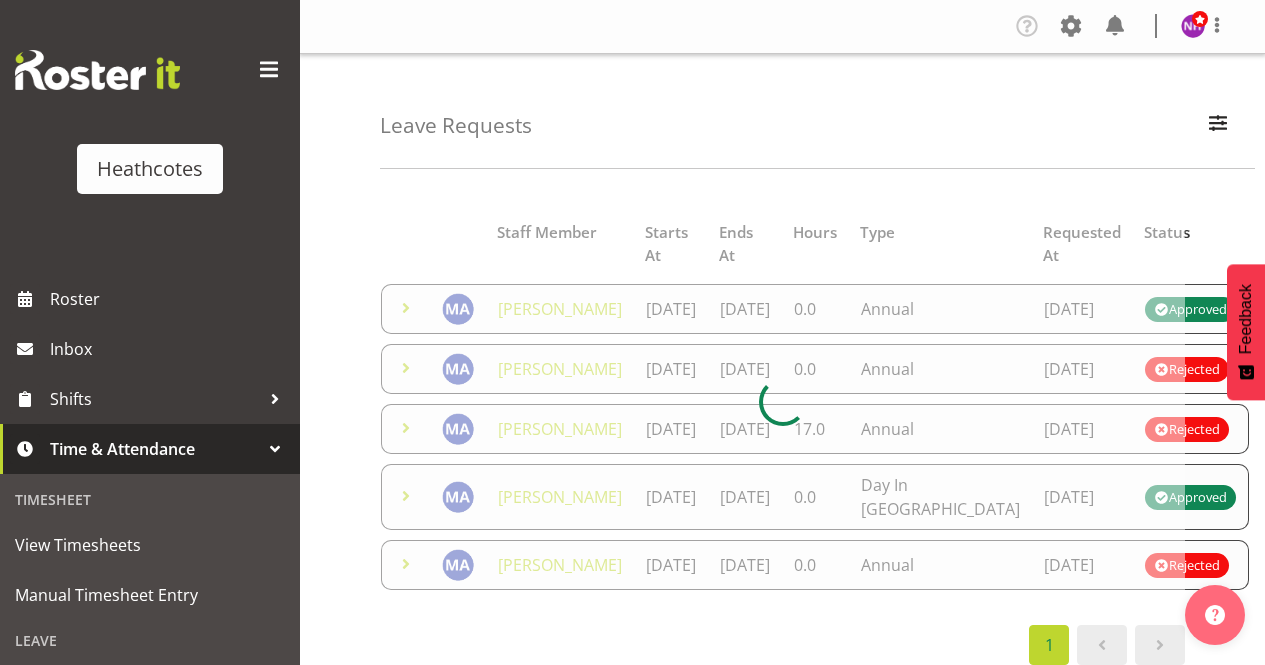 scroll, scrollTop: 0, scrollLeft: 0, axis: both 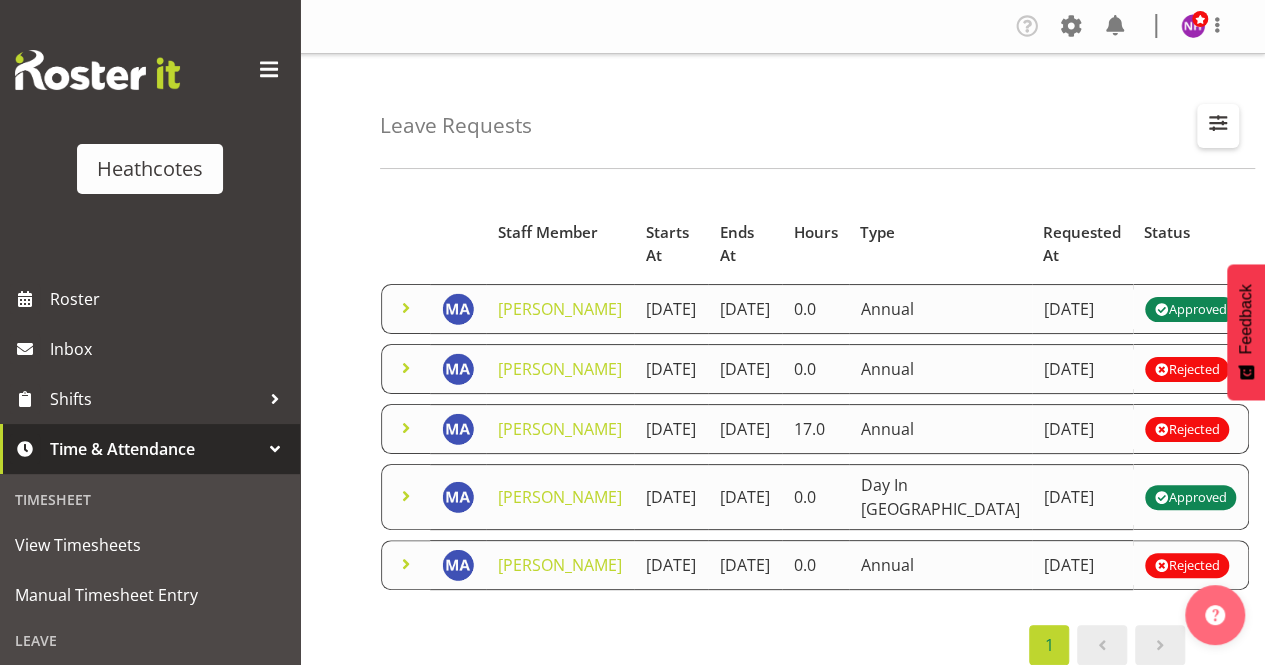 click at bounding box center [1218, 123] 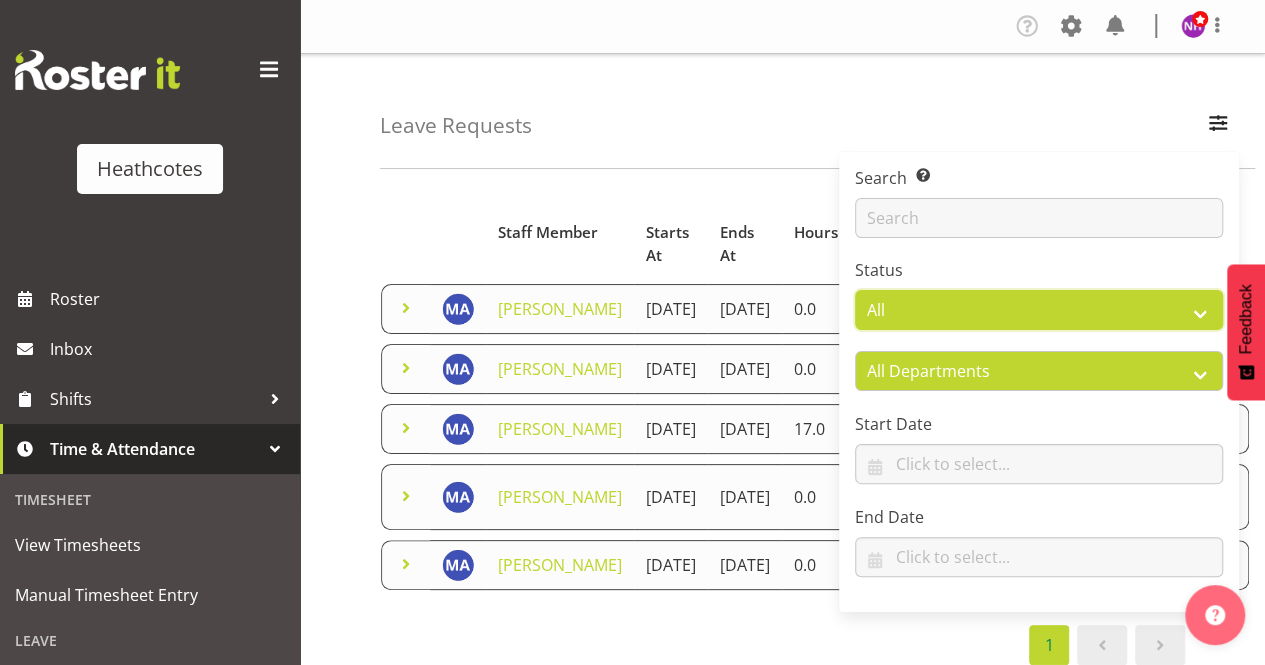 click on "All   Approved   Requested   Unapproved" at bounding box center (1039, 310) 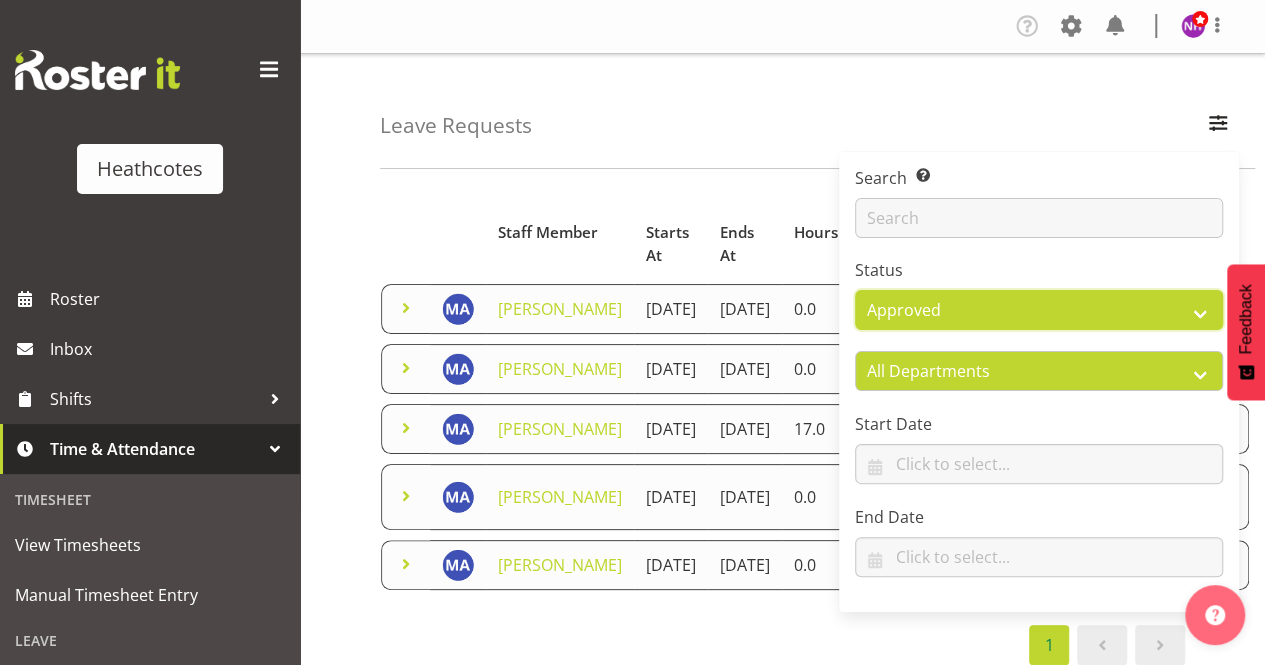 click on "All   Approved   Requested   Unapproved" at bounding box center (1039, 310) 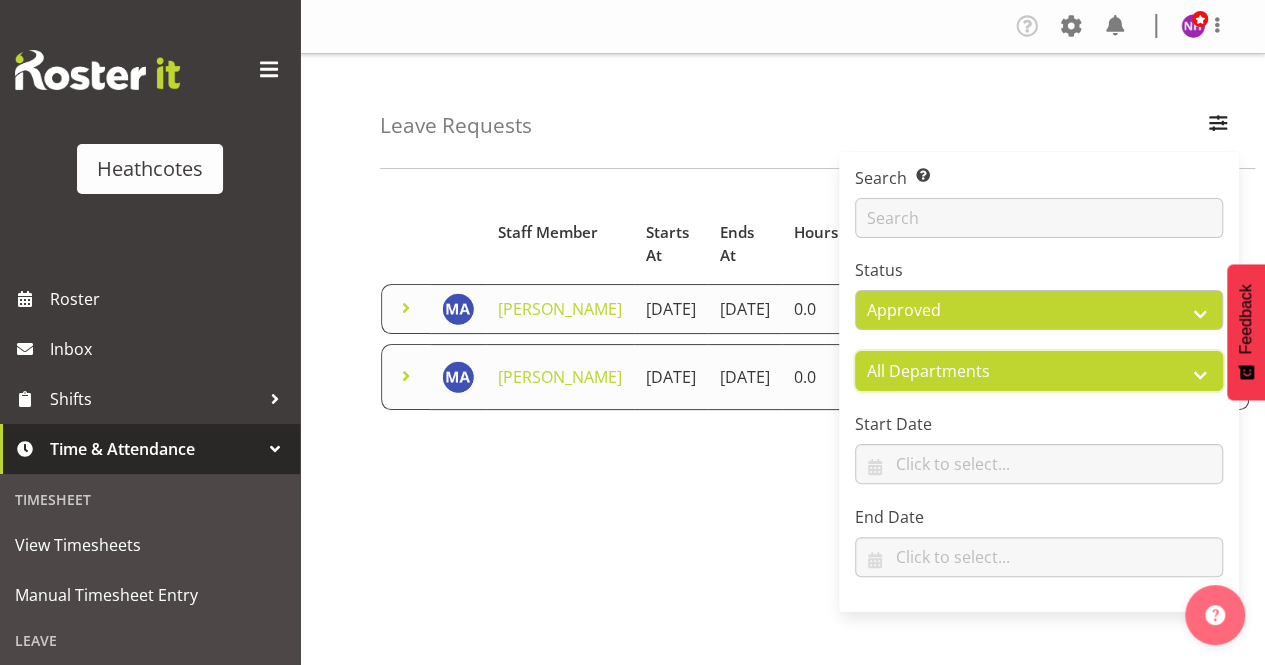 click on "All Departments  All Departments
Accounts
Head Office
Head Office - Websales
Te Rapa" at bounding box center [1039, 371] 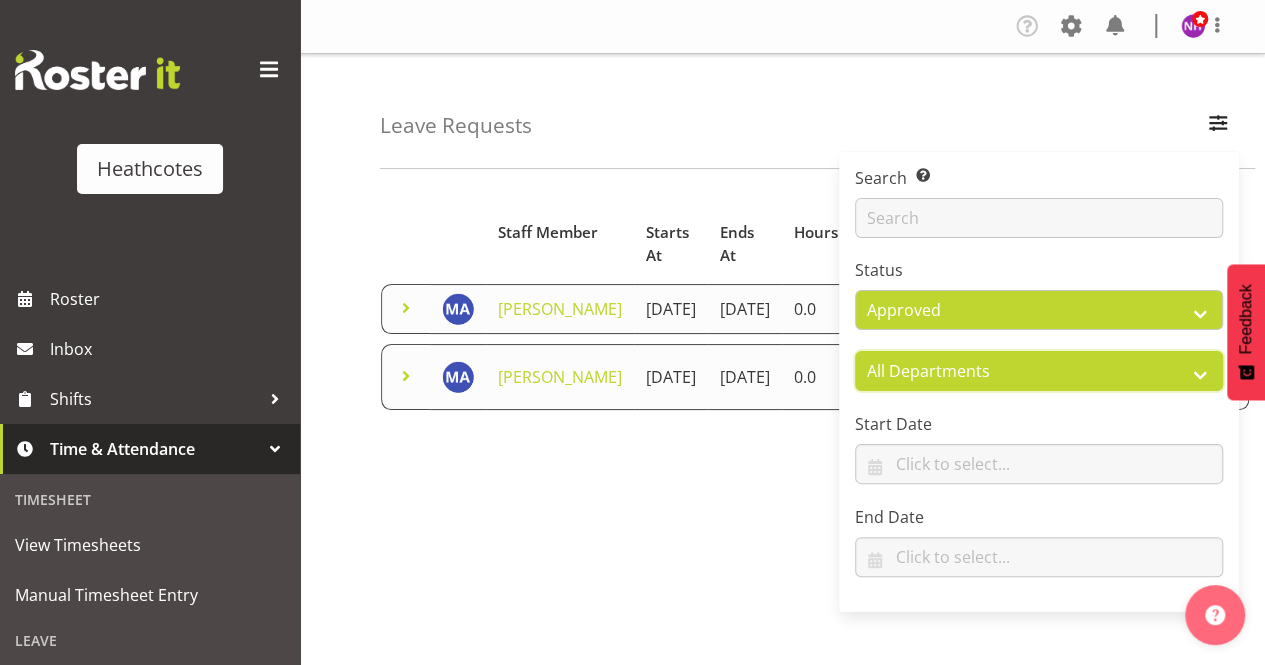 select on "789" 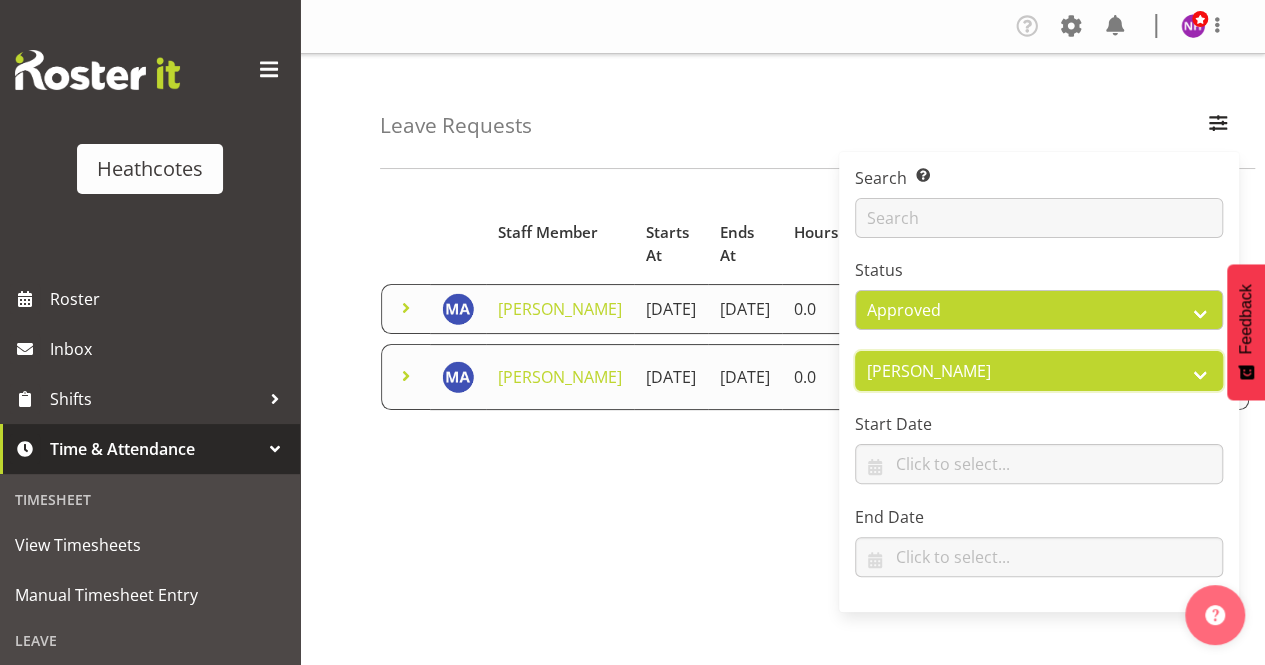 click on "All Departments  All Departments
Accounts
Head Office
Head Office - Websales
Te Rapa" at bounding box center (1039, 371) 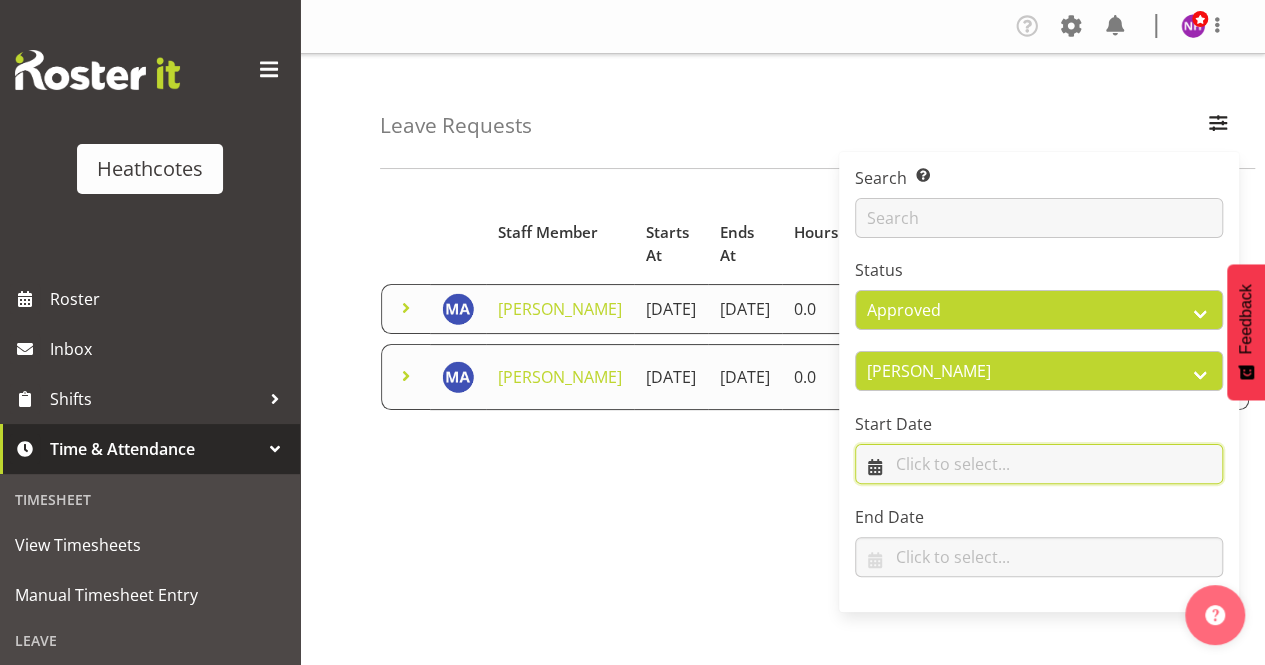 click at bounding box center (1039, 464) 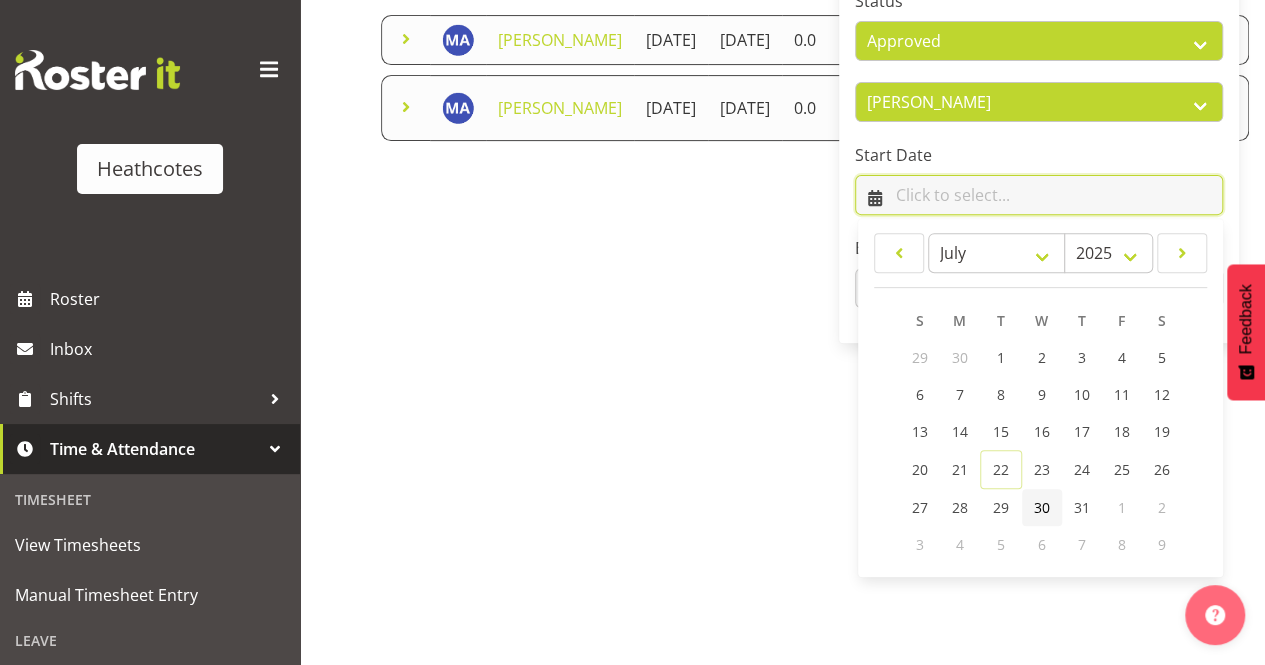 scroll, scrollTop: 300, scrollLeft: 0, axis: vertical 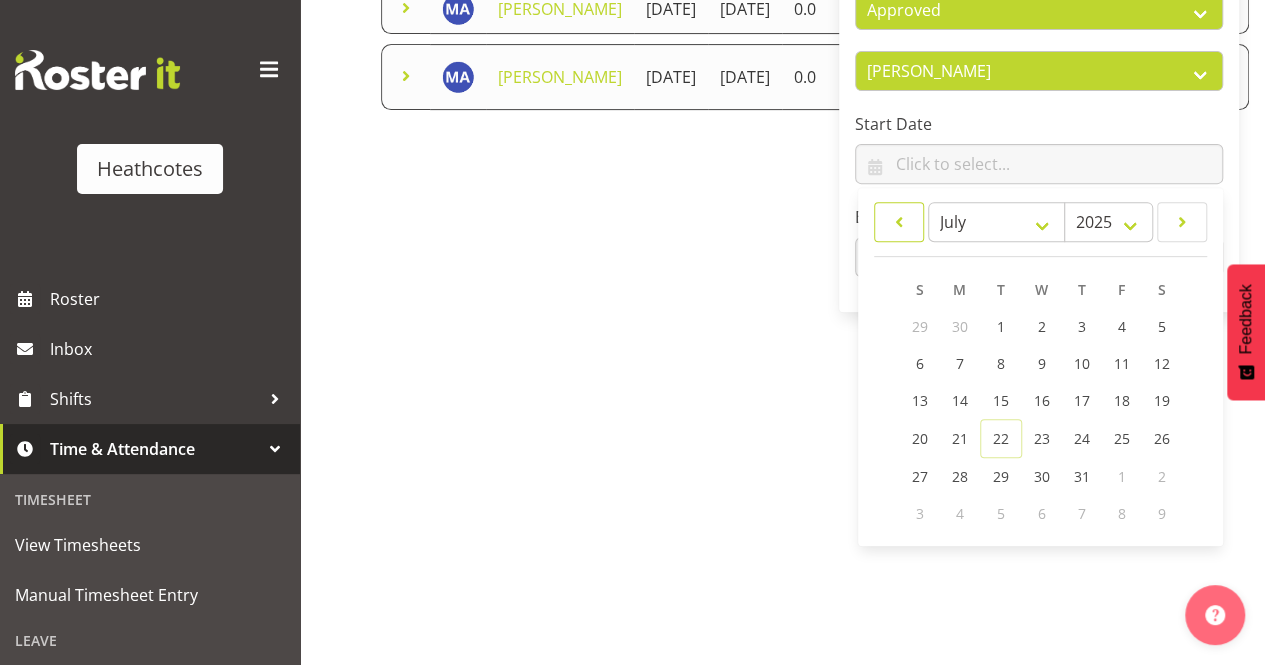 click at bounding box center [899, 222] 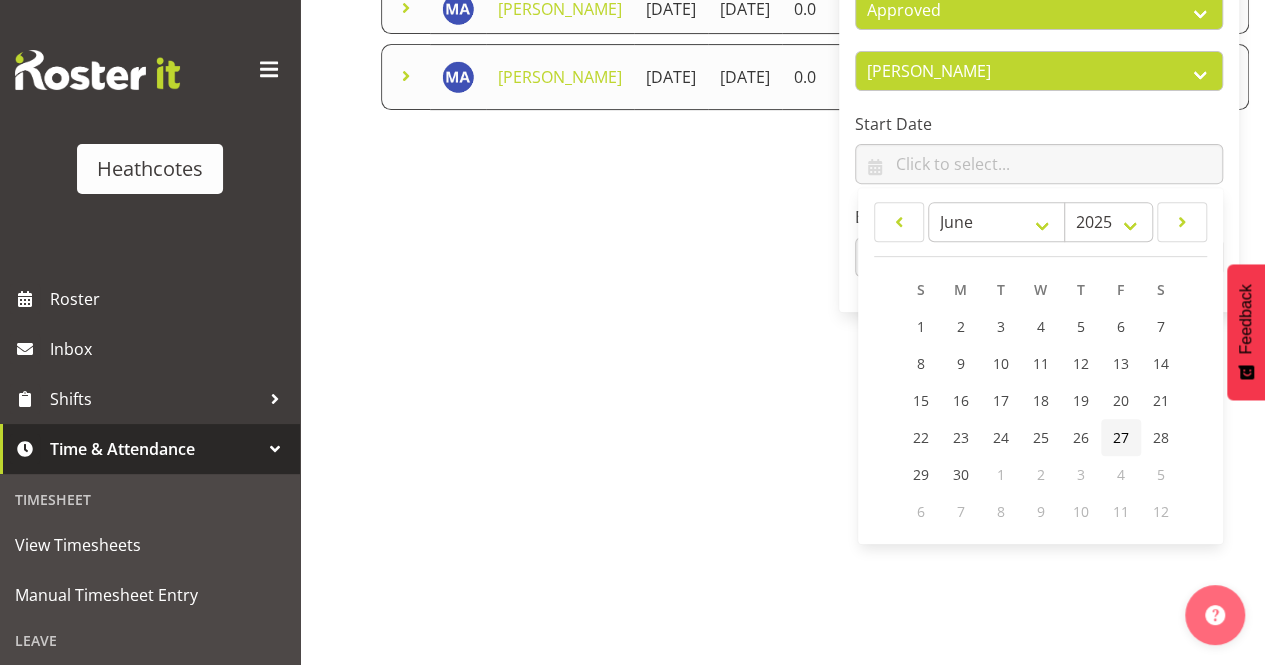 click on "27" at bounding box center [1121, 437] 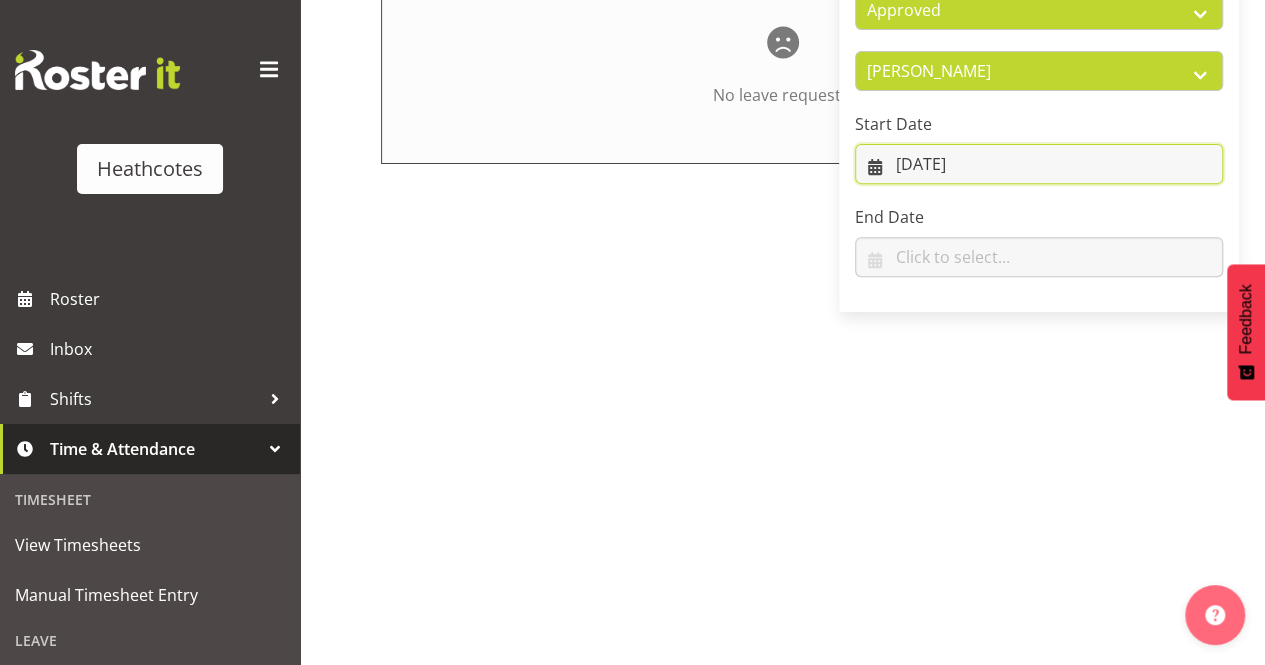 click on "27/06/2025" at bounding box center [1039, 164] 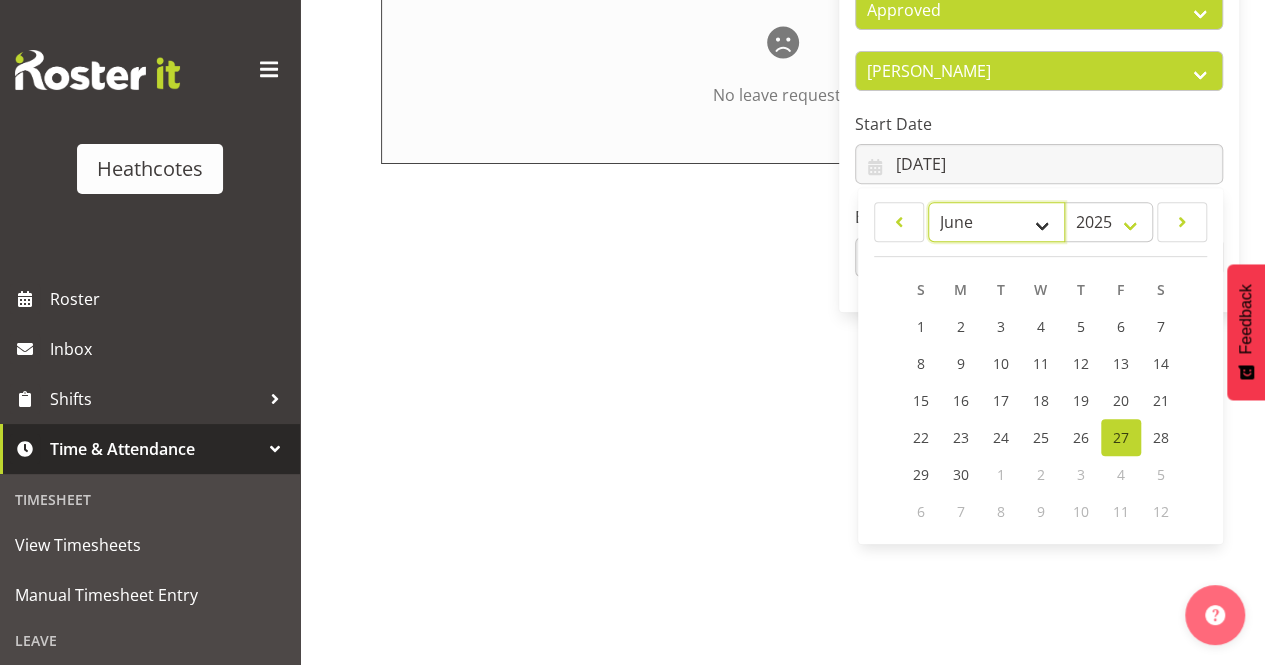 click on "January   February   March   April   May   June   July   August   September   October   November   December" at bounding box center (996, 222) 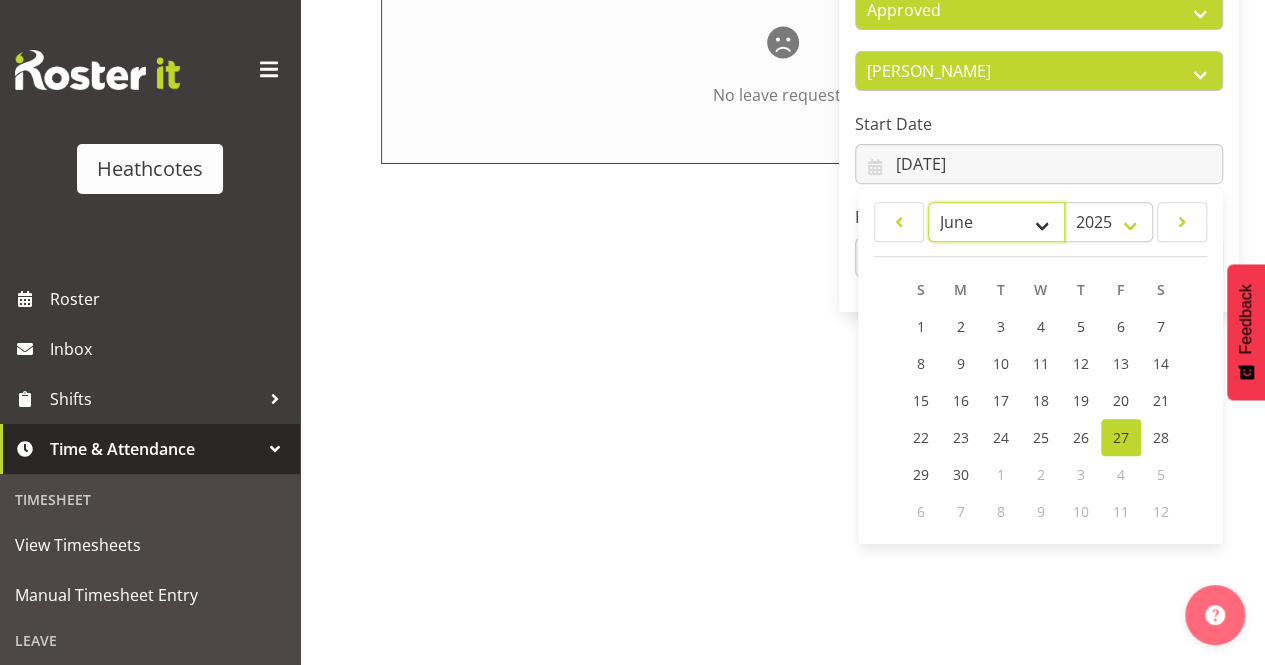 select on "3" 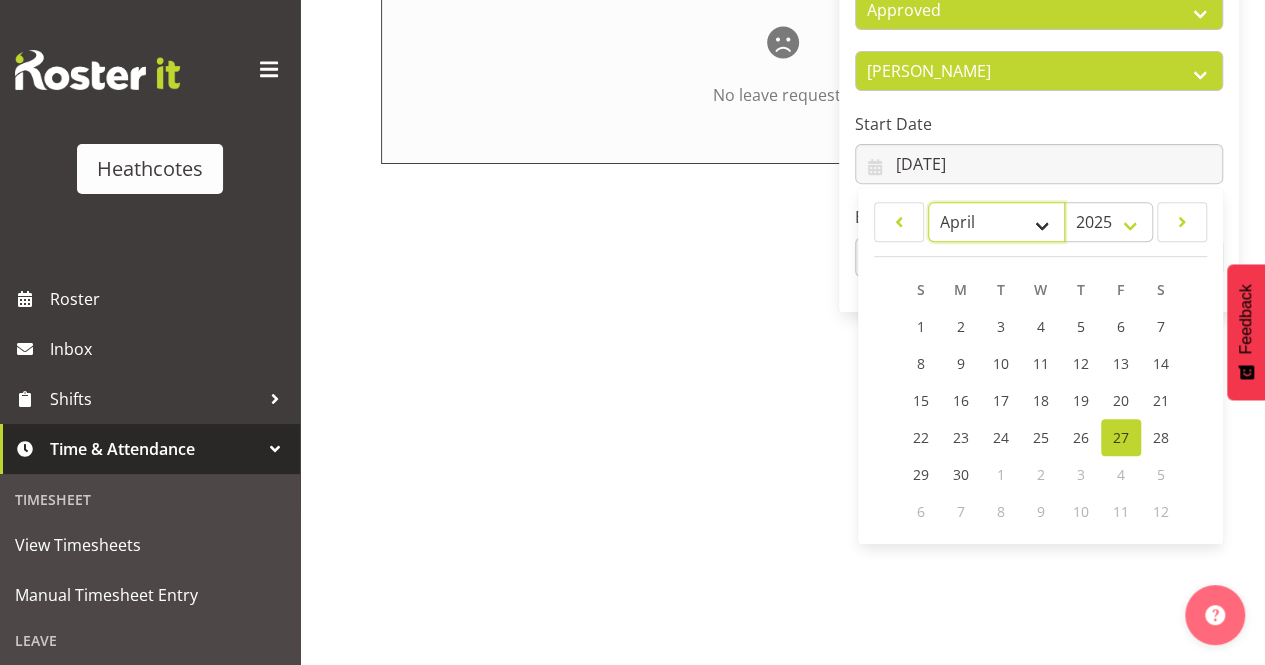 click on "January   February   March   April   May   June   July   August   September   October   November   December" at bounding box center [996, 222] 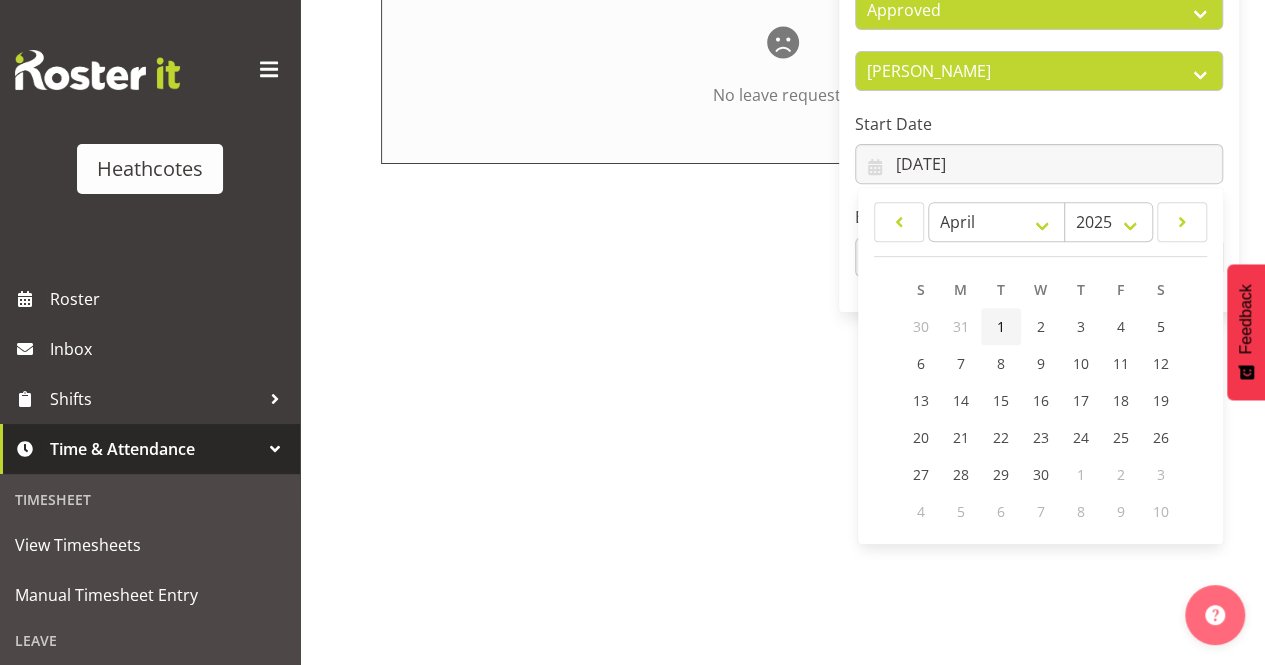 click on "1" at bounding box center [1001, 326] 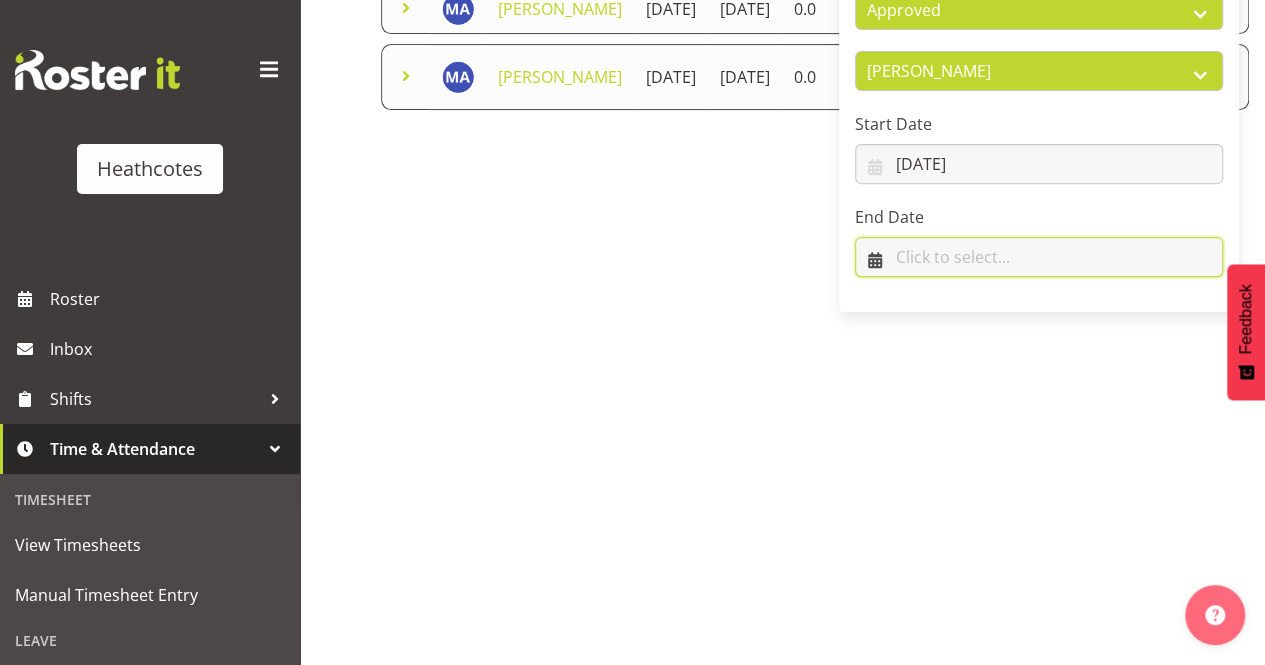 click at bounding box center (1039, 257) 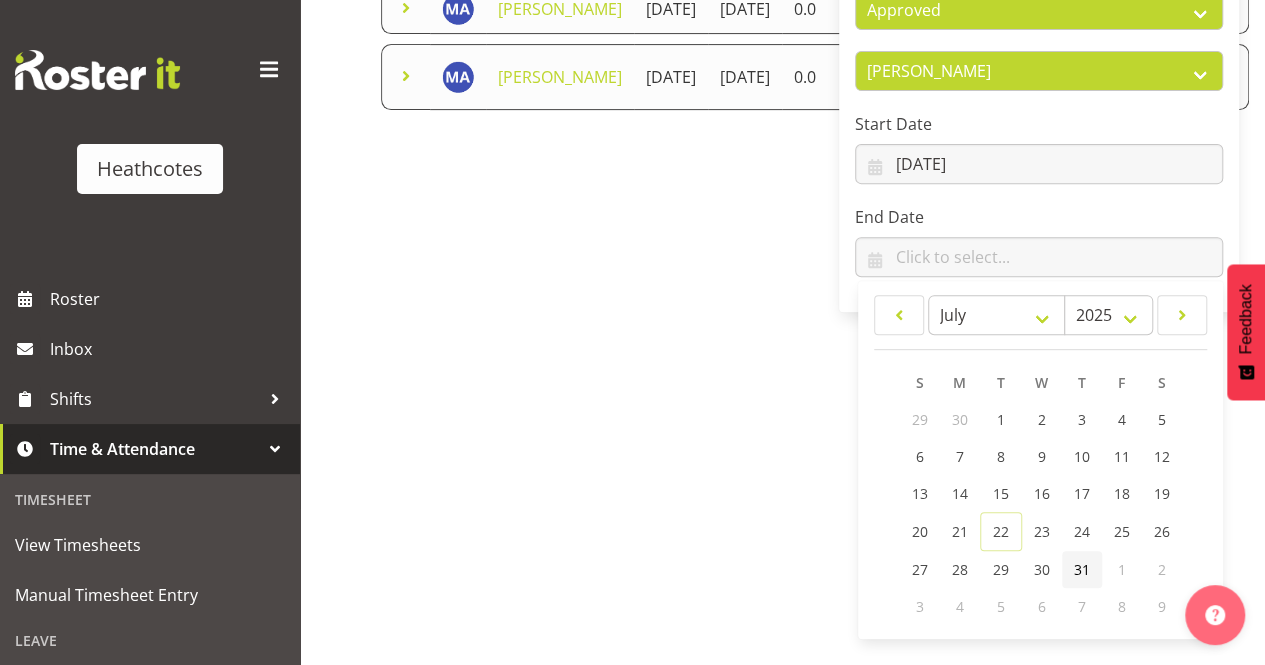 click on "31" at bounding box center [1082, 569] 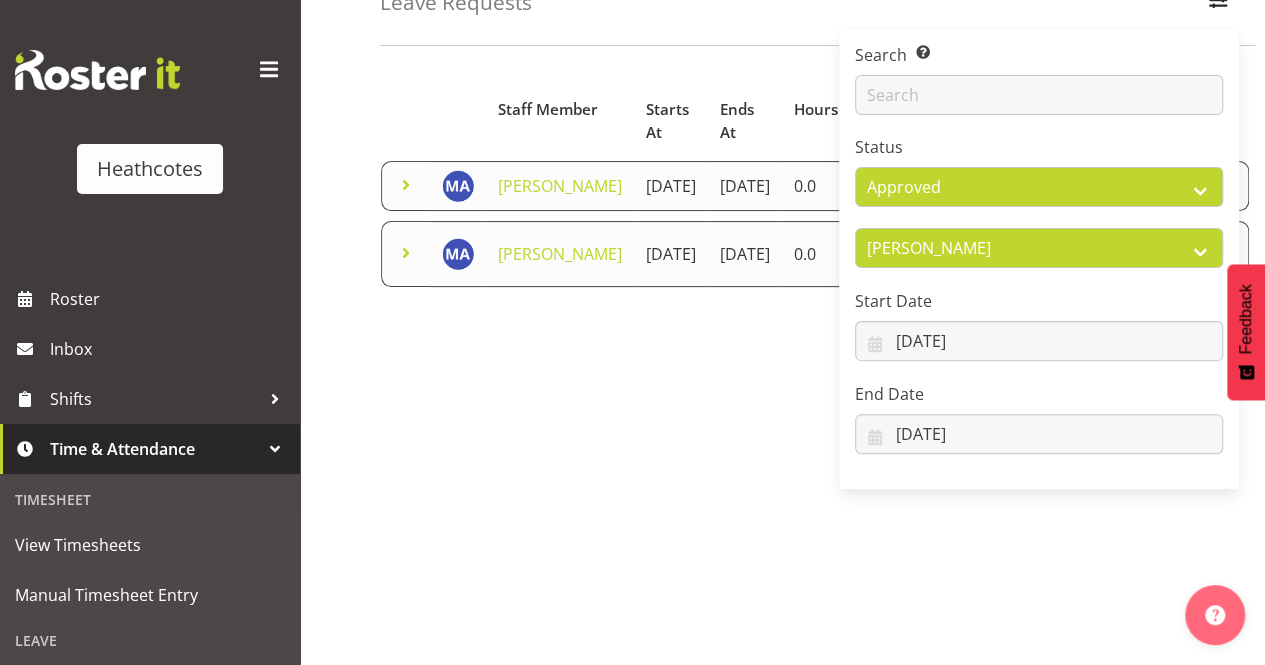 scroll, scrollTop: 0, scrollLeft: 0, axis: both 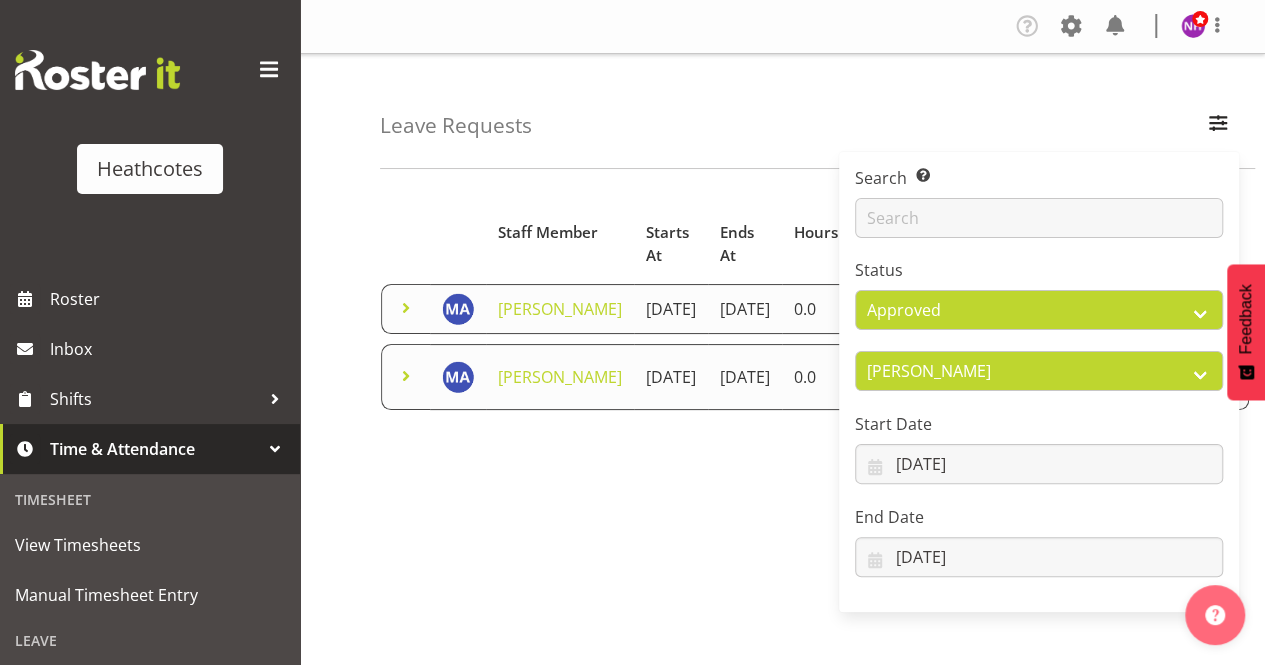 click on "Starts At   Type   Requested At   Status      Staff Member   Starts At   Ends At   Hours   Type   Requested At   Status
Marieka Allan-Jones
27th April 2025
28th April 2025
0.0
Annual
17th April 2025
Approved
Marieka Allan-Jones
1st April 2025
1st April 2025
0.0
Day In Lieu
1st April 2025
Approved
1" at bounding box center [822, 584] 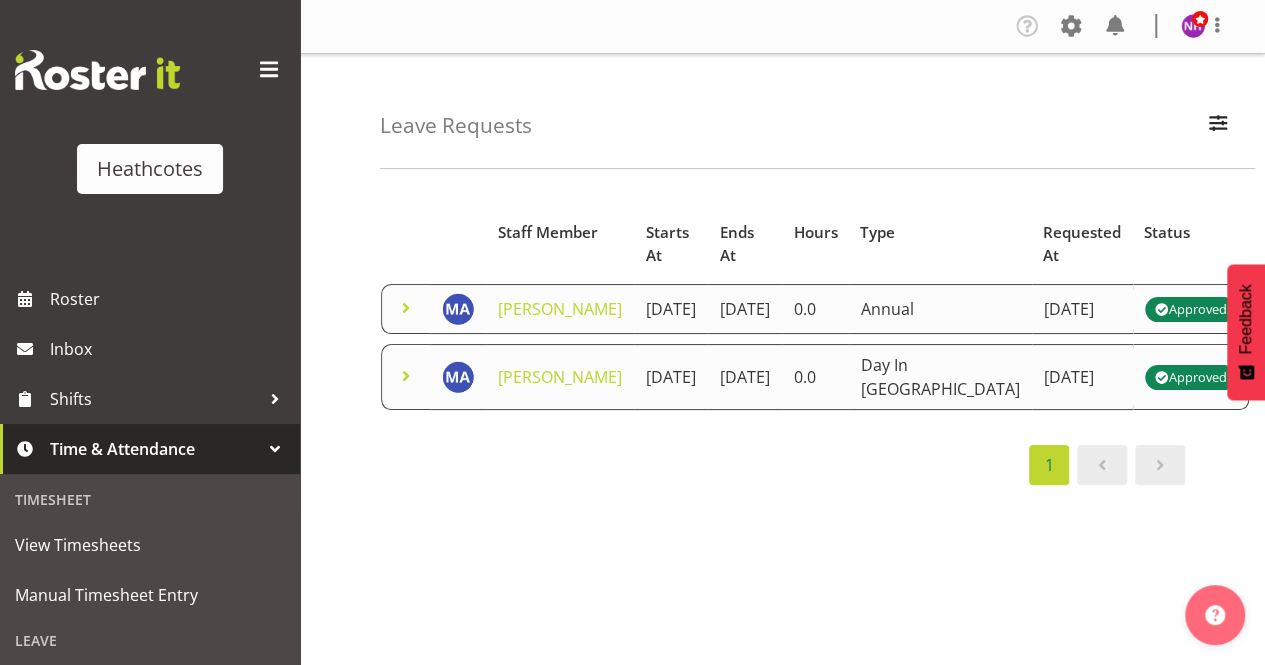 drag, startPoint x: 824, startPoint y: 353, endPoint x: 713, endPoint y: 603, distance: 273.53427 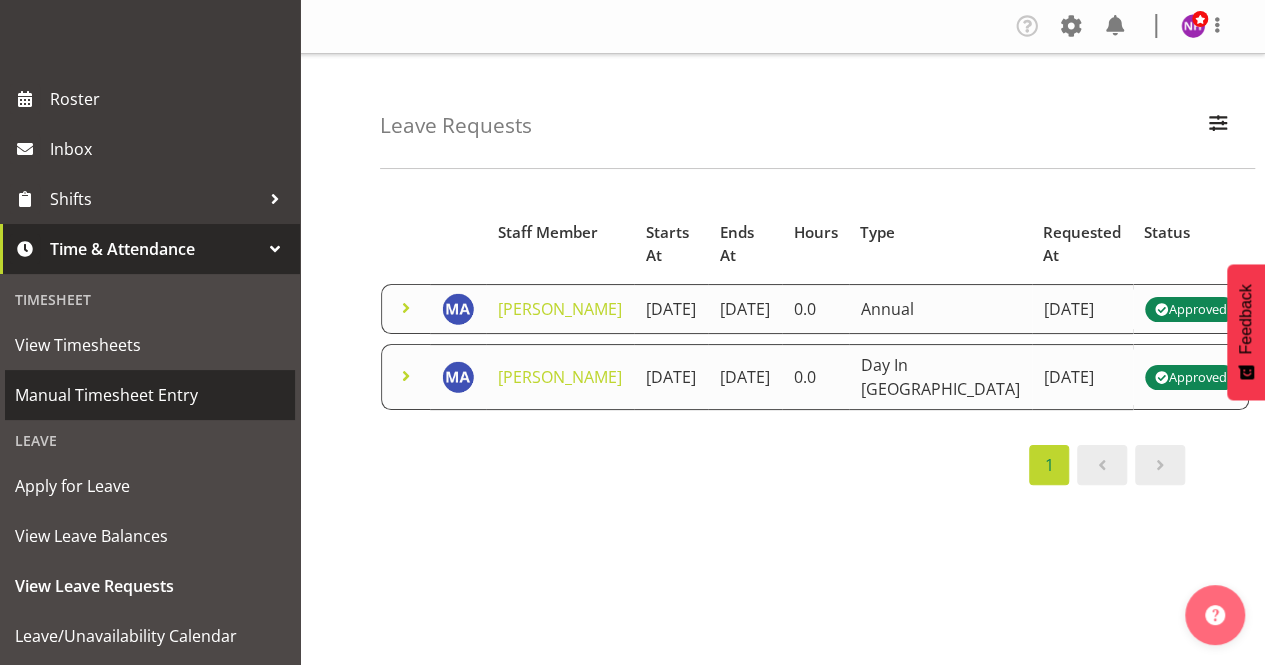 scroll, scrollTop: 250, scrollLeft: 0, axis: vertical 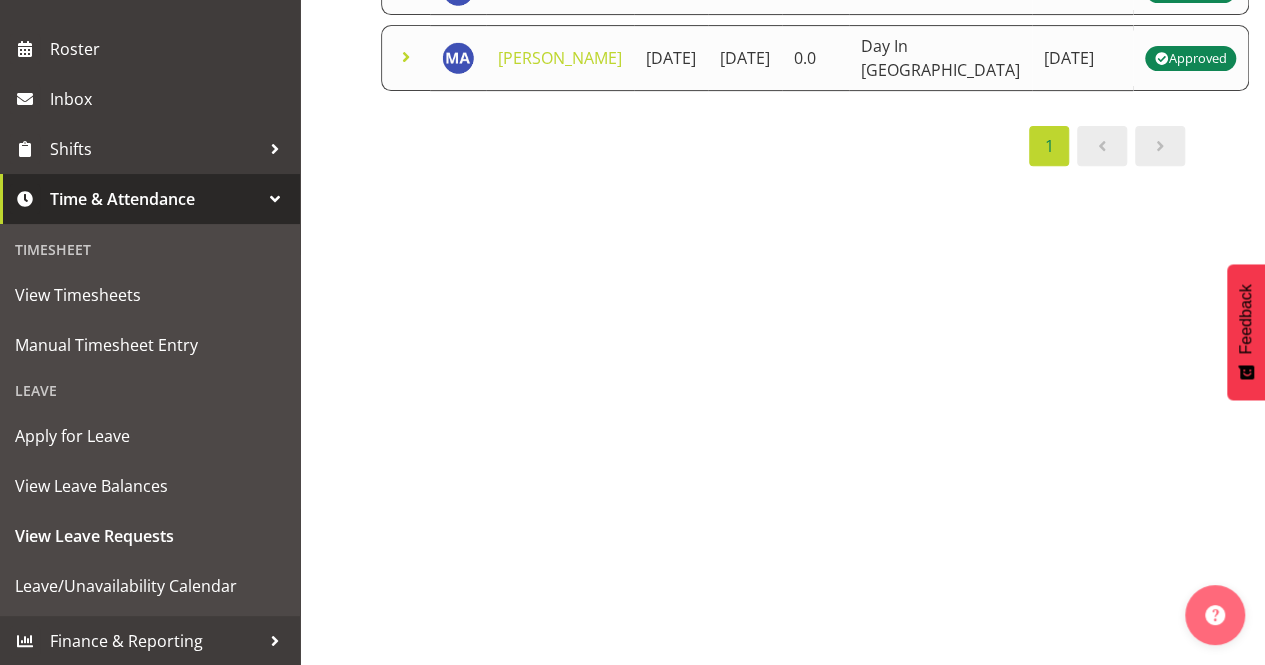 click on "Timesheet" at bounding box center (150, 249) 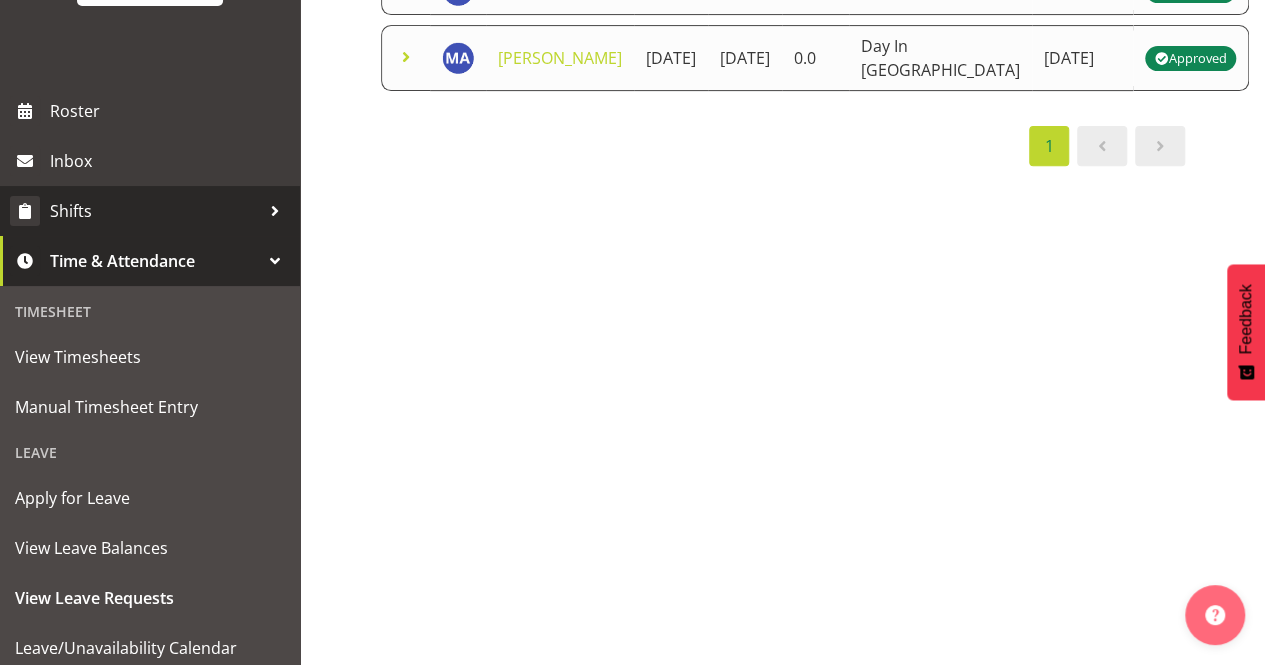 scroll, scrollTop: 0, scrollLeft: 0, axis: both 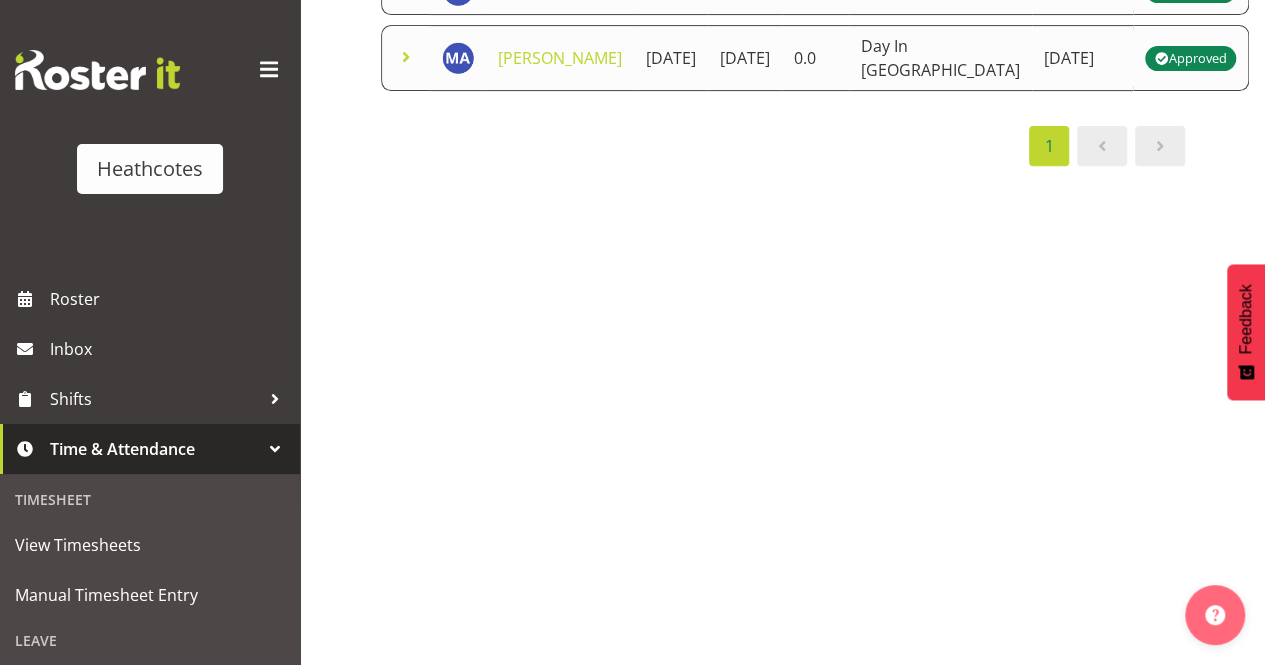 click at bounding box center (269, 70) 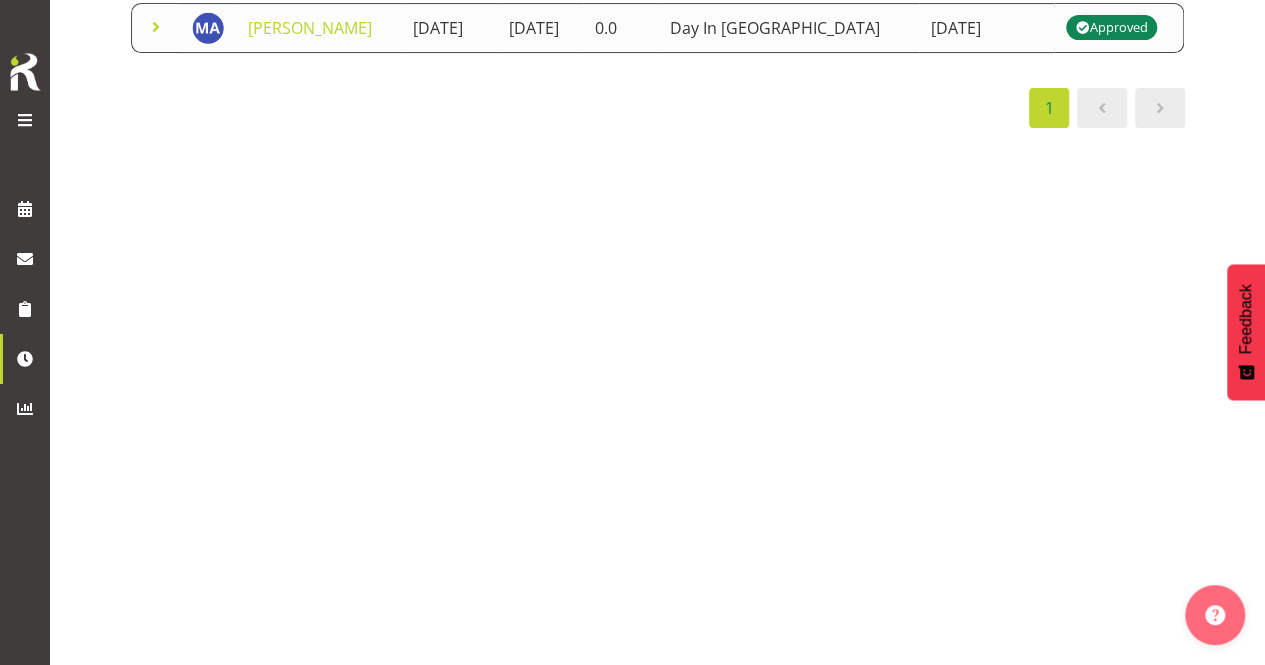 click on "Heathcotes" at bounding box center [25, 92] 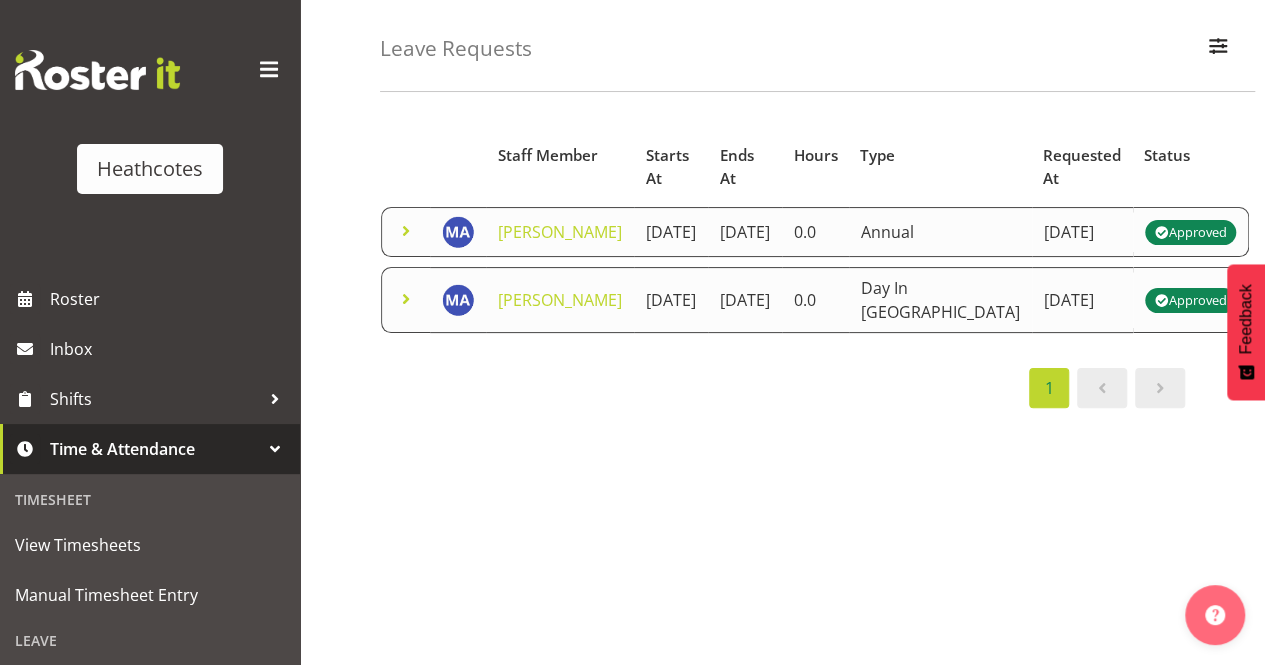 scroll, scrollTop: 0, scrollLeft: 0, axis: both 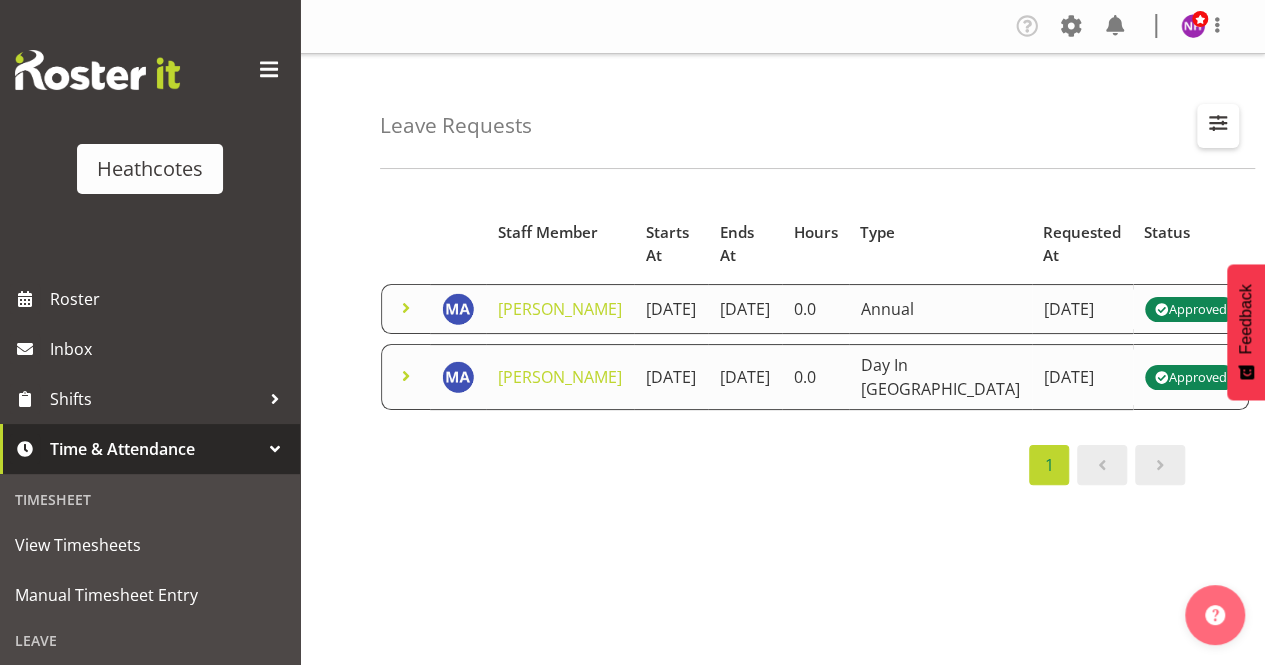 click at bounding box center [1218, 123] 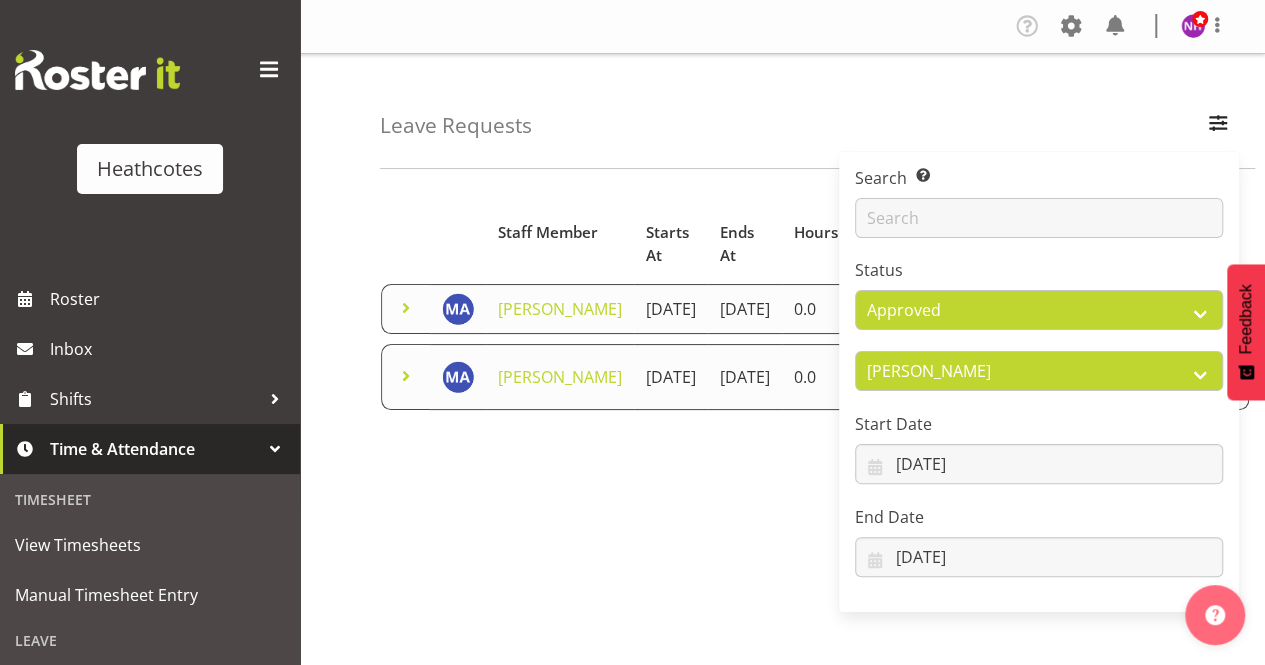 drag, startPoint x: 807, startPoint y: 105, endPoint x: 1048, endPoint y: 70, distance: 243.52823 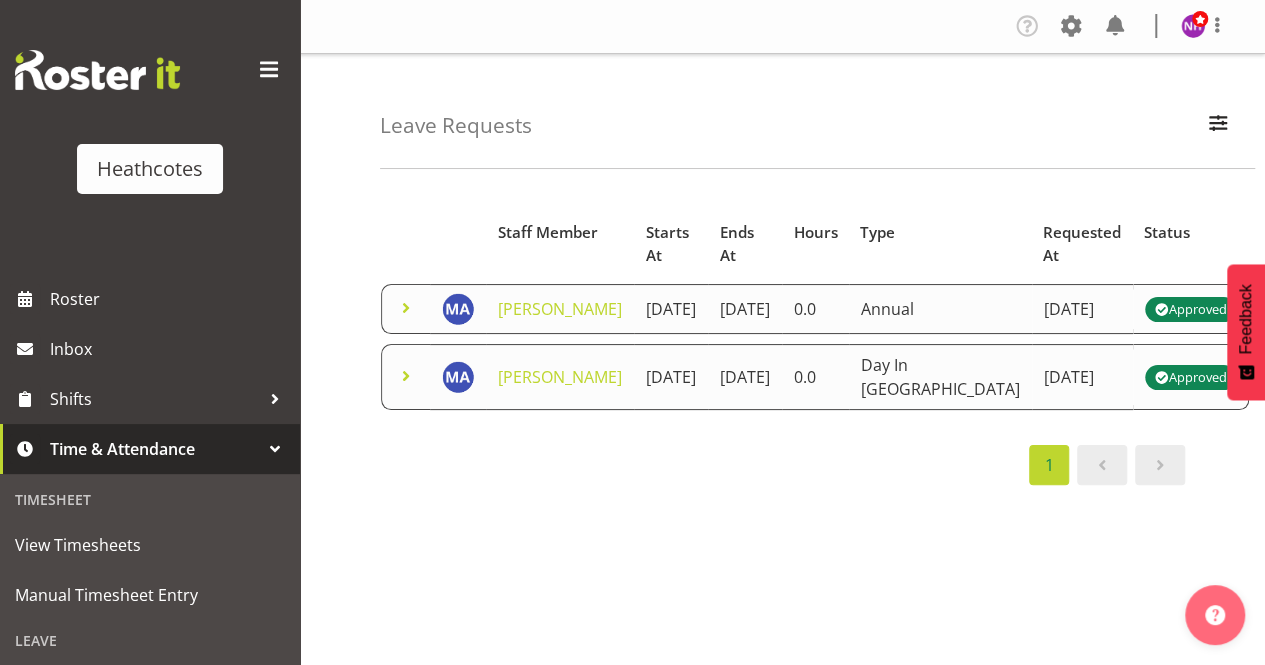 click at bounding box center [269, 70] 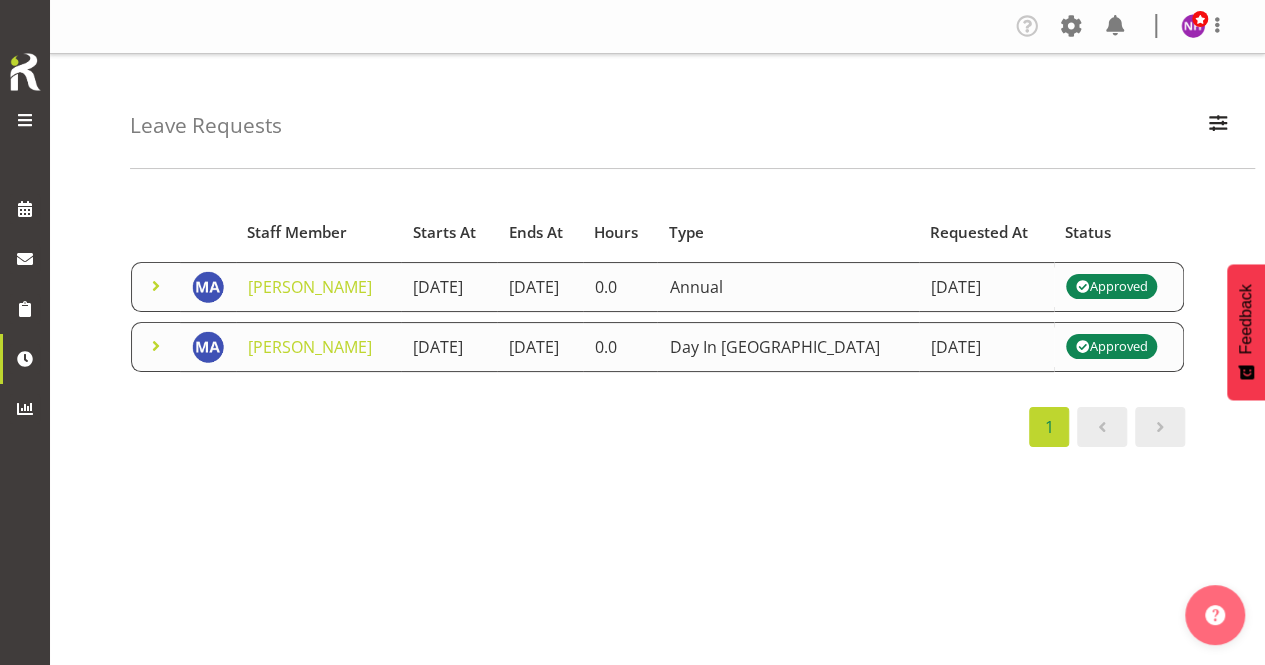 click at bounding box center [25, 120] 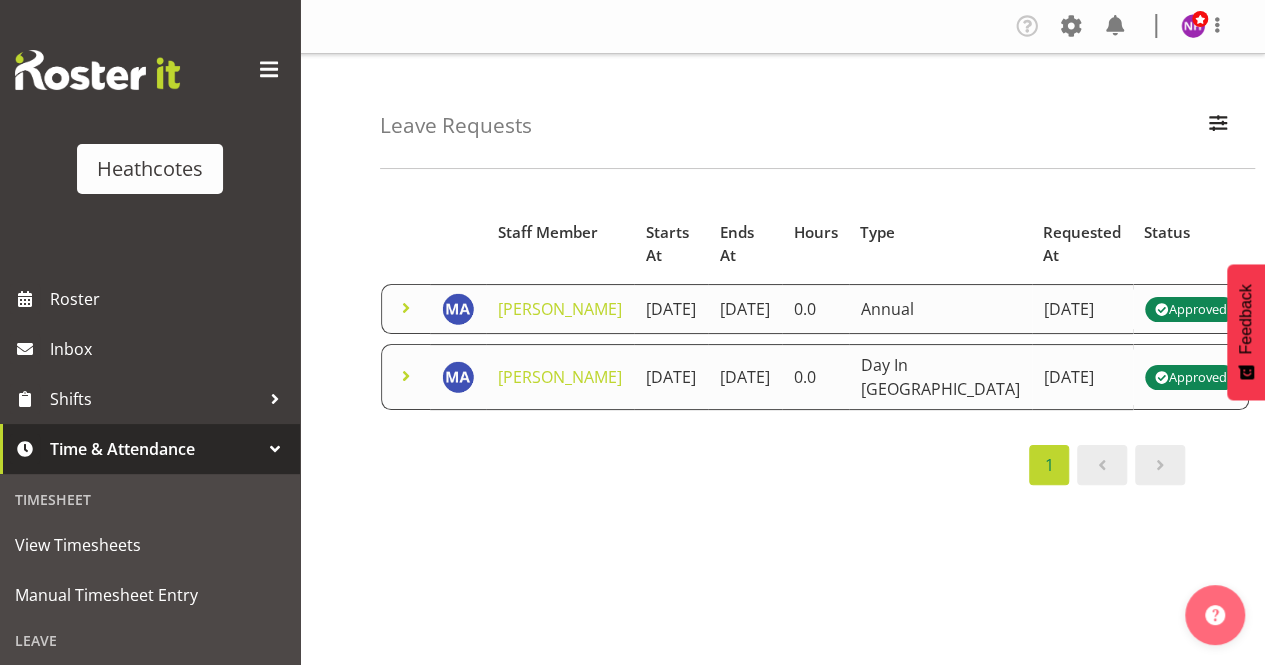 drag, startPoint x: 259, startPoint y: 64, endPoint x: 251, endPoint y: 124, distance: 60.530983 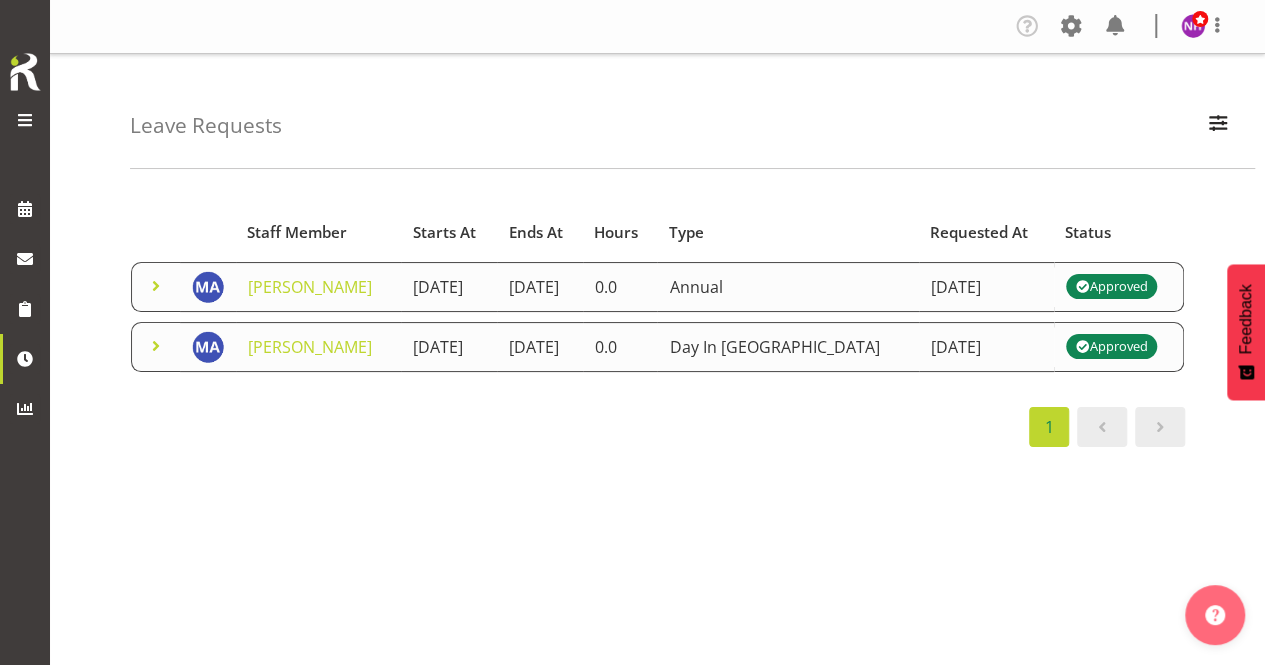 click at bounding box center (25, 120) 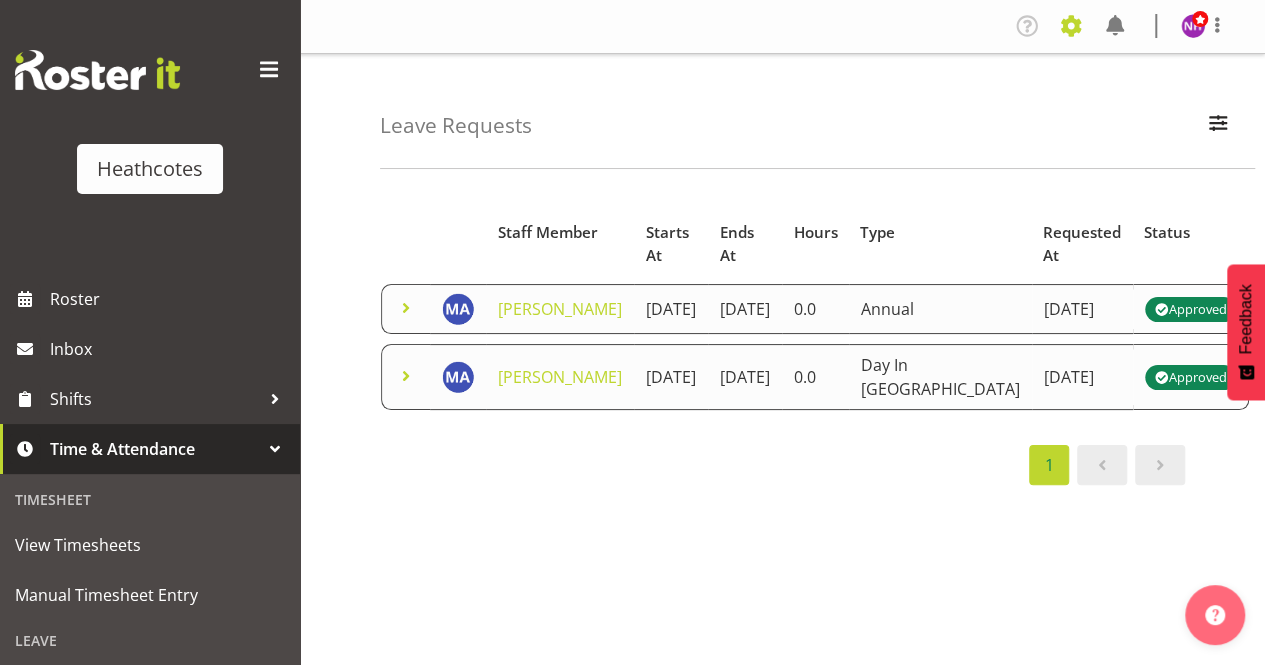 click at bounding box center (1071, 26) 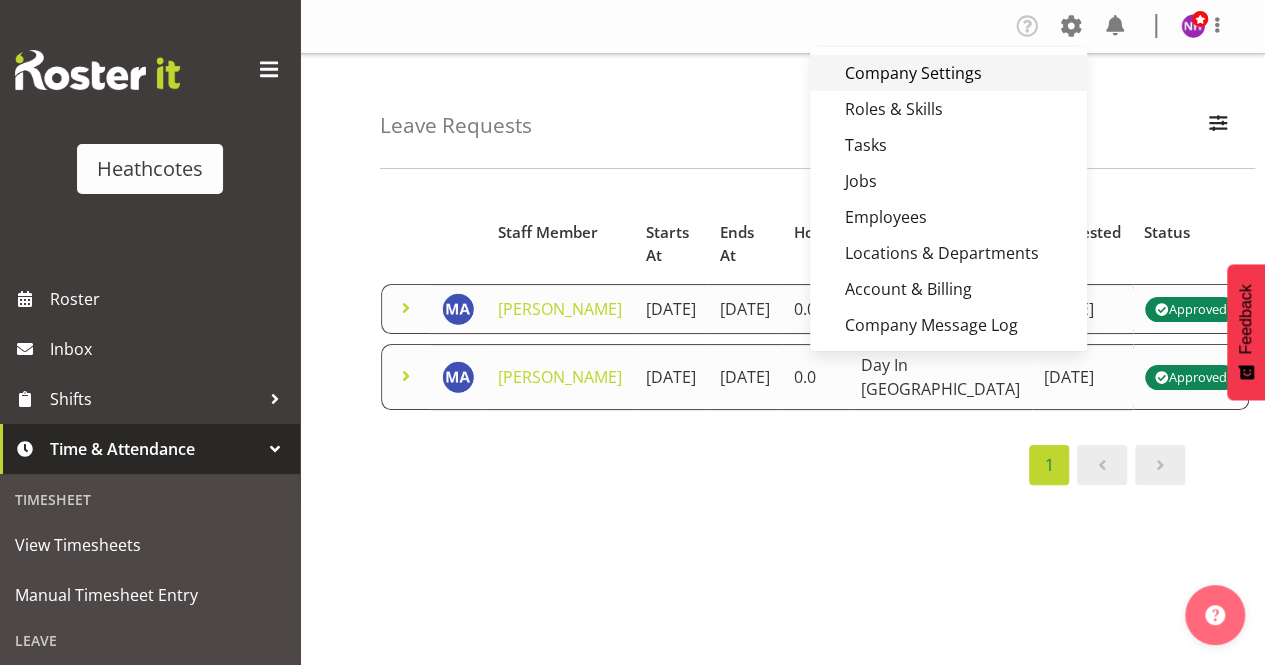 click on "Company Settings" at bounding box center (948, 73) 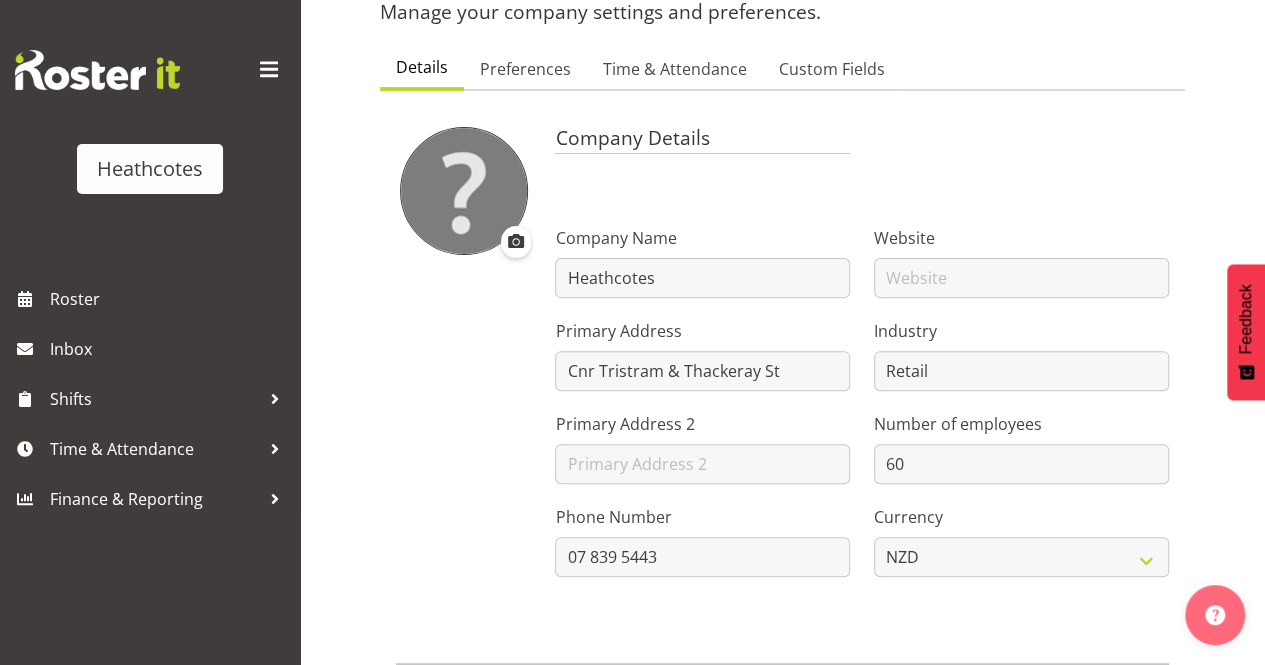 scroll, scrollTop: 19, scrollLeft: 0, axis: vertical 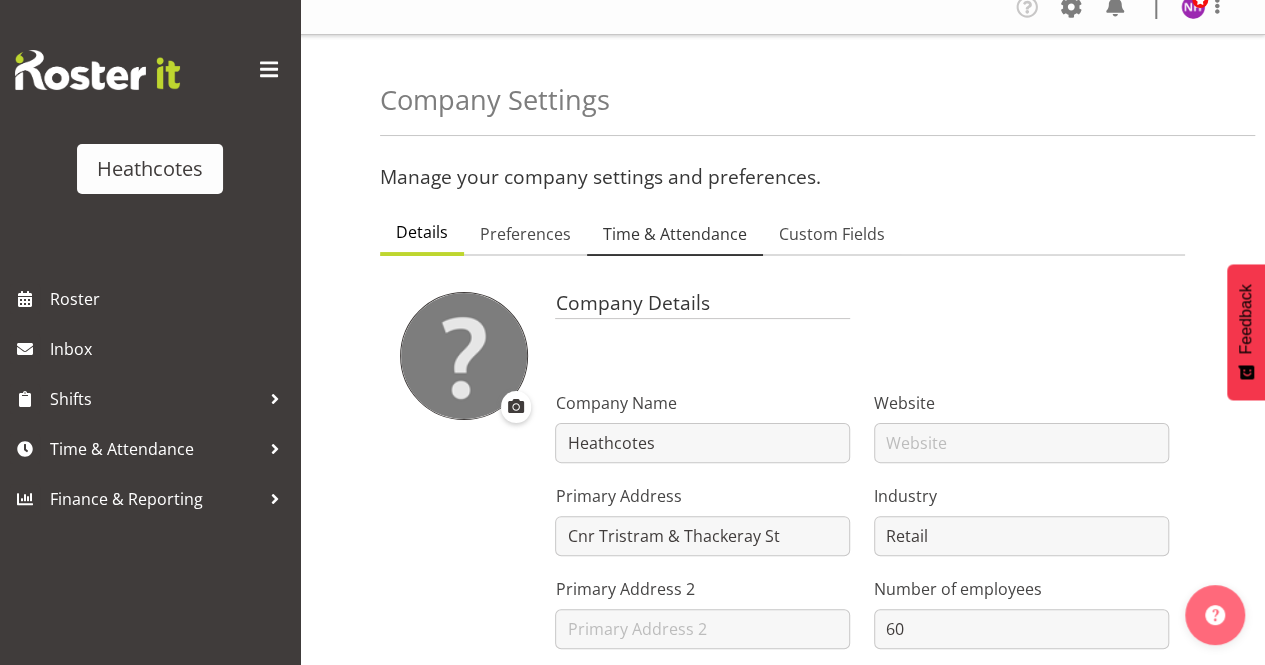 click on "Time & Attendance" at bounding box center (675, 234) 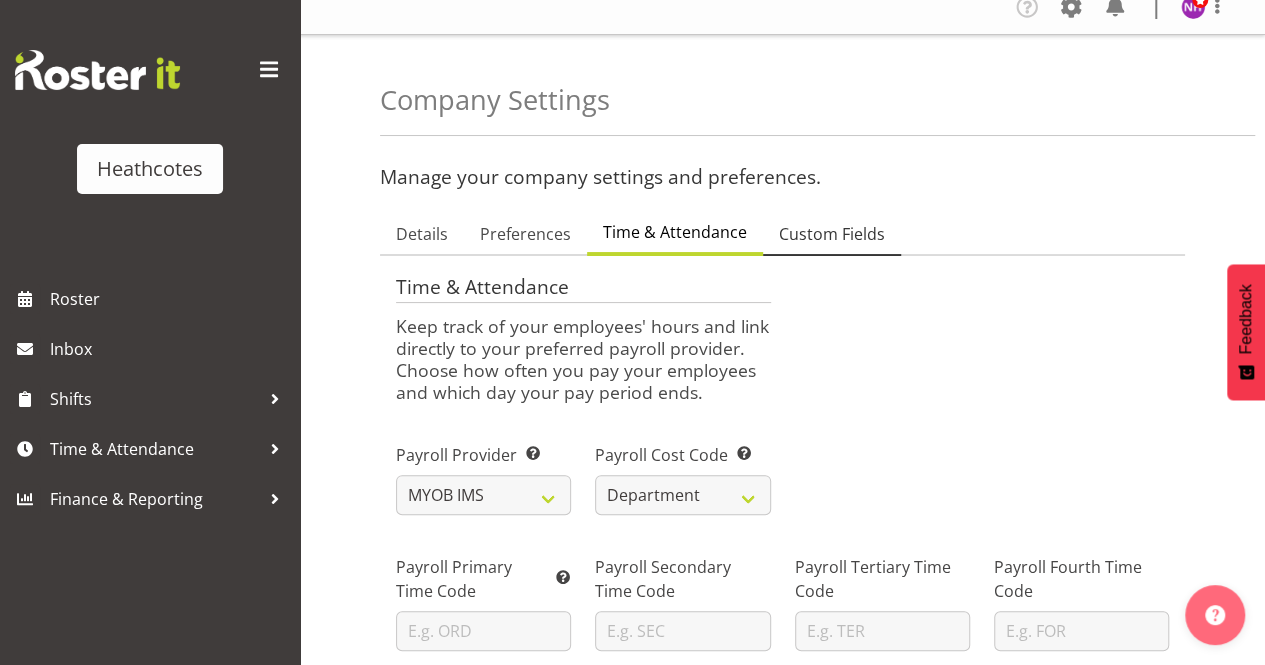 scroll, scrollTop: 319, scrollLeft: 0, axis: vertical 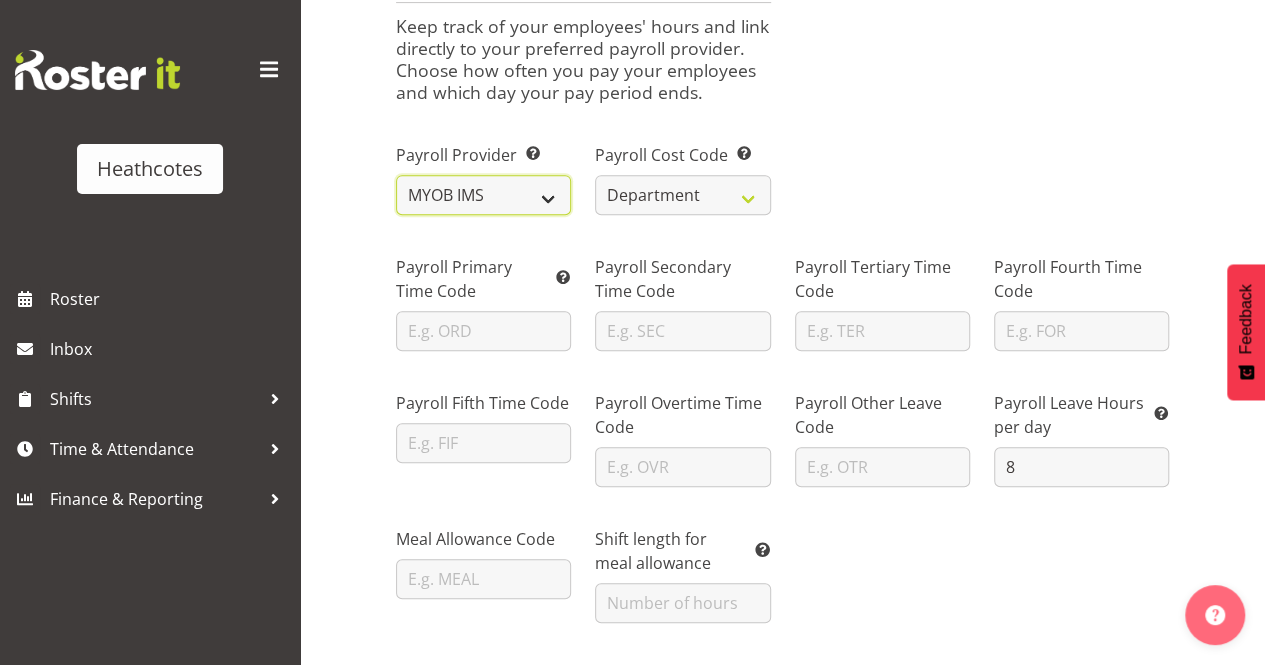 click on "Smartly   iPayroll   Ace Payroll   MYOB   MYOB IMS   Crystal Payroll   Xero Payroll   EA Networks   Custom Smartly" at bounding box center [483, 195] 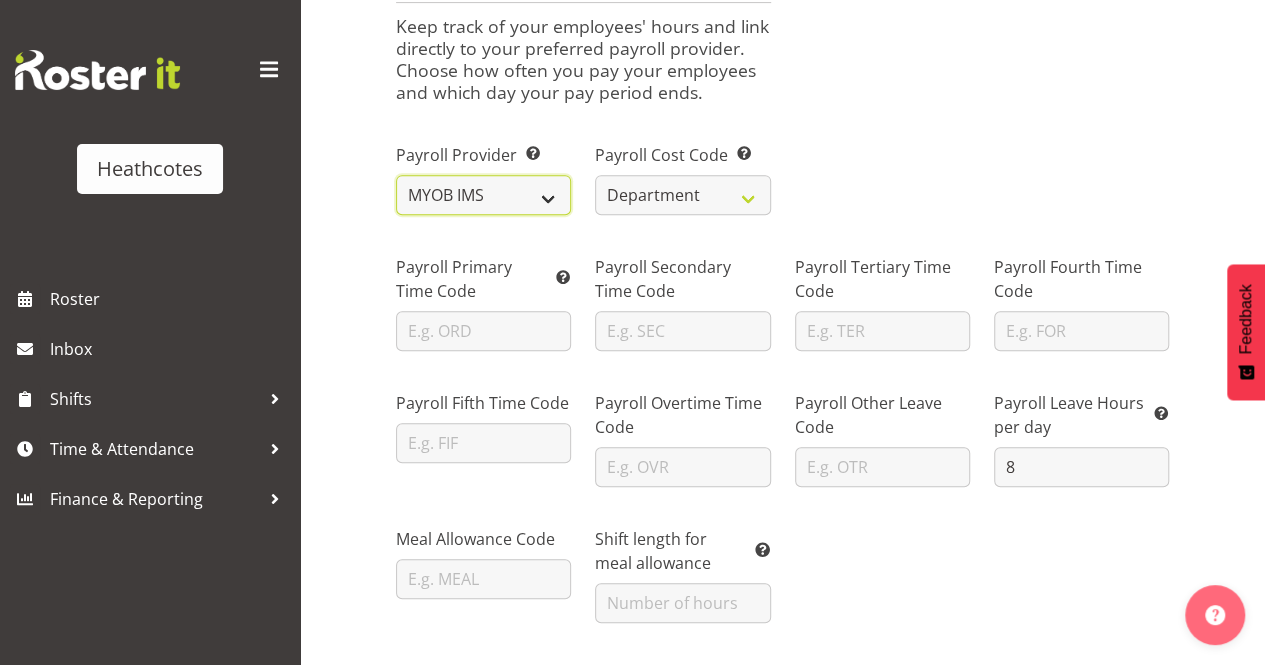 click on "Smartly   iPayroll   Ace Payroll   MYOB   MYOB IMS   Crystal Payroll   Xero Payroll   EA Networks   Custom Smartly" at bounding box center (483, 195) 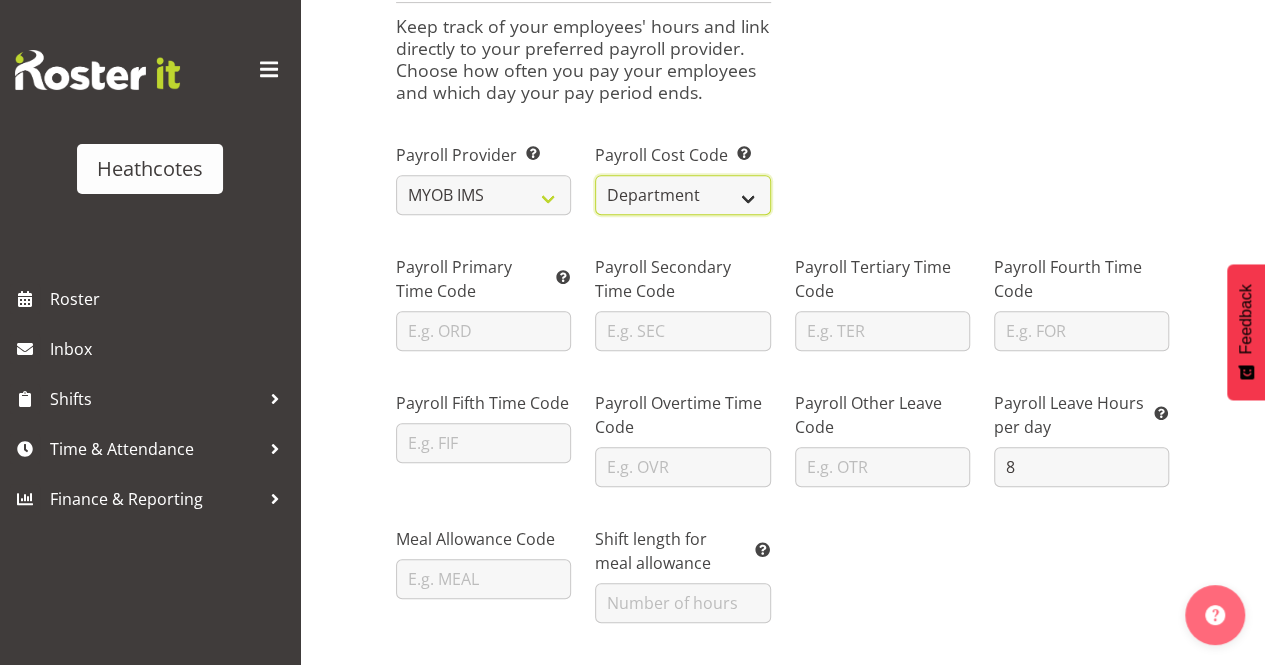 click on "Department   Job" at bounding box center (682, 195) 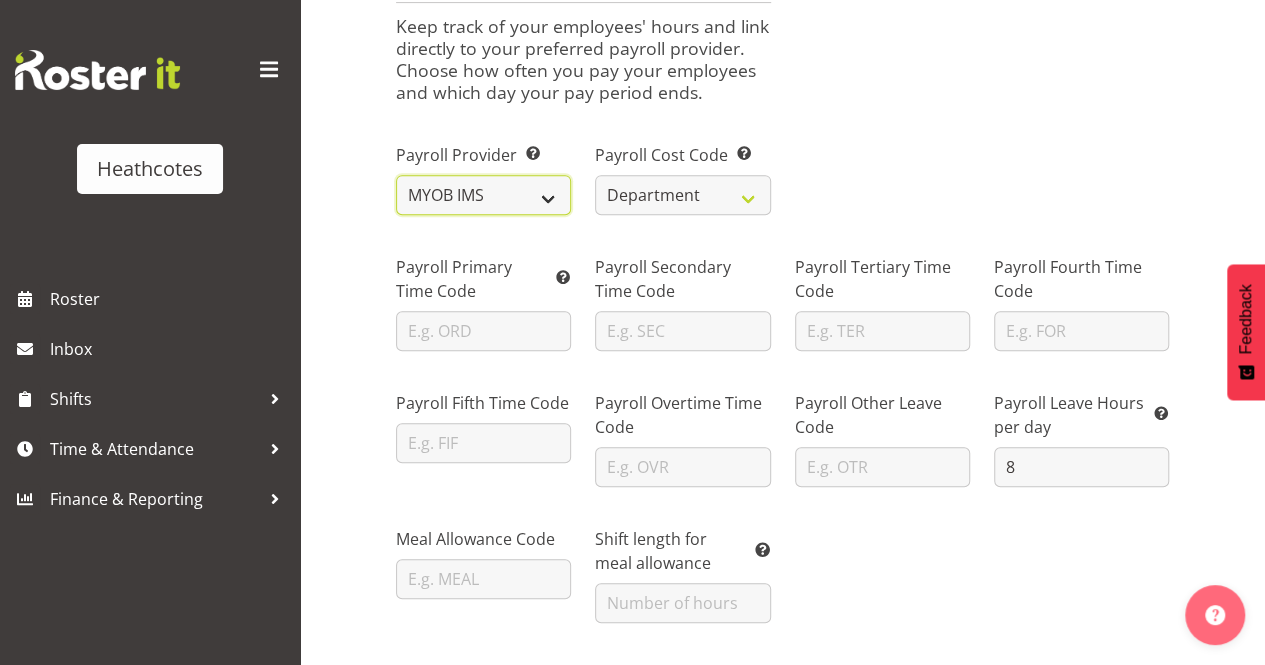 click on "Smartly   iPayroll   Ace Payroll   MYOB   MYOB IMS   Crystal Payroll   Xero Payroll   EA Networks   Custom Smartly" at bounding box center (483, 195) 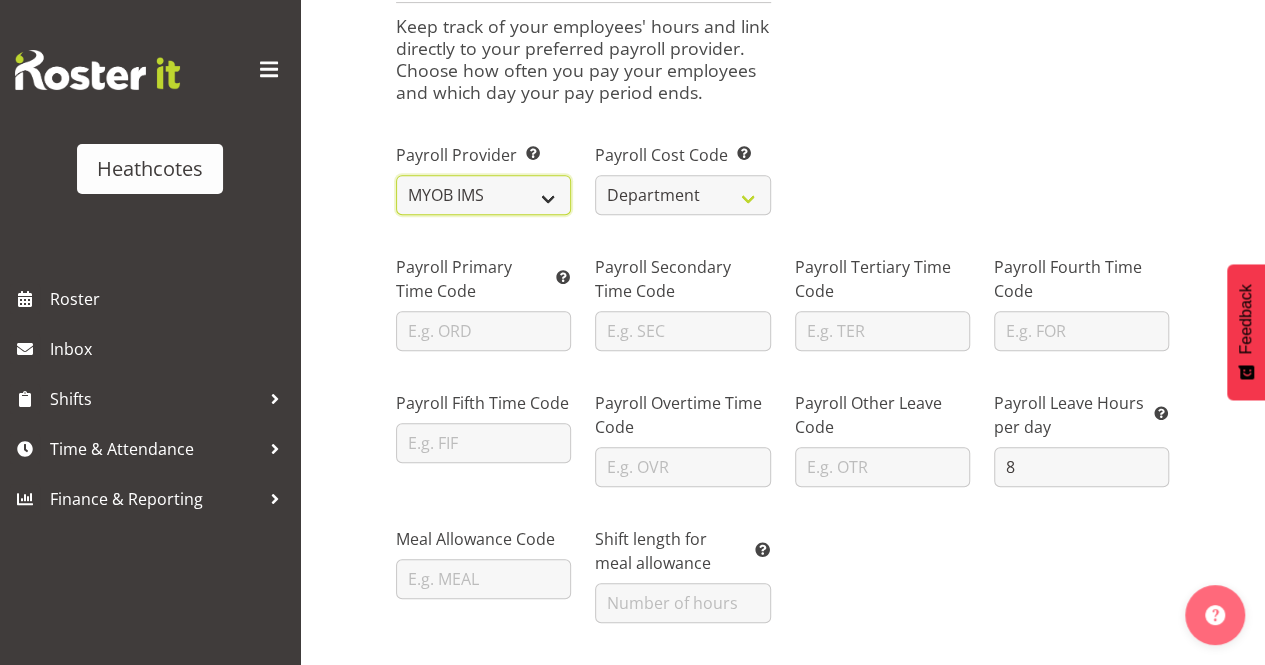 click on "Smartly   iPayroll   Ace Payroll   MYOB   MYOB IMS   Crystal Payroll   Xero Payroll   EA Networks   Custom Smartly" at bounding box center [483, 195] 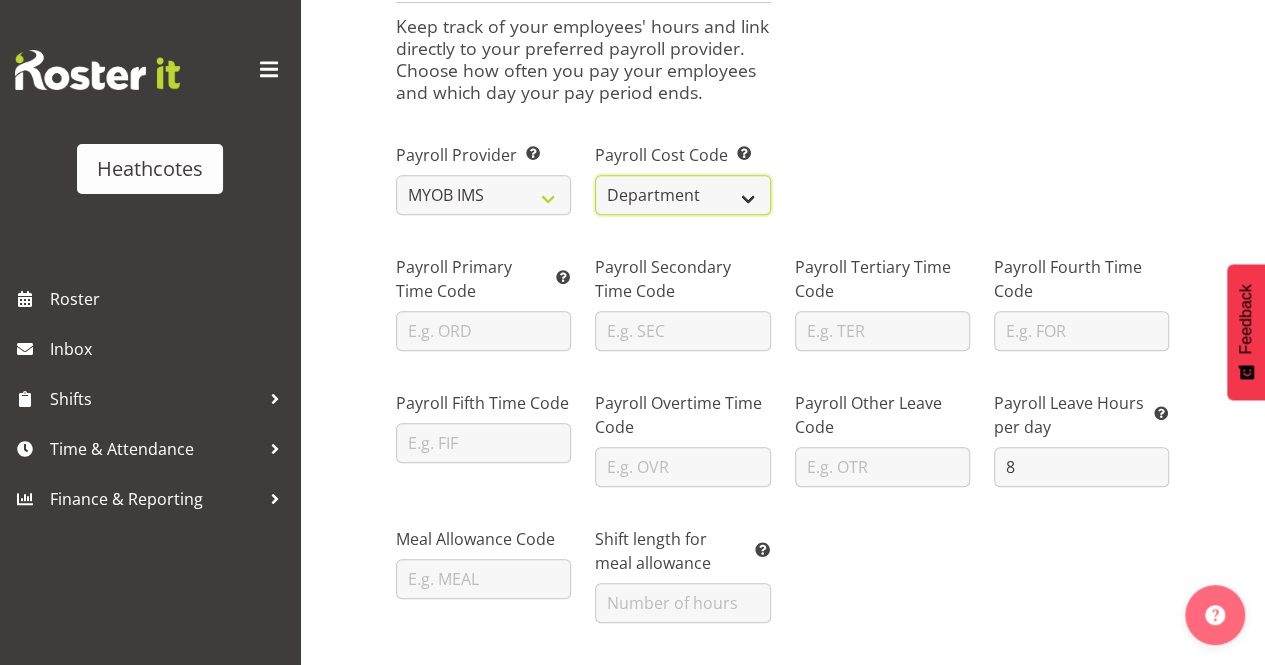 click on "Department   Job" at bounding box center (682, 195) 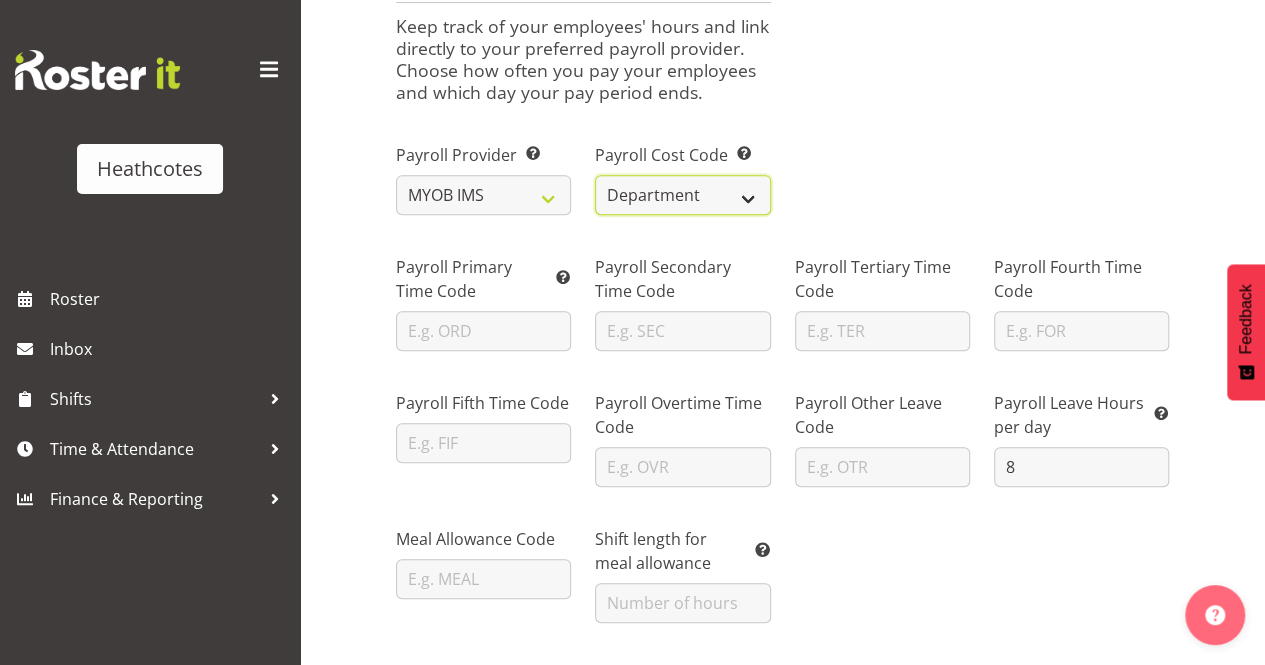 click on "Department   Job" at bounding box center [682, 195] 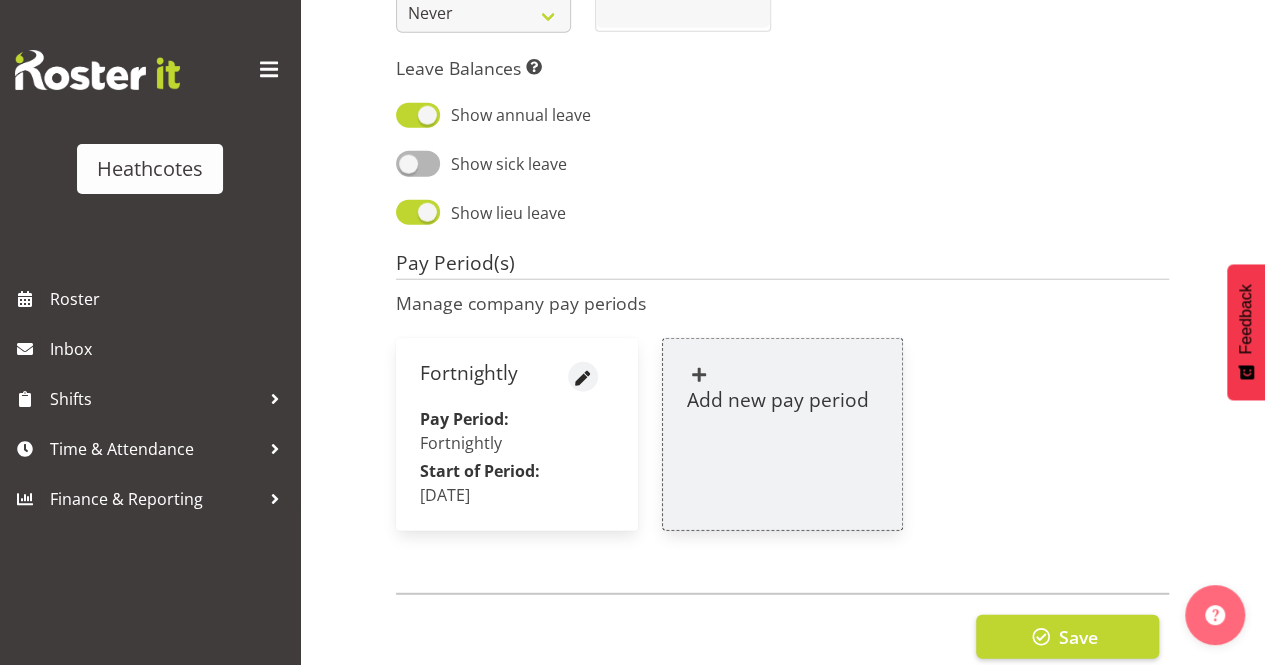 scroll, scrollTop: 2500, scrollLeft: 0, axis: vertical 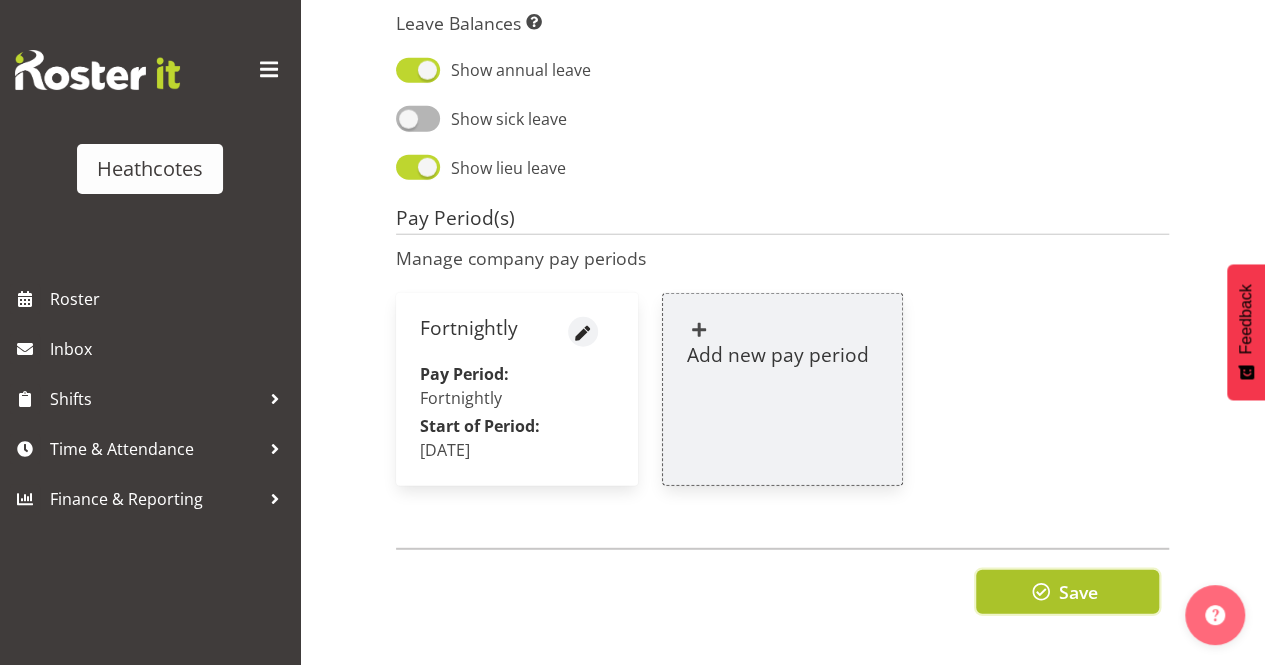 click at bounding box center [1041, 592] 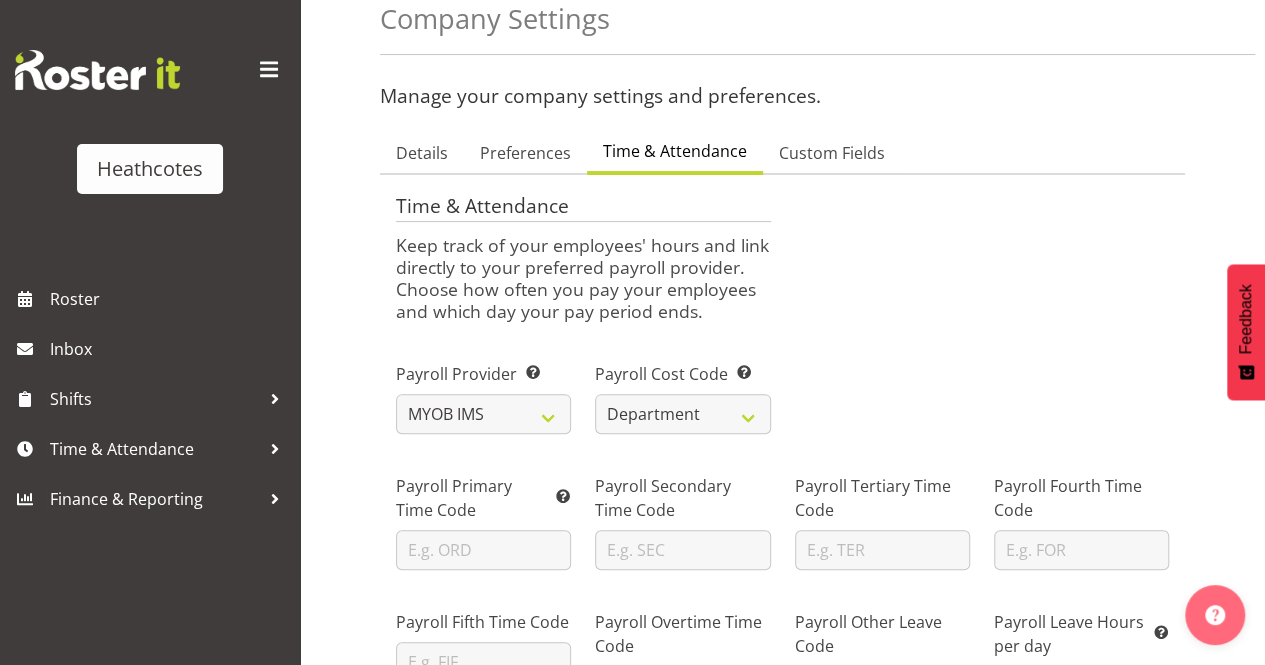 scroll, scrollTop: 0, scrollLeft: 0, axis: both 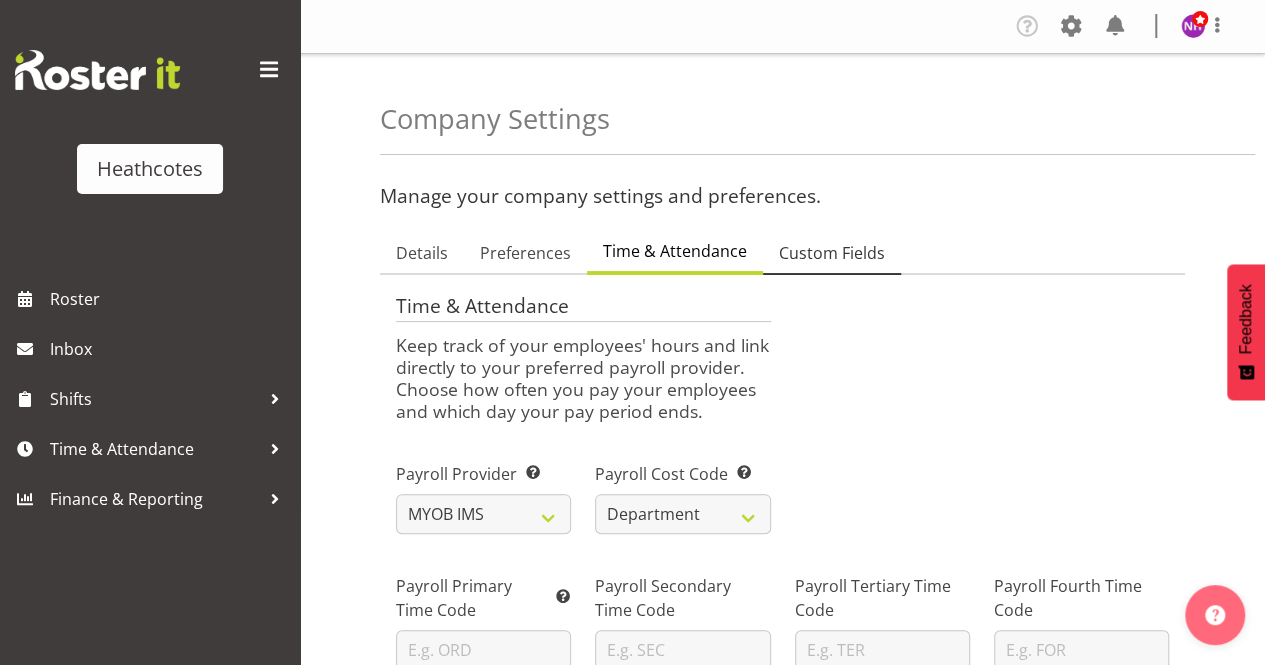 click on "Custom Fields" at bounding box center (832, 253) 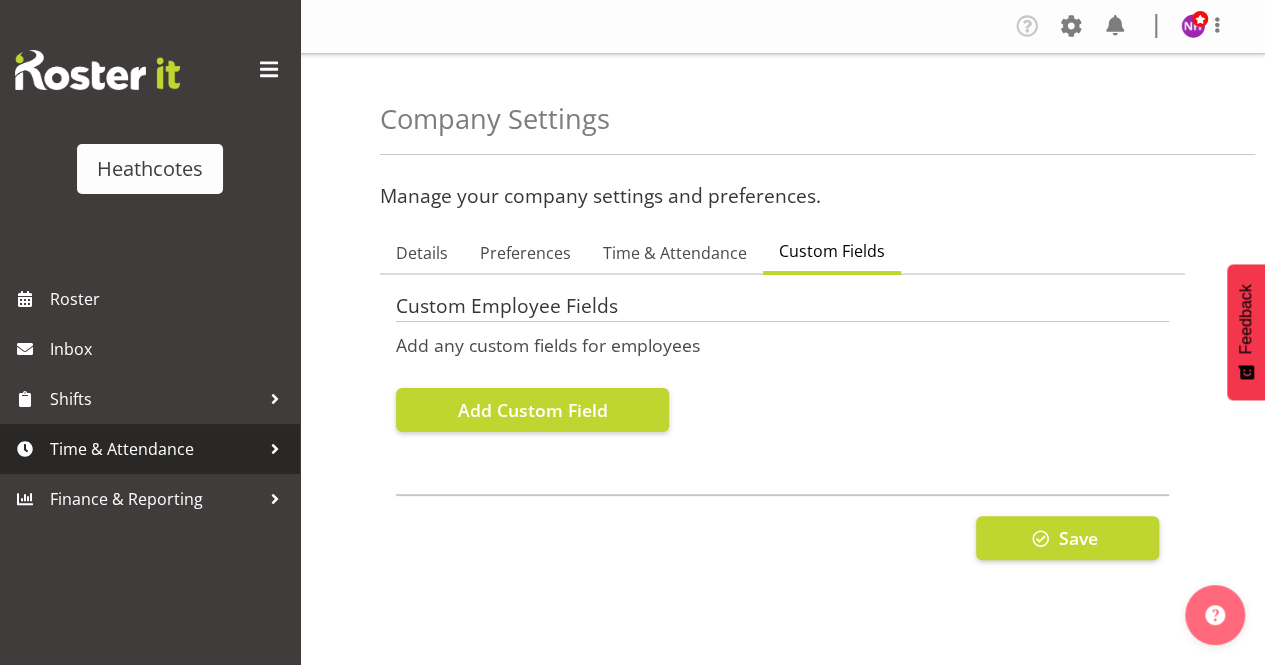 click on "Time & Attendance" at bounding box center (155, 449) 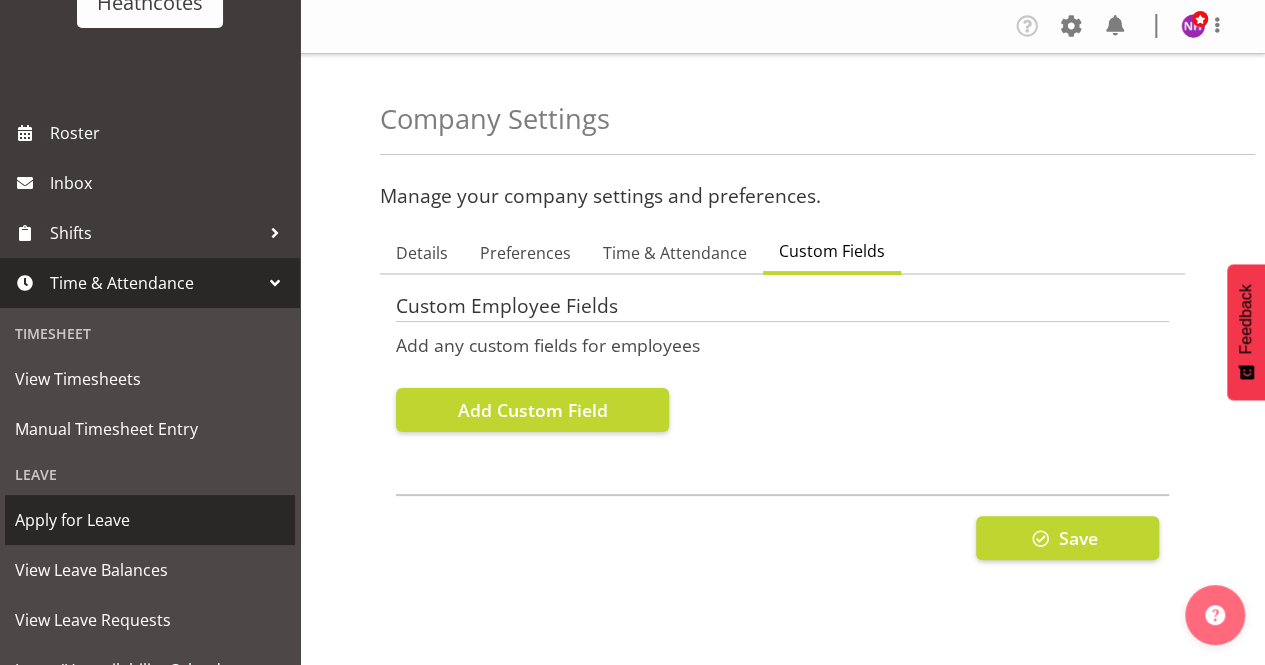 scroll, scrollTop: 250, scrollLeft: 0, axis: vertical 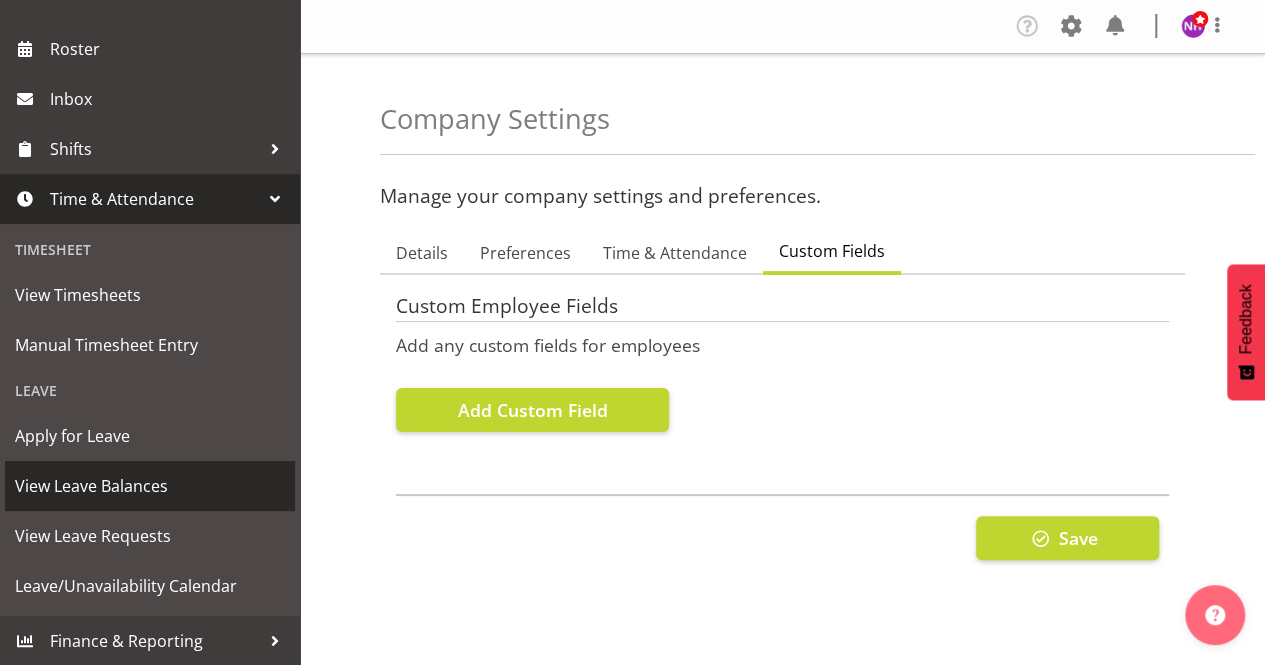 click on "View Leave Balances" at bounding box center [150, 486] 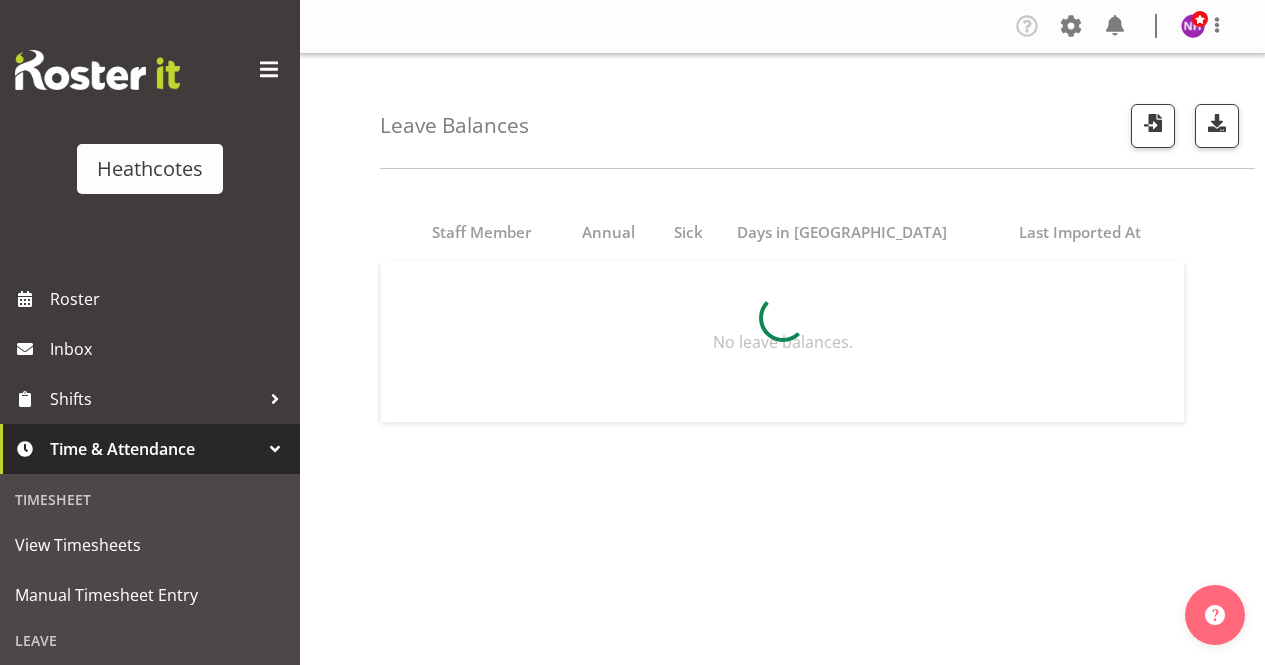 scroll, scrollTop: 0, scrollLeft: 0, axis: both 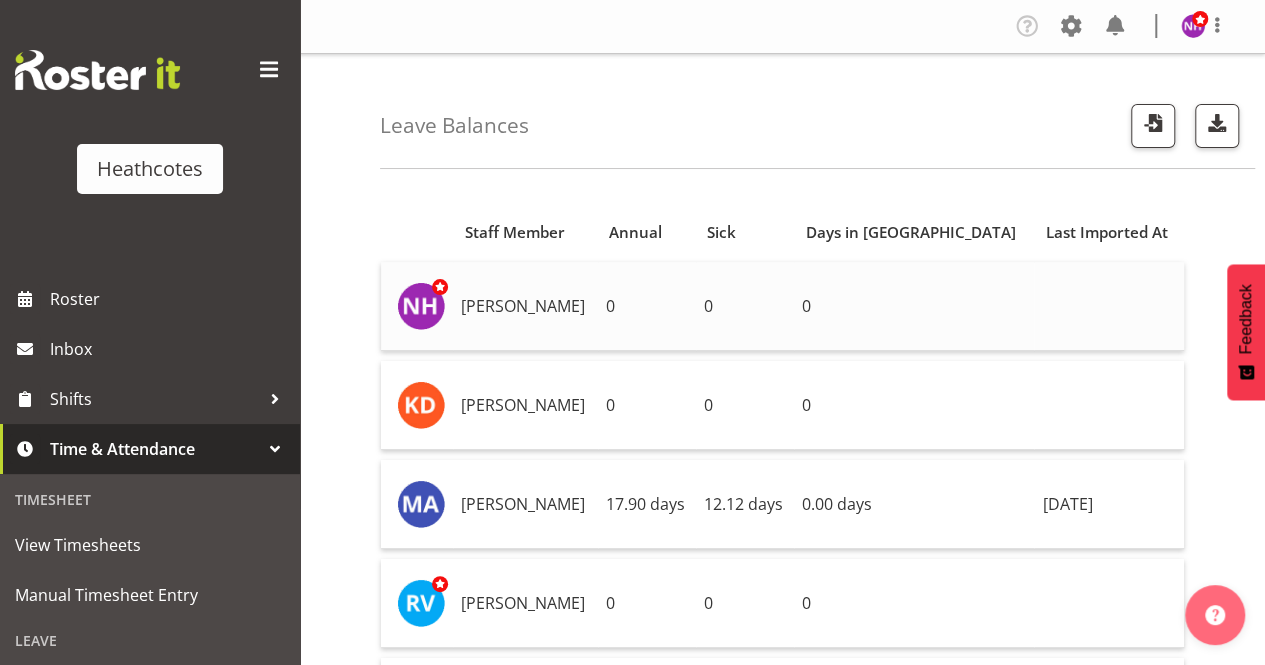 click on "0" at bounding box center [647, 306] 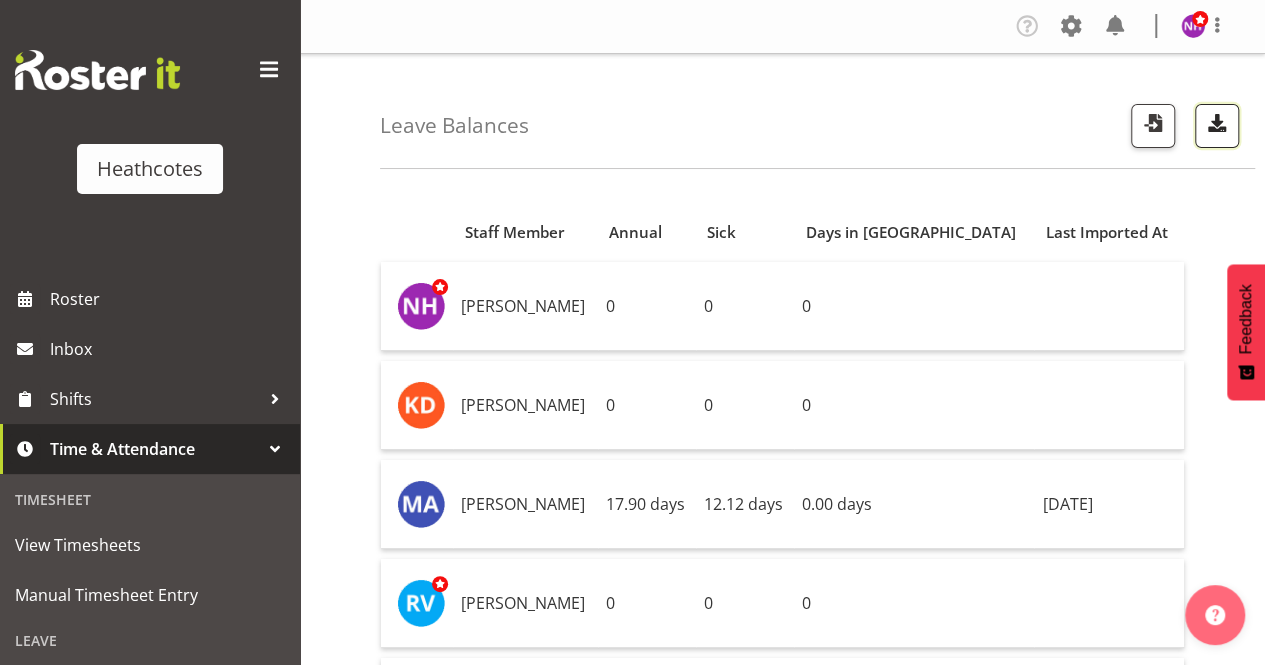 click at bounding box center (1217, 123) 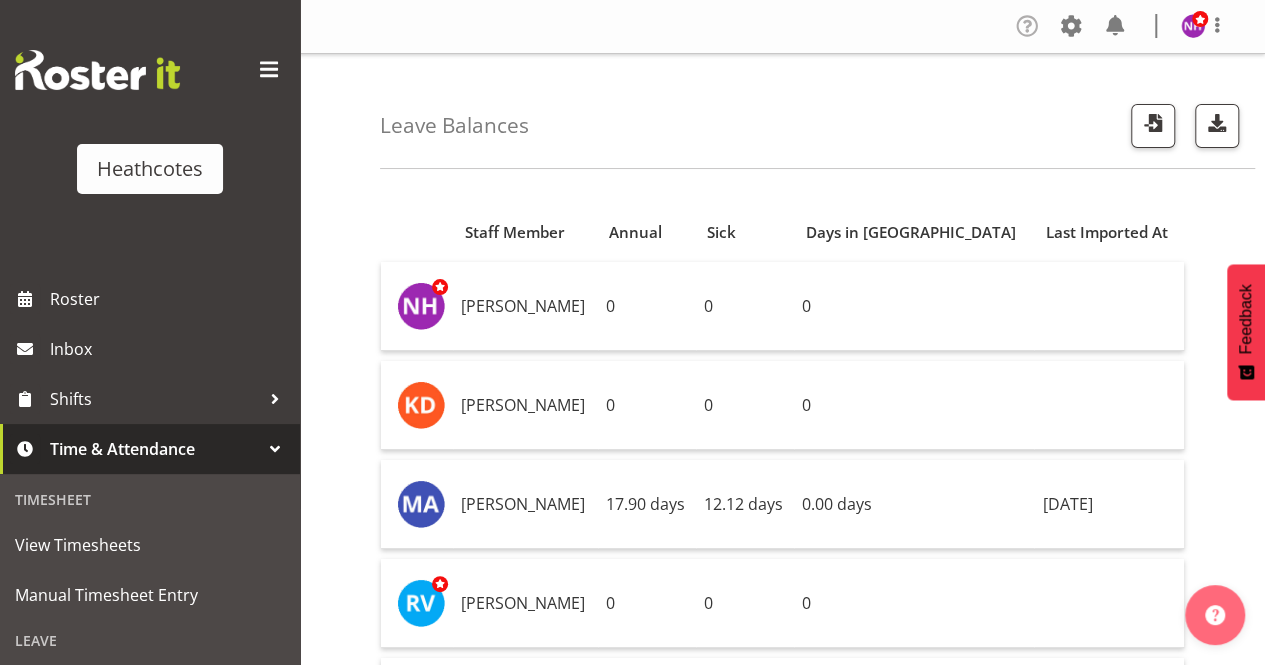 click at bounding box center (1027, 26) 